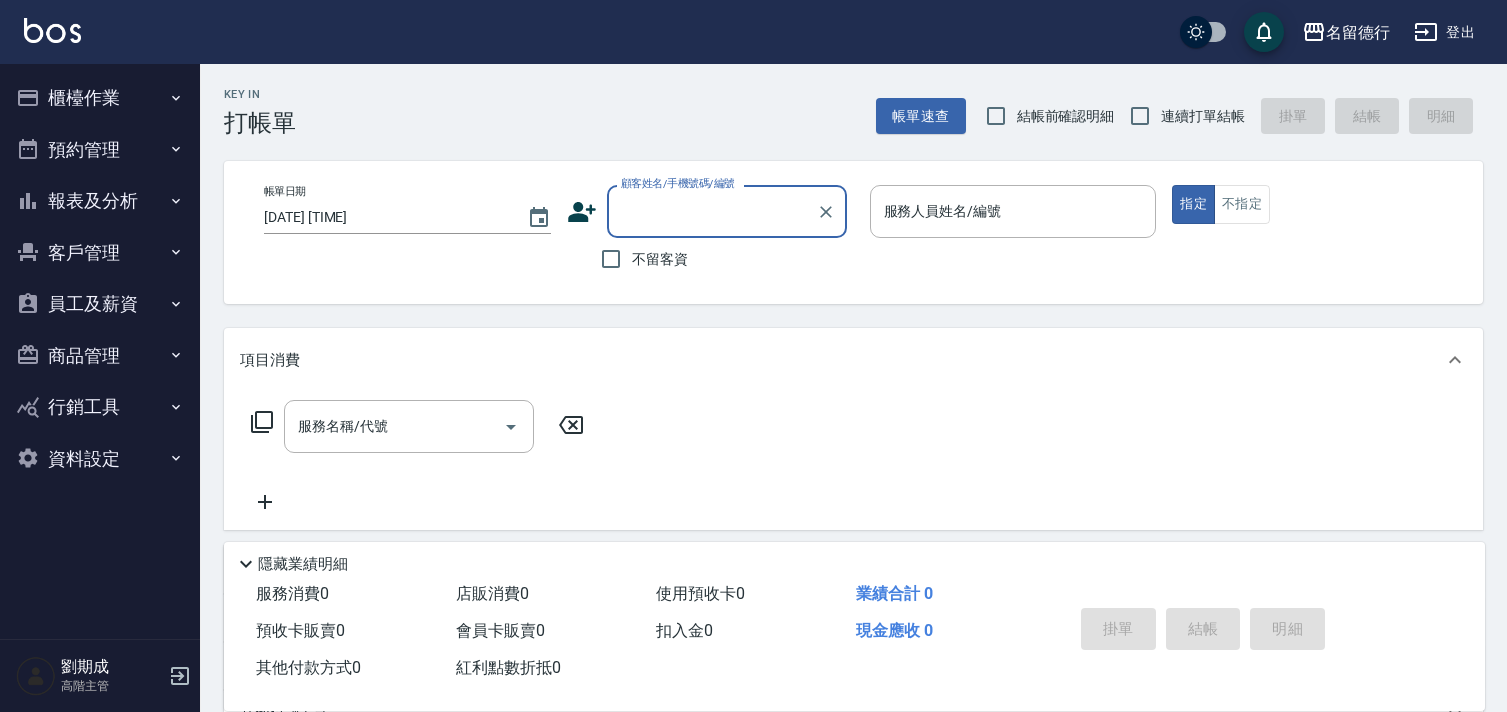 scroll, scrollTop: 0, scrollLeft: 0, axis: both 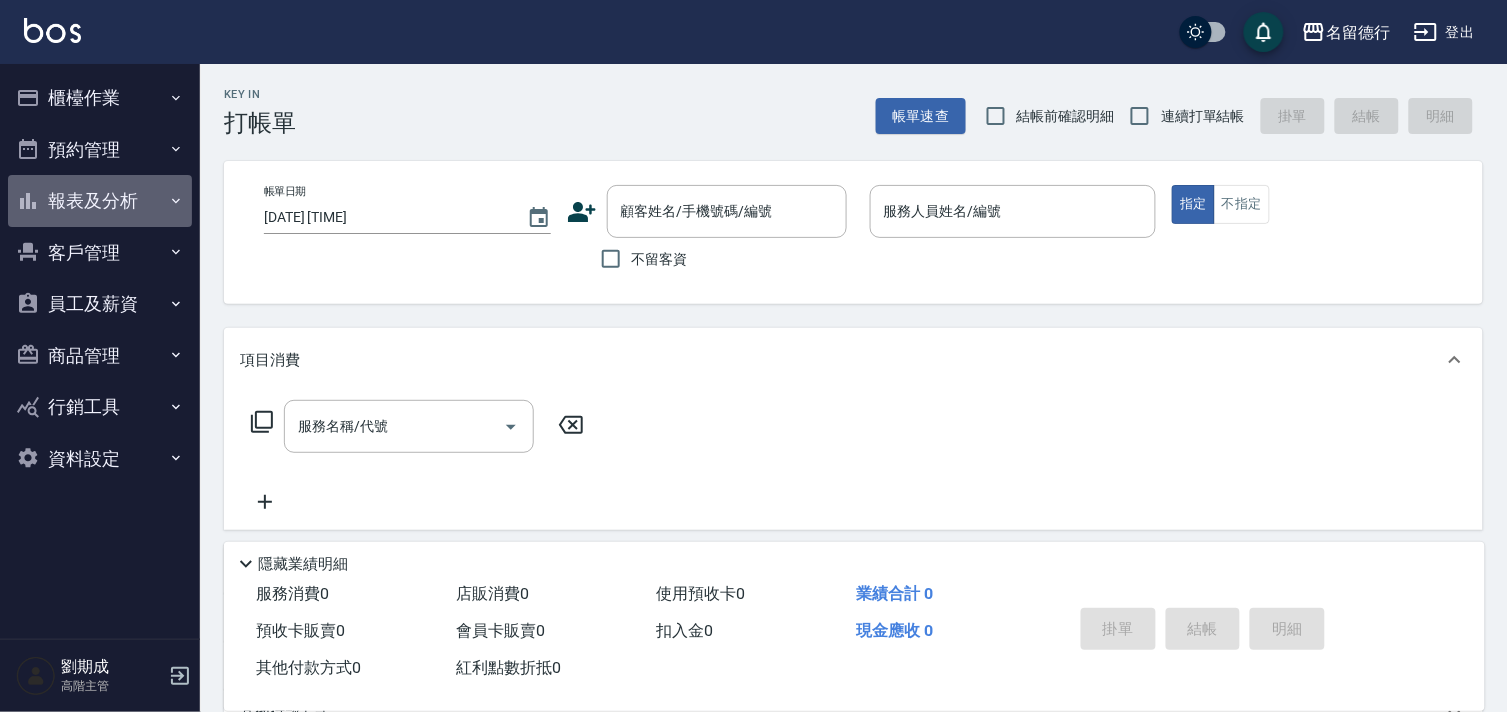 click on "報表及分析" at bounding box center (100, 201) 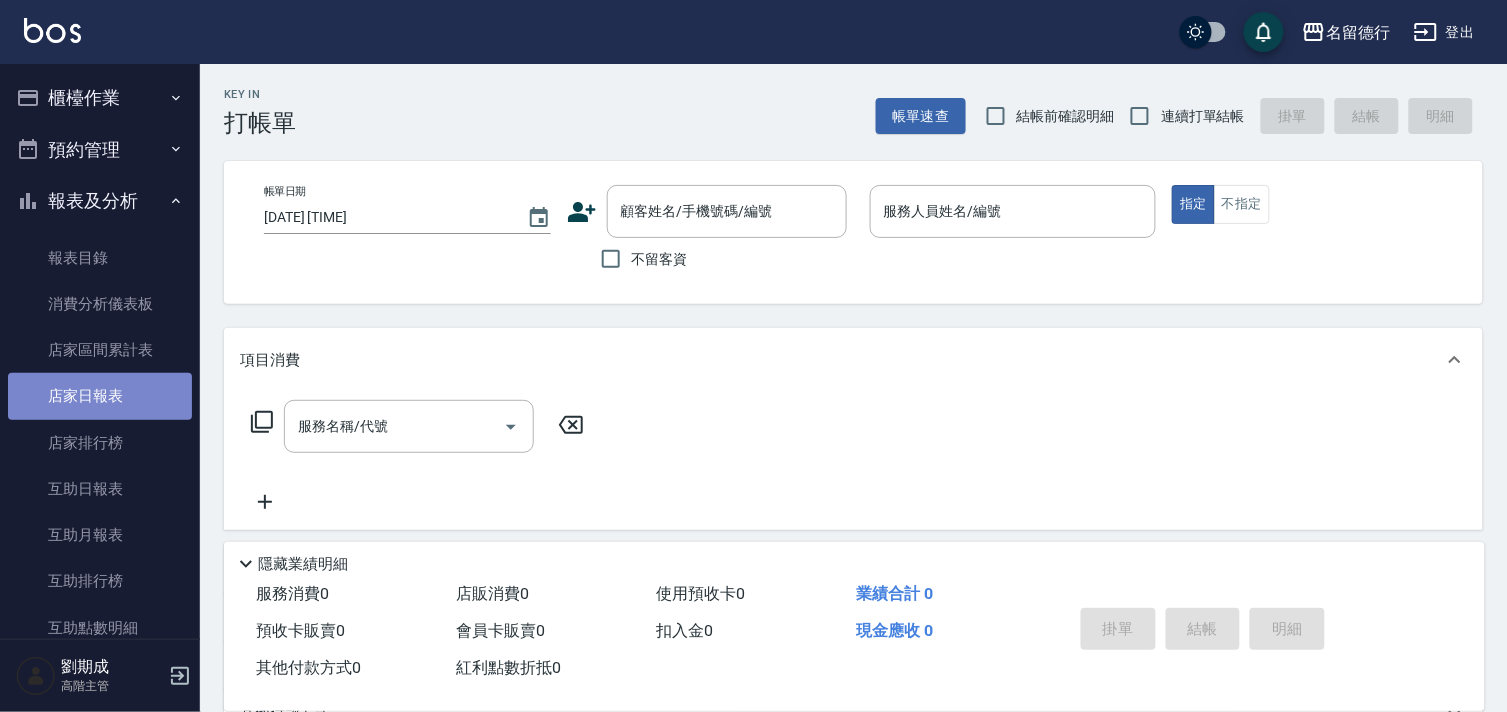 click on "店家日報表" at bounding box center [100, 396] 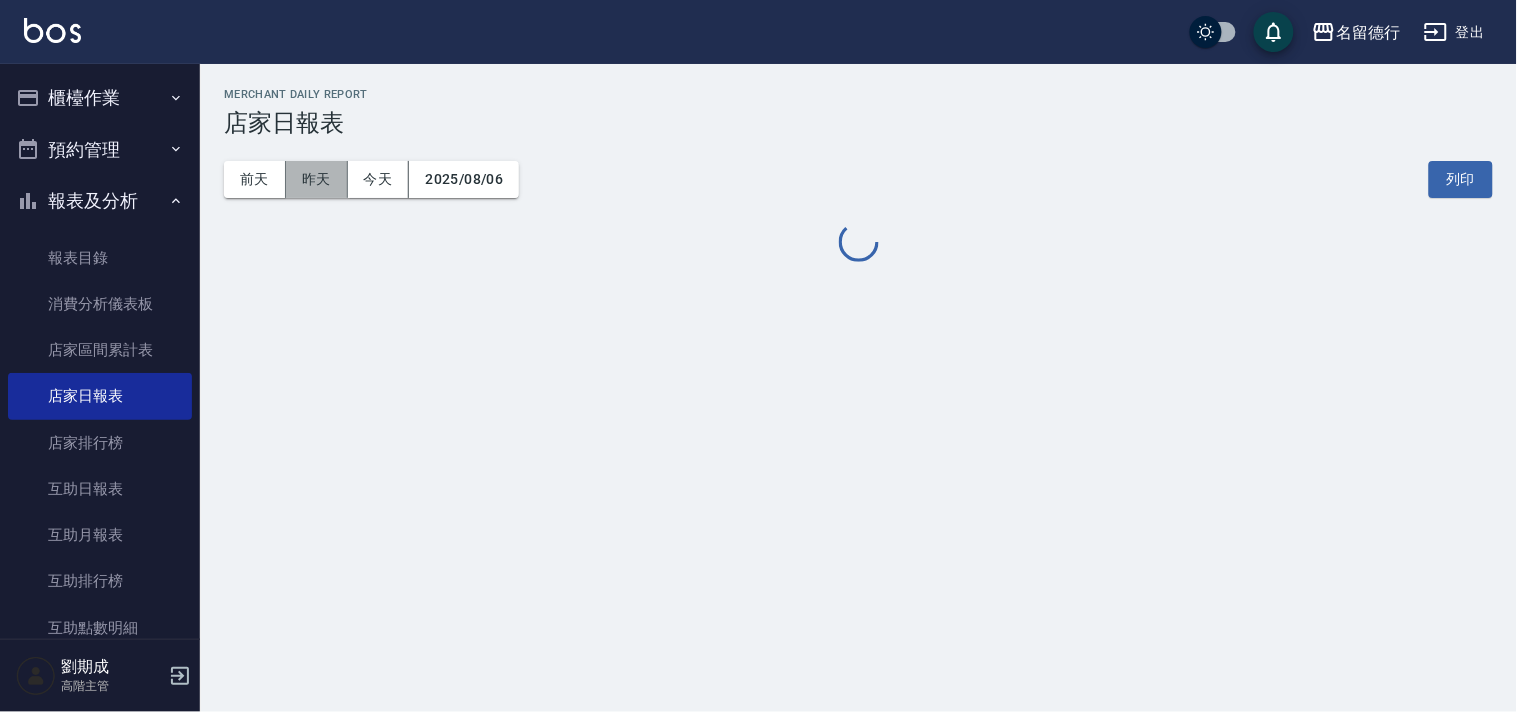 click on "昨天" at bounding box center (317, 179) 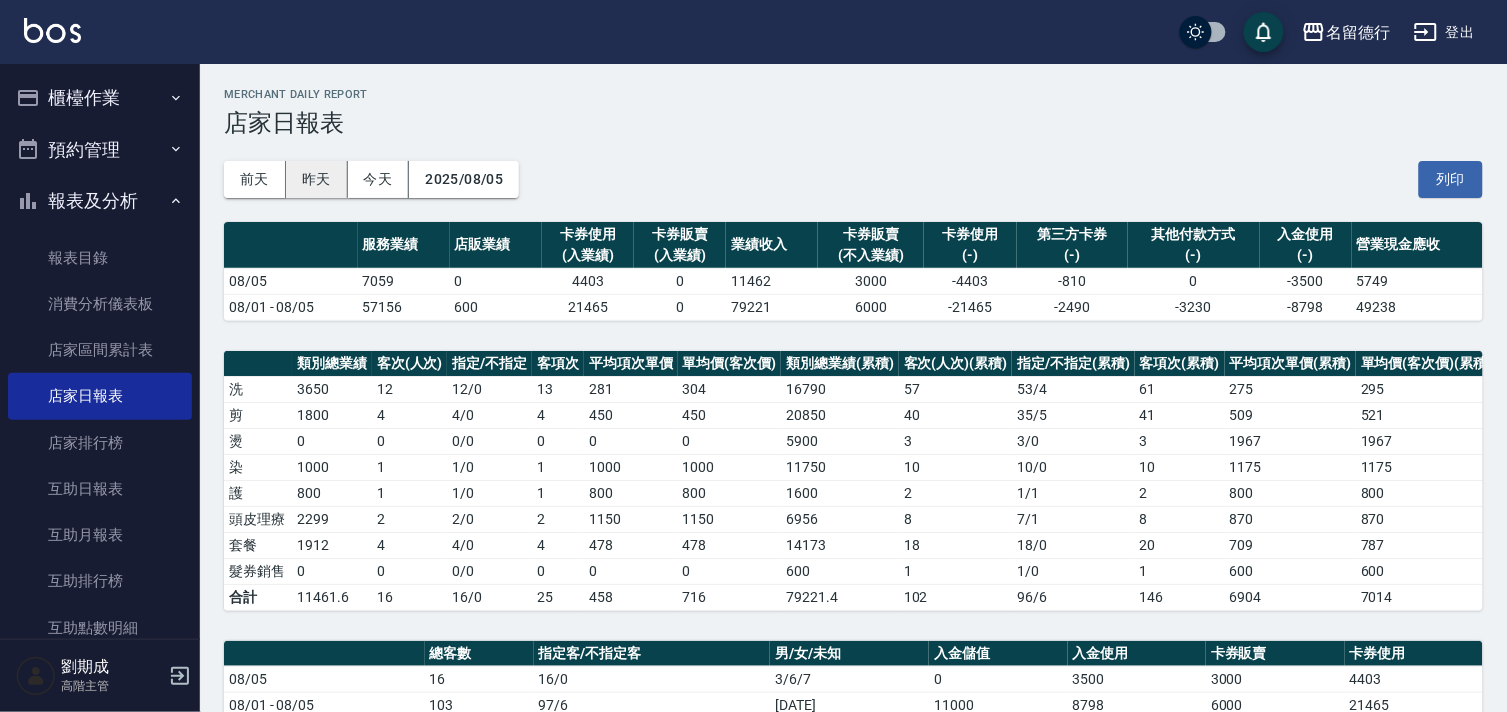click on "昨天" at bounding box center (317, 179) 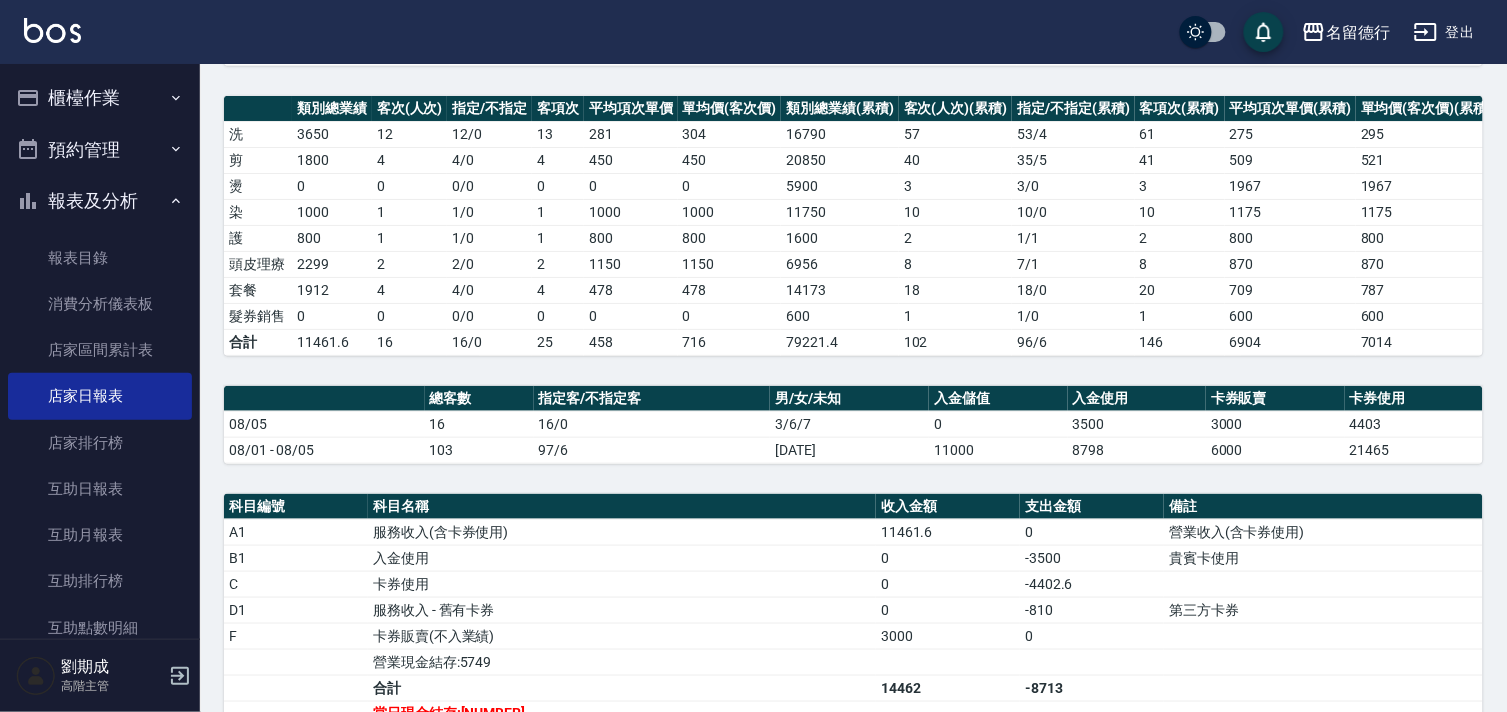 scroll, scrollTop: 603, scrollLeft: 0, axis: vertical 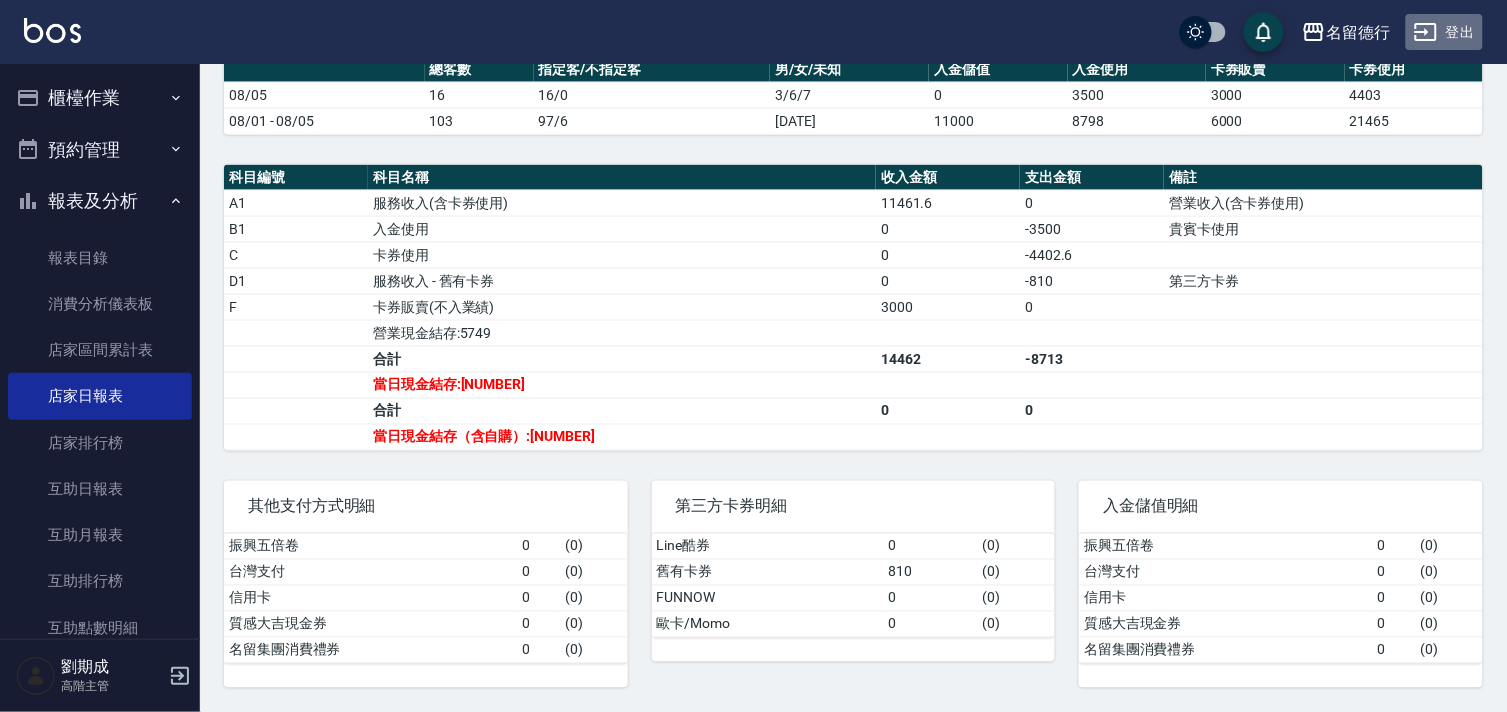 click on "登出" at bounding box center [1444, 32] 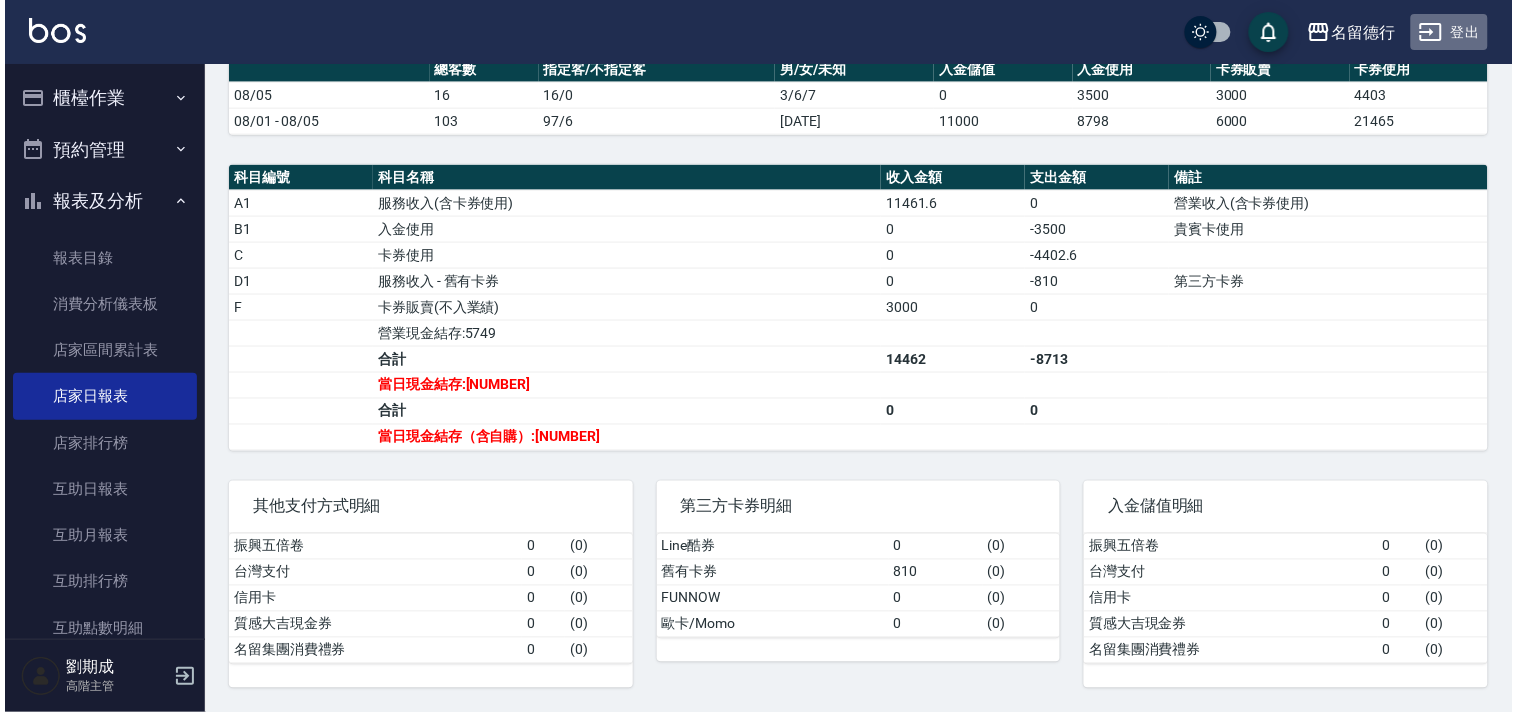 scroll, scrollTop: 0, scrollLeft: 0, axis: both 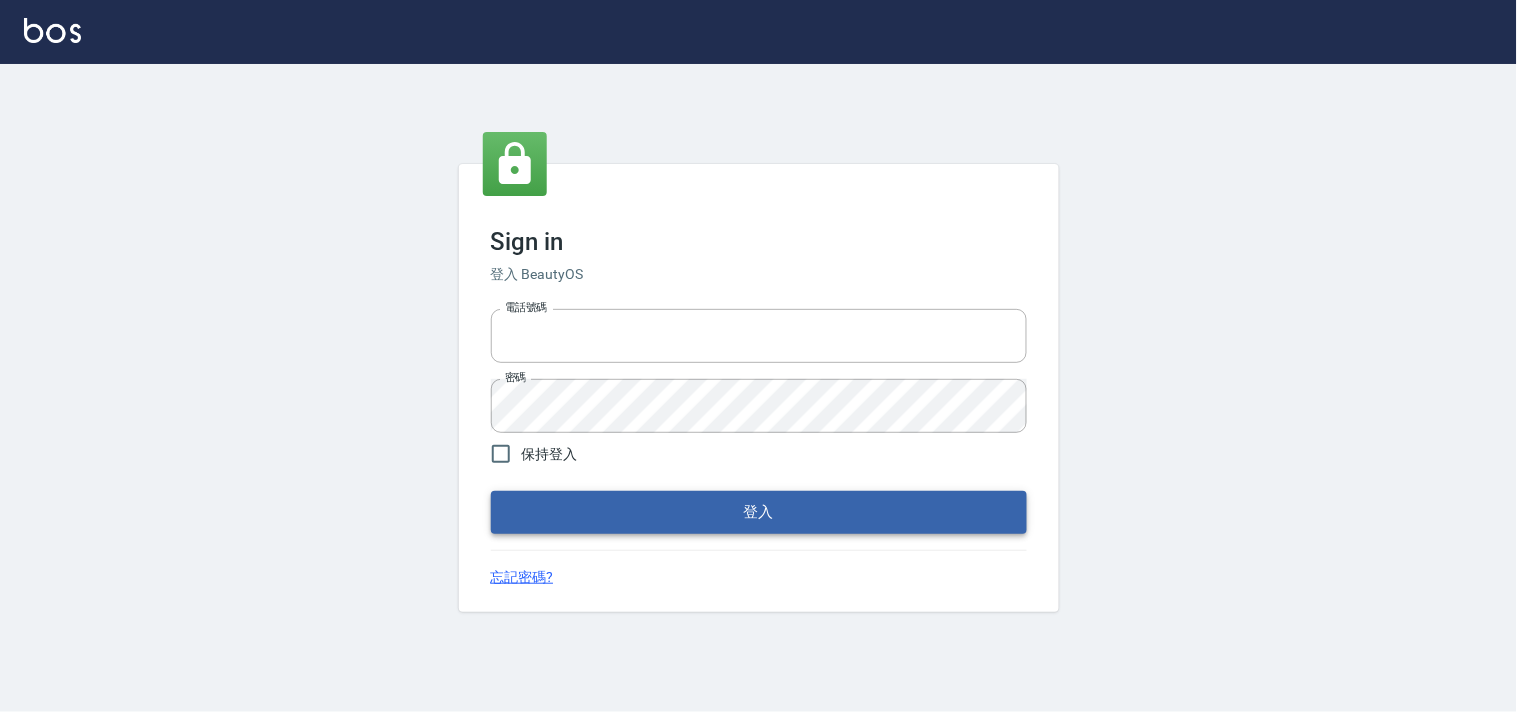 type on "28261007" 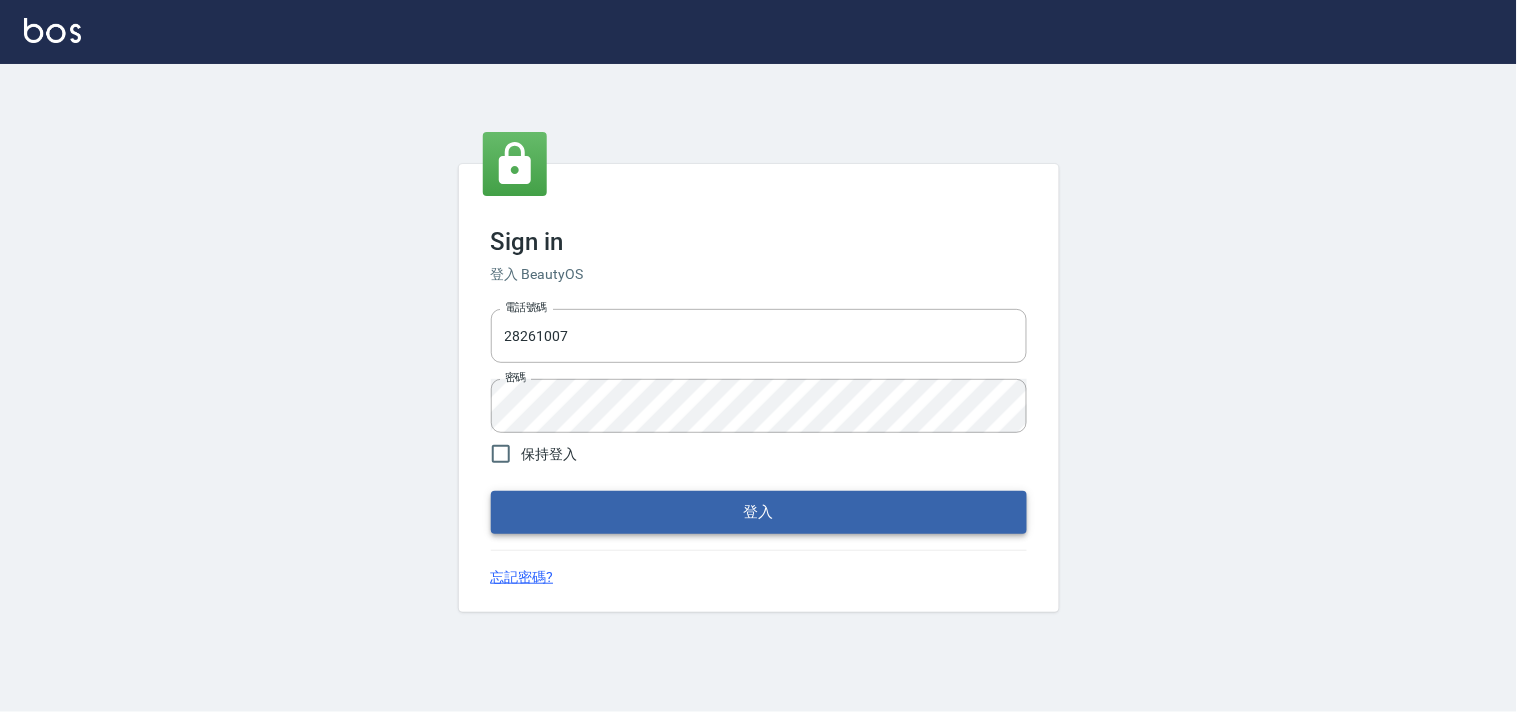 click on "登入" at bounding box center [759, 512] 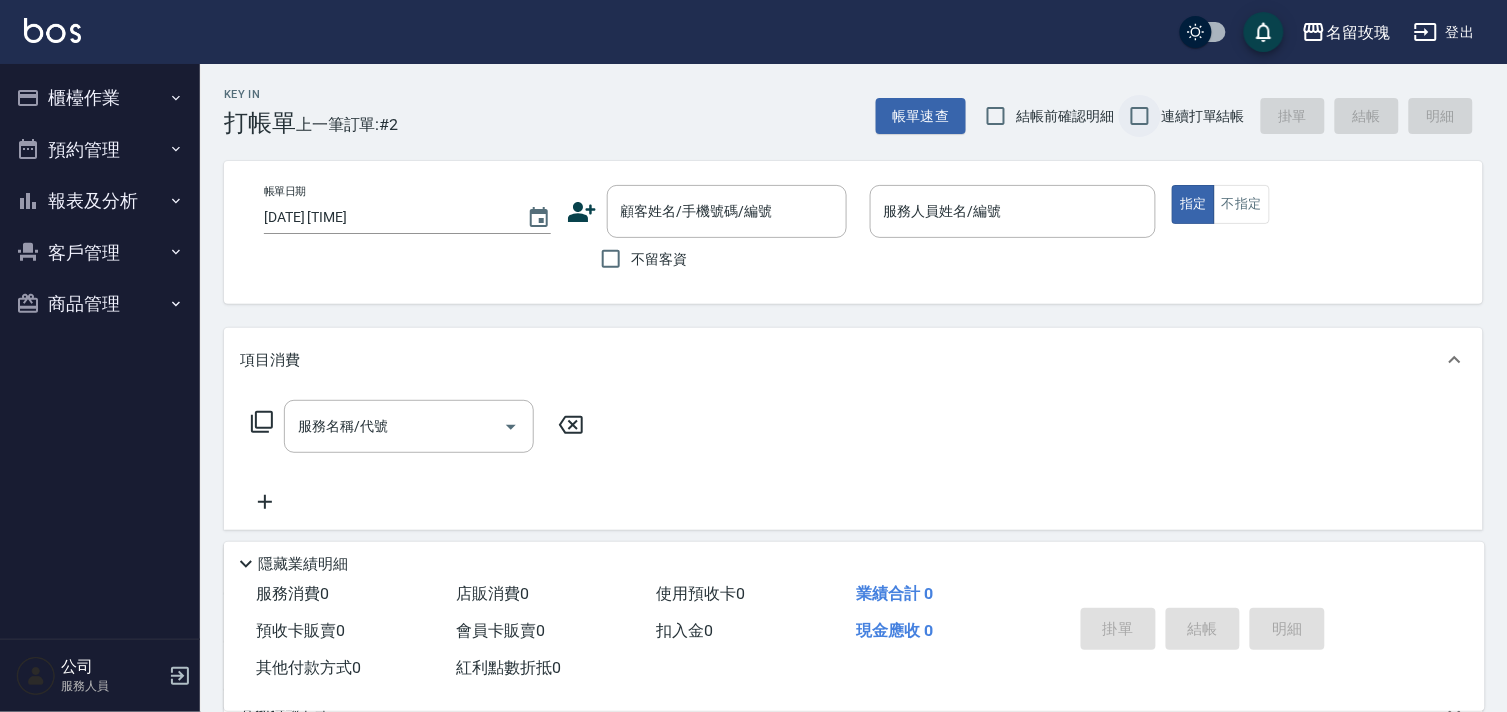 drag, startPoint x: 1023, startPoint y: 124, endPoint x: 1147, endPoint y: 105, distance: 125.4472 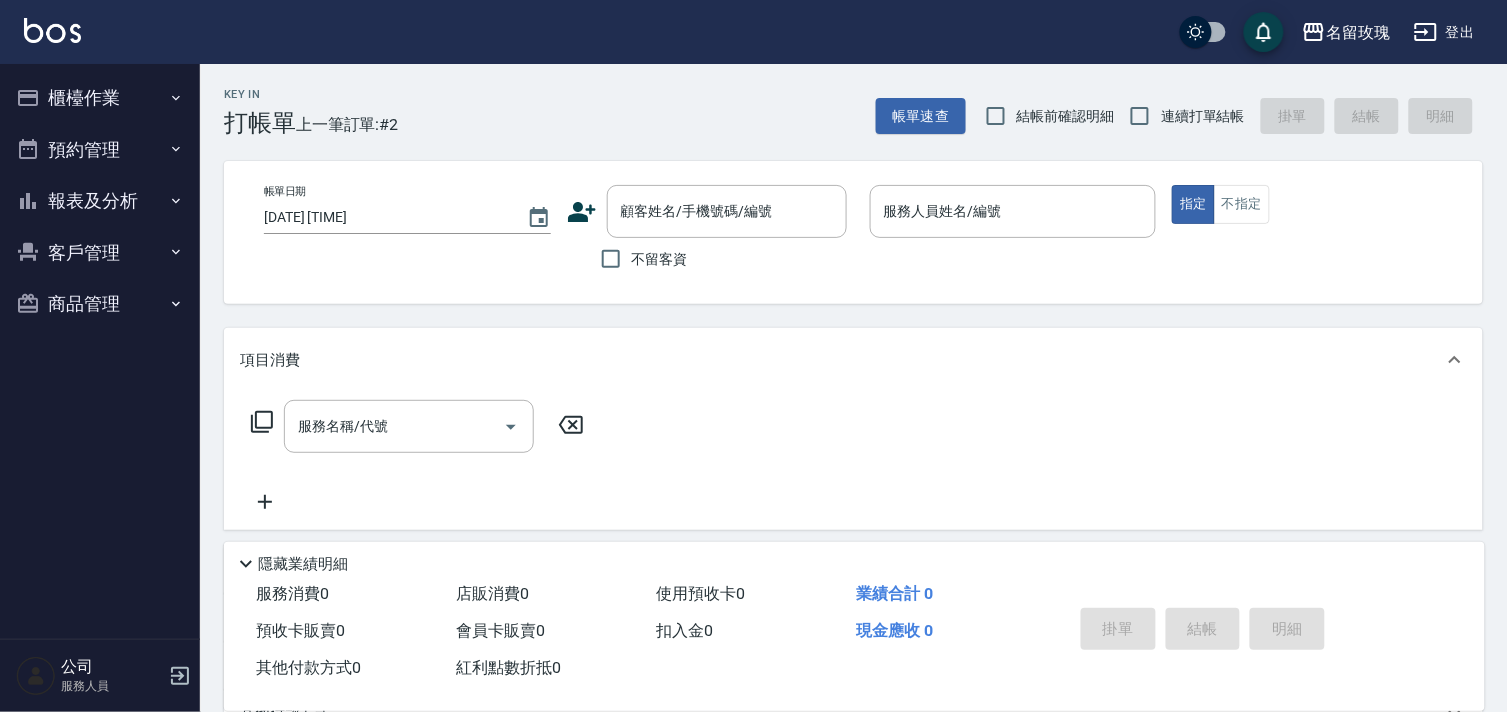 click on "連續打單結帳" at bounding box center (1182, 116) 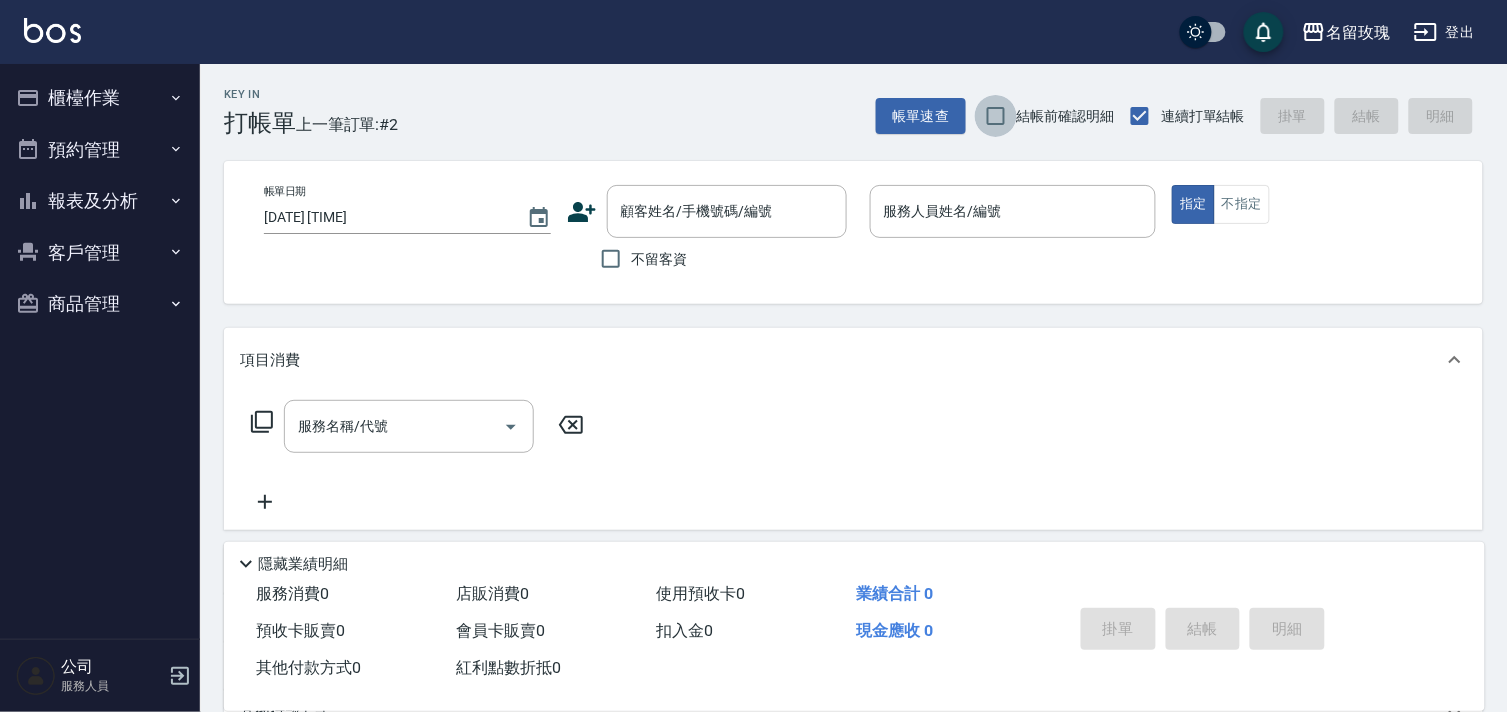 click on "結帳前確認明細" at bounding box center [996, 116] 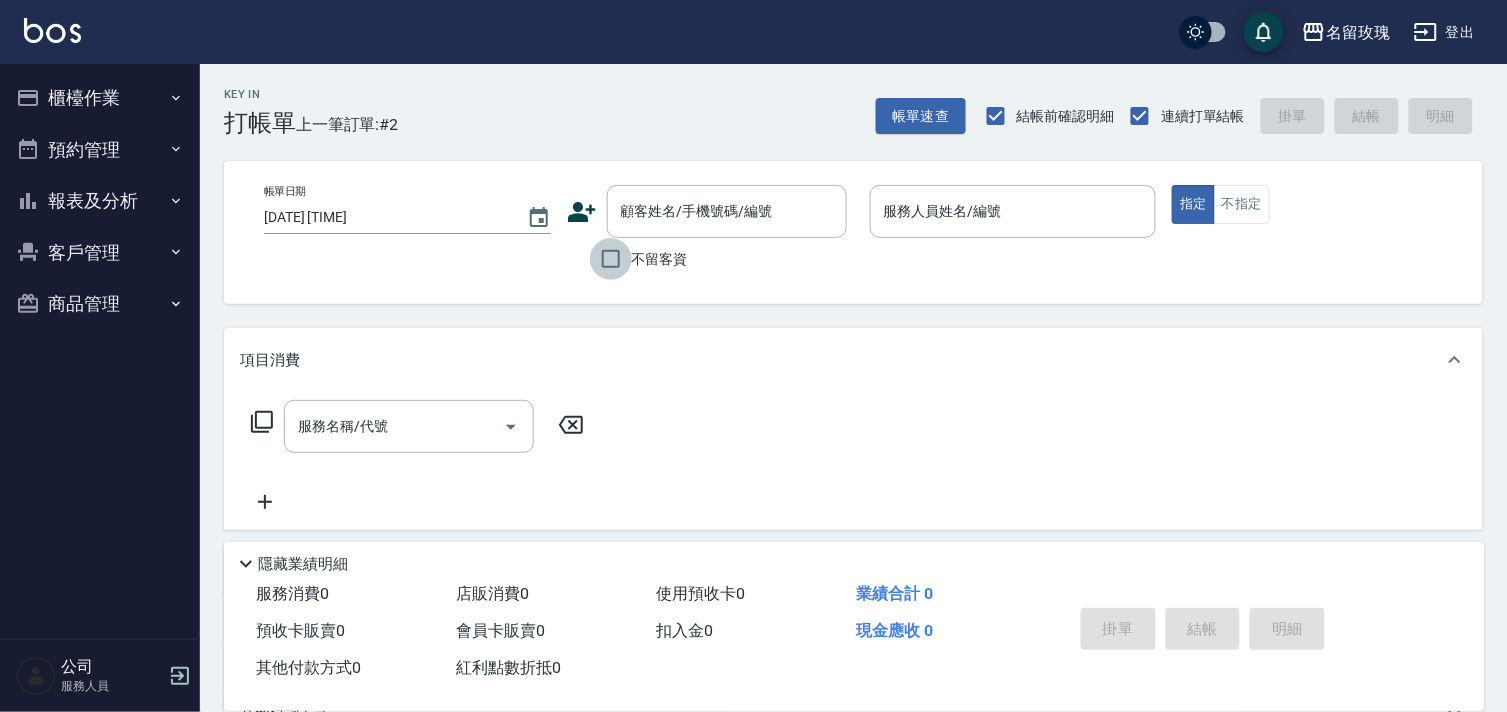 click on "不留客資" at bounding box center [611, 259] 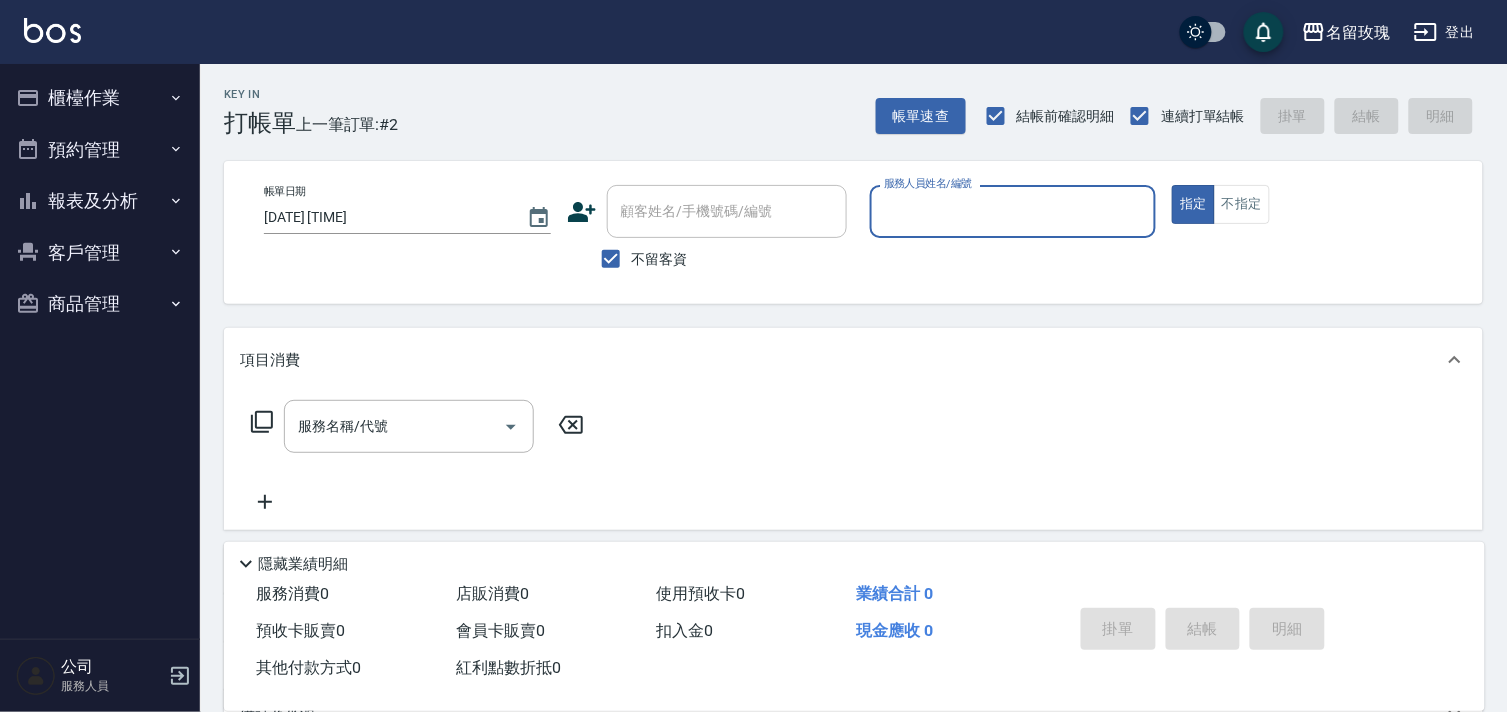 click on "櫃檯作業" at bounding box center (100, 98) 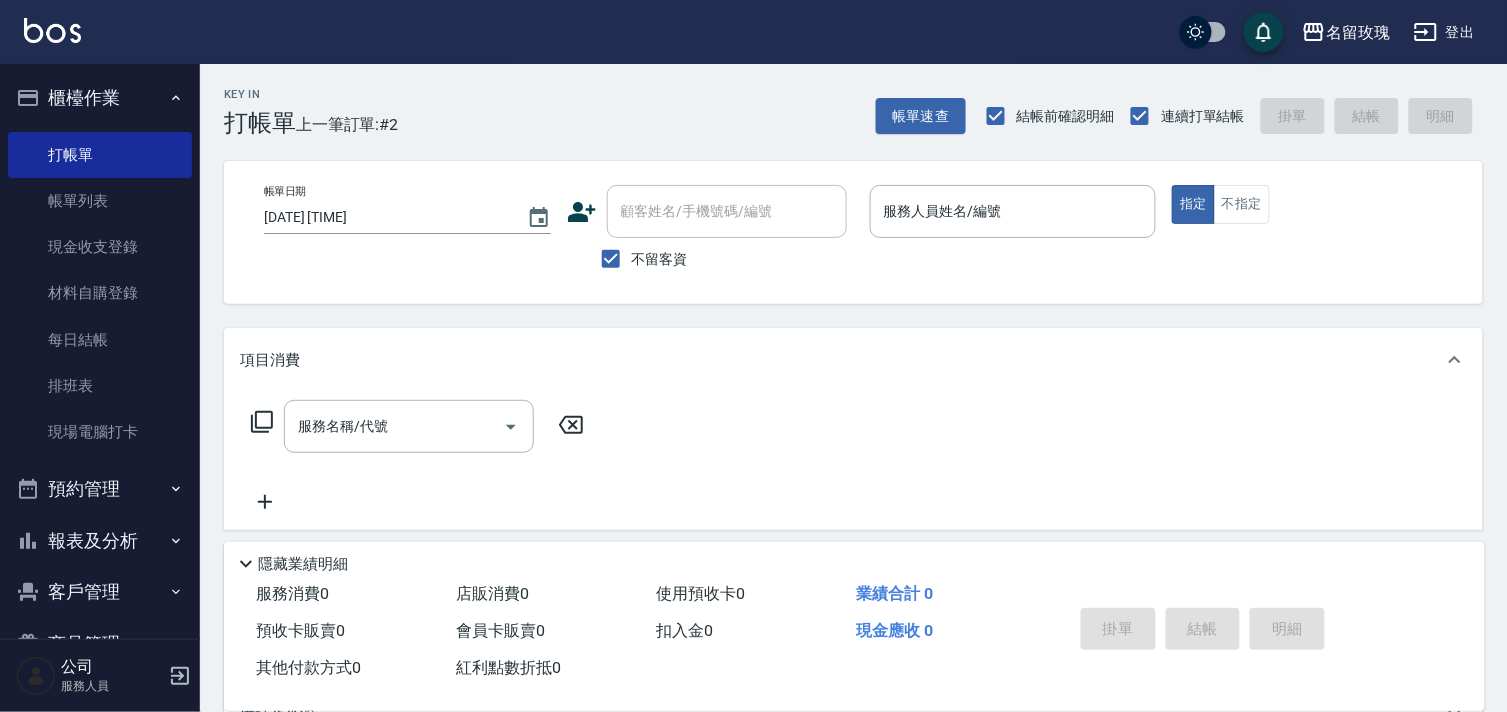 click on "不留客資" at bounding box center [660, 259] 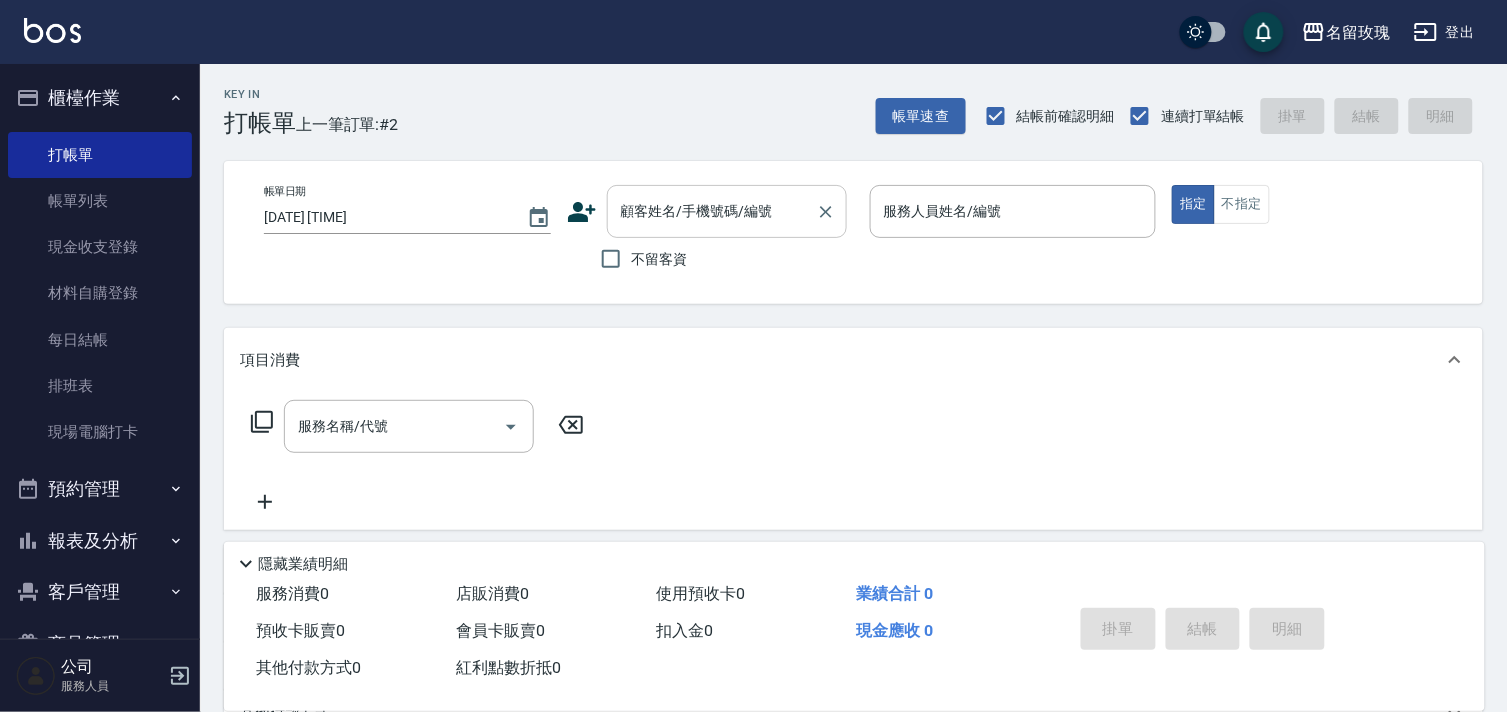 click on "顧客姓名/手機號碼/編號" at bounding box center [727, 211] 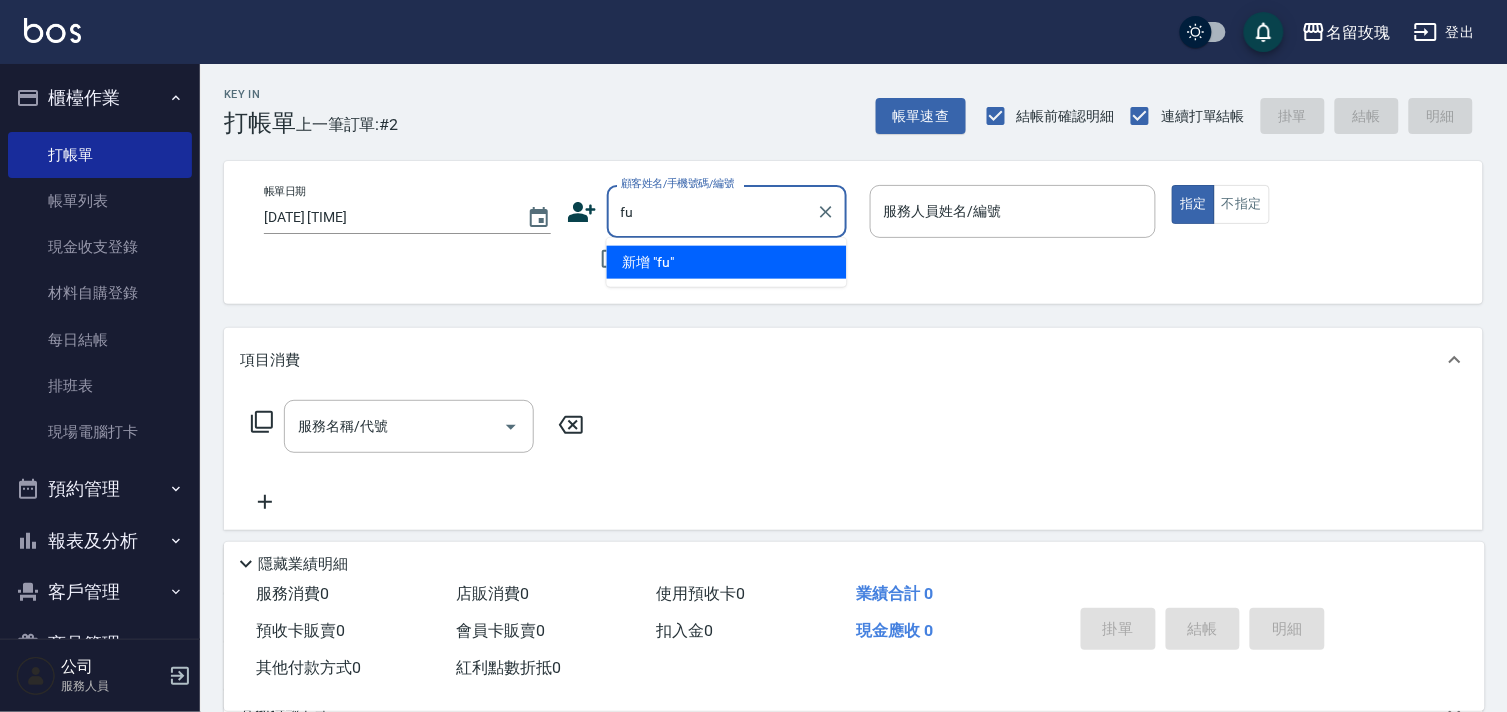 type on "f" 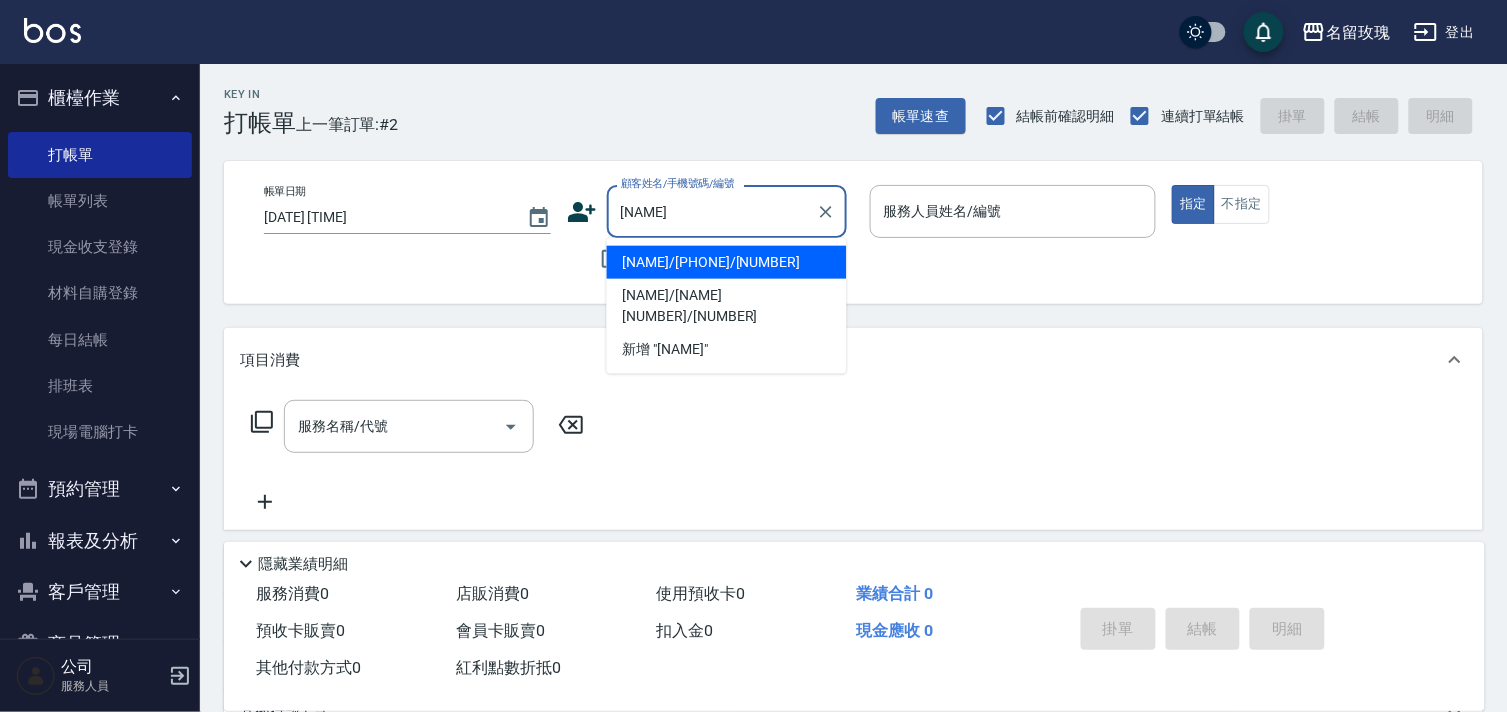 click on "[NAME]/[PHONE]/[NUMBER]" at bounding box center [727, 262] 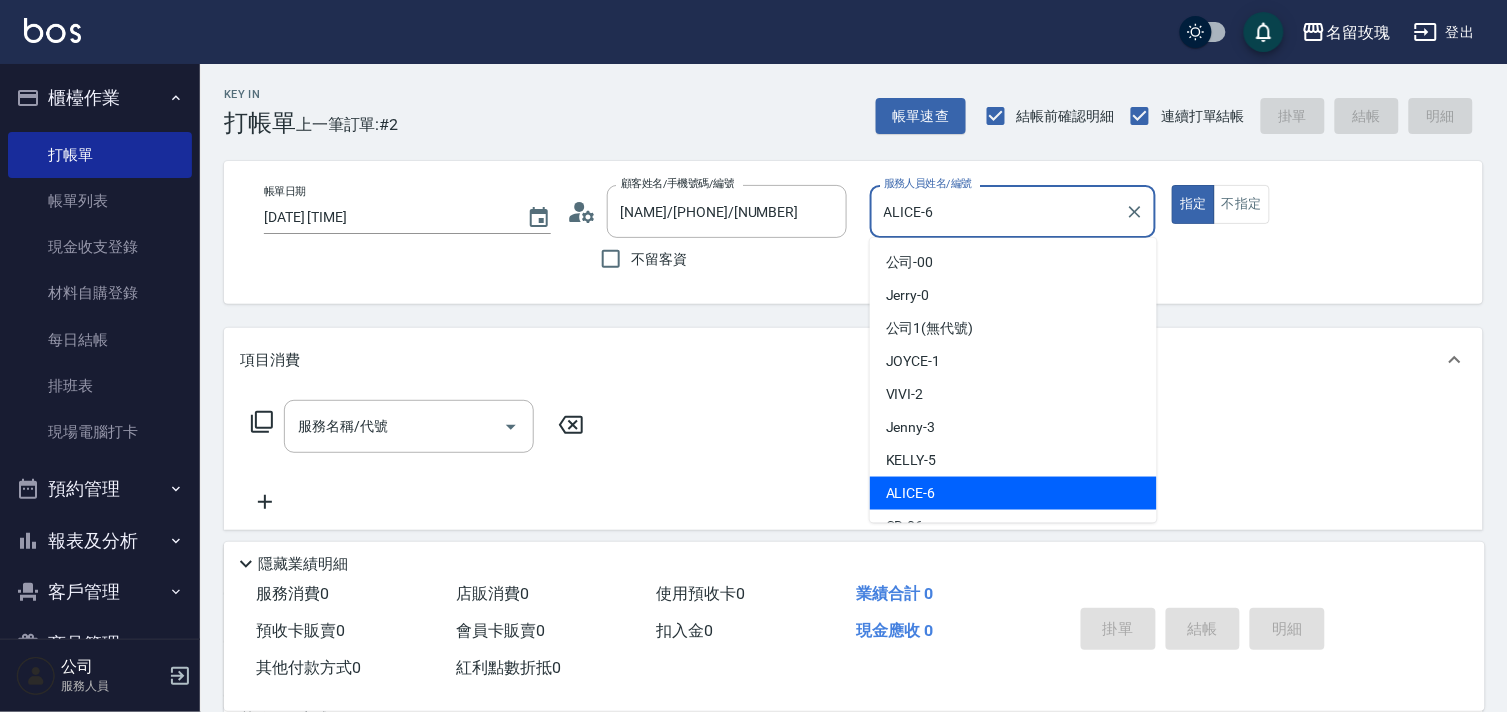 drag, startPoint x: 892, startPoint y: 208, endPoint x: 873, endPoint y: 205, distance: 19.235384 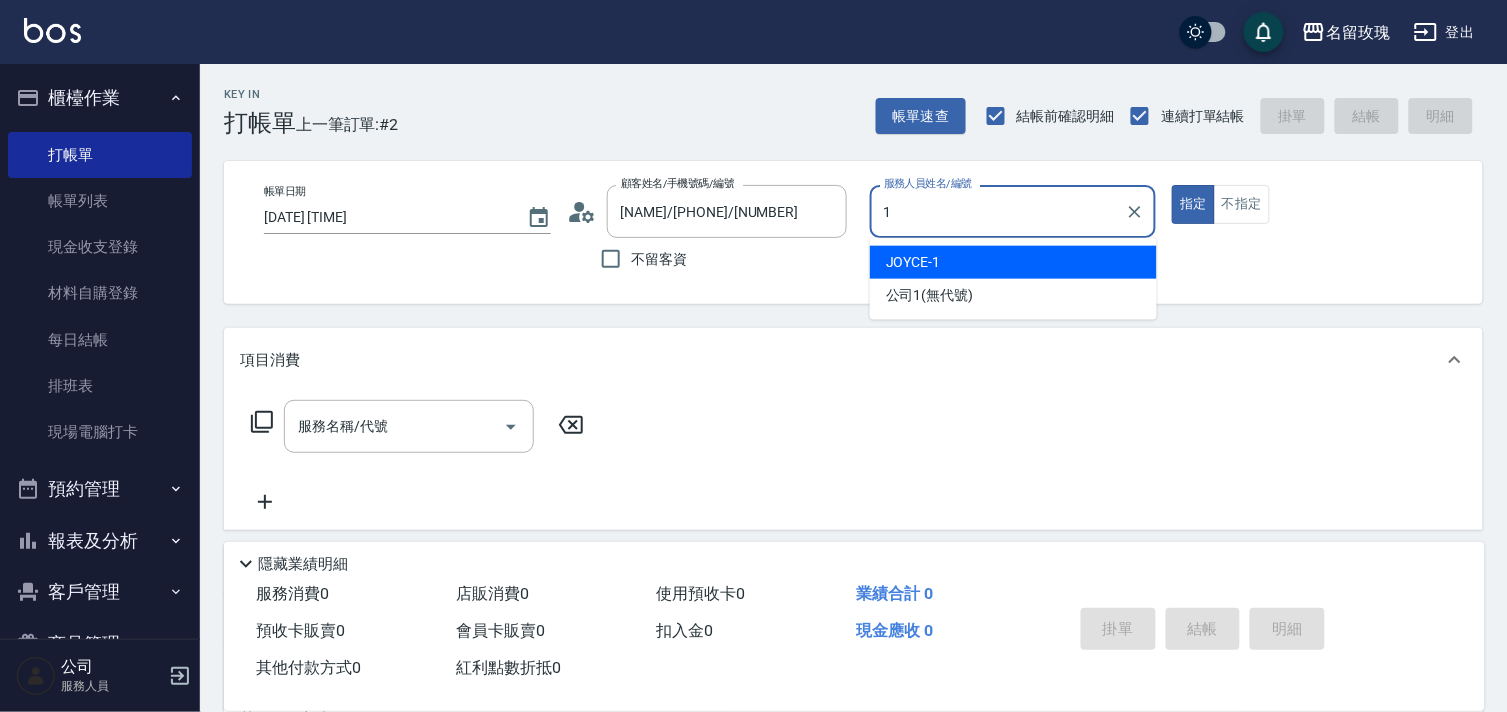 type on "JOYCE-1" 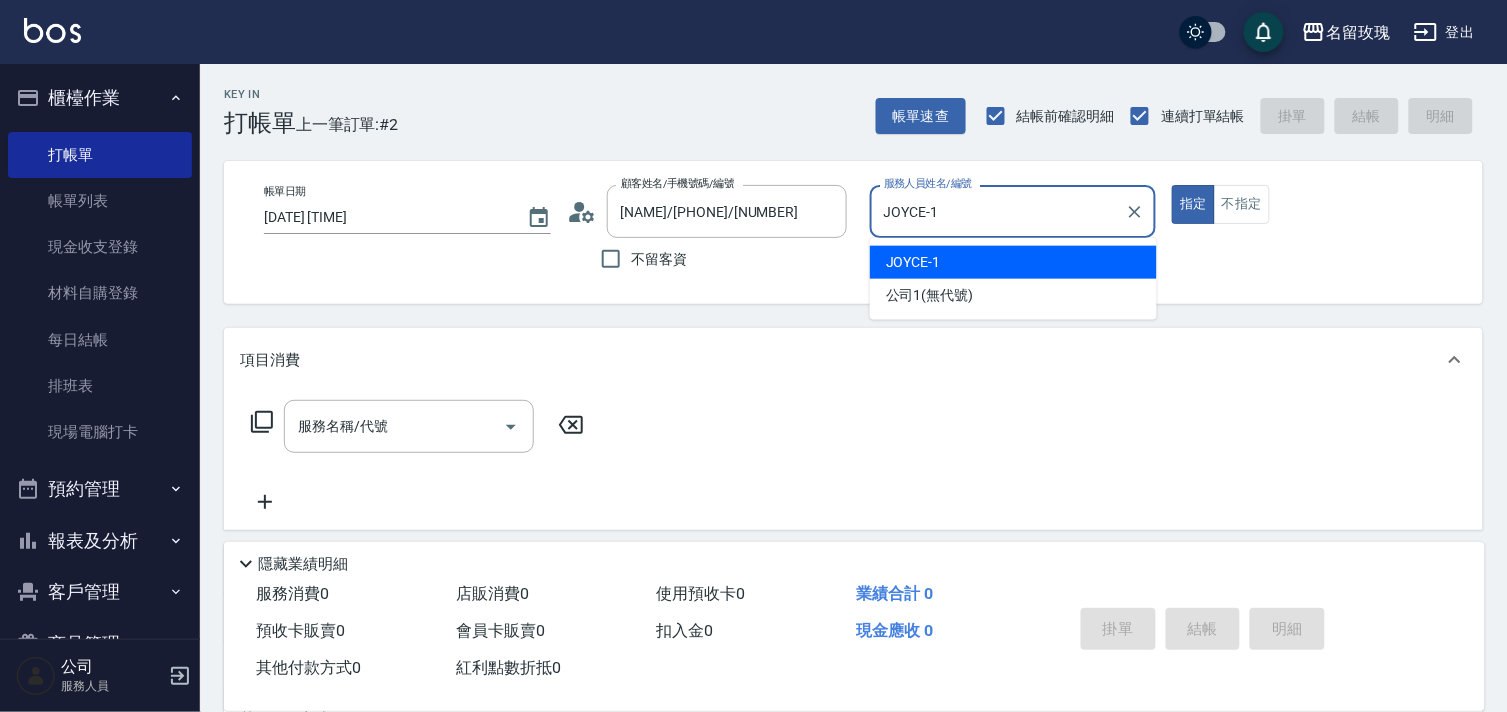 type on "true" 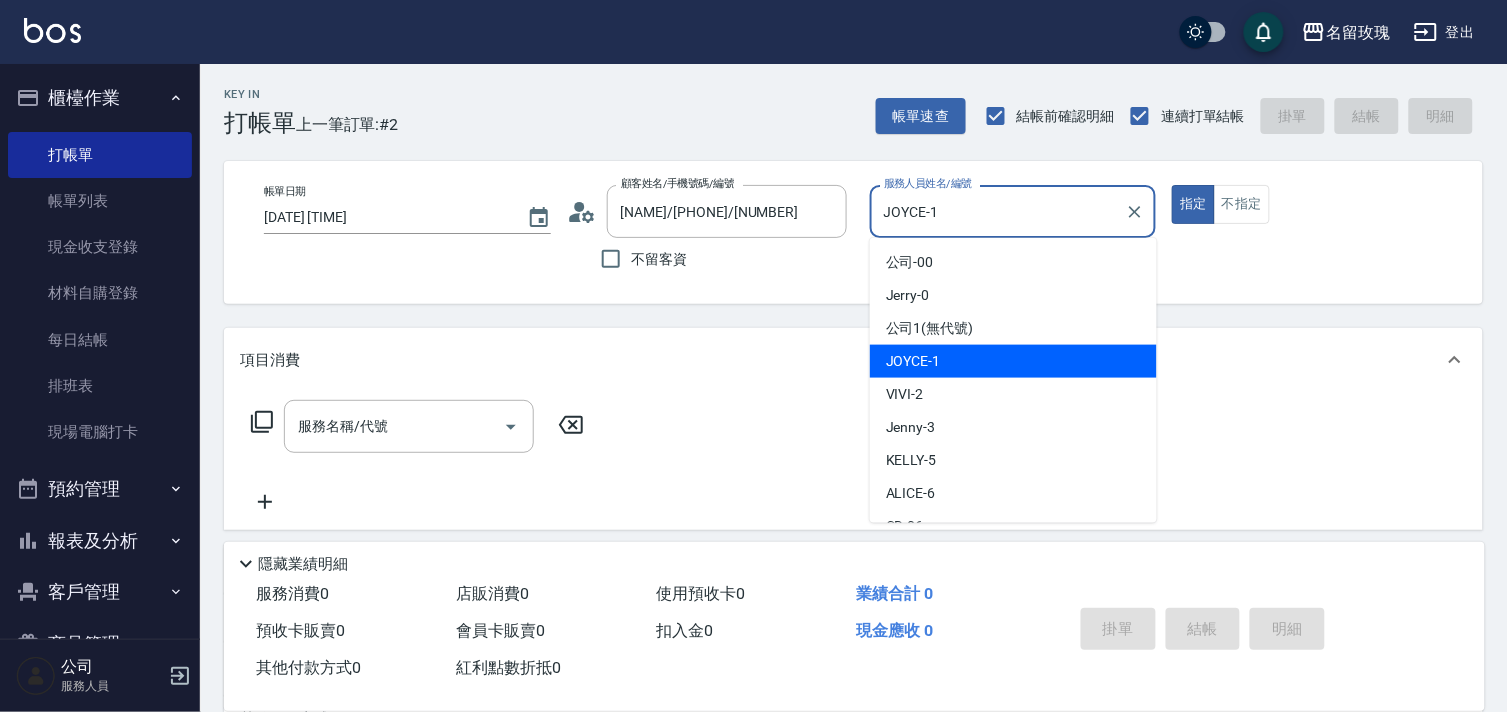 drag, startPoint x: 1011, startPoint y: 218, endPoint x: 848, endPoint y: 182, distance: 166.92813 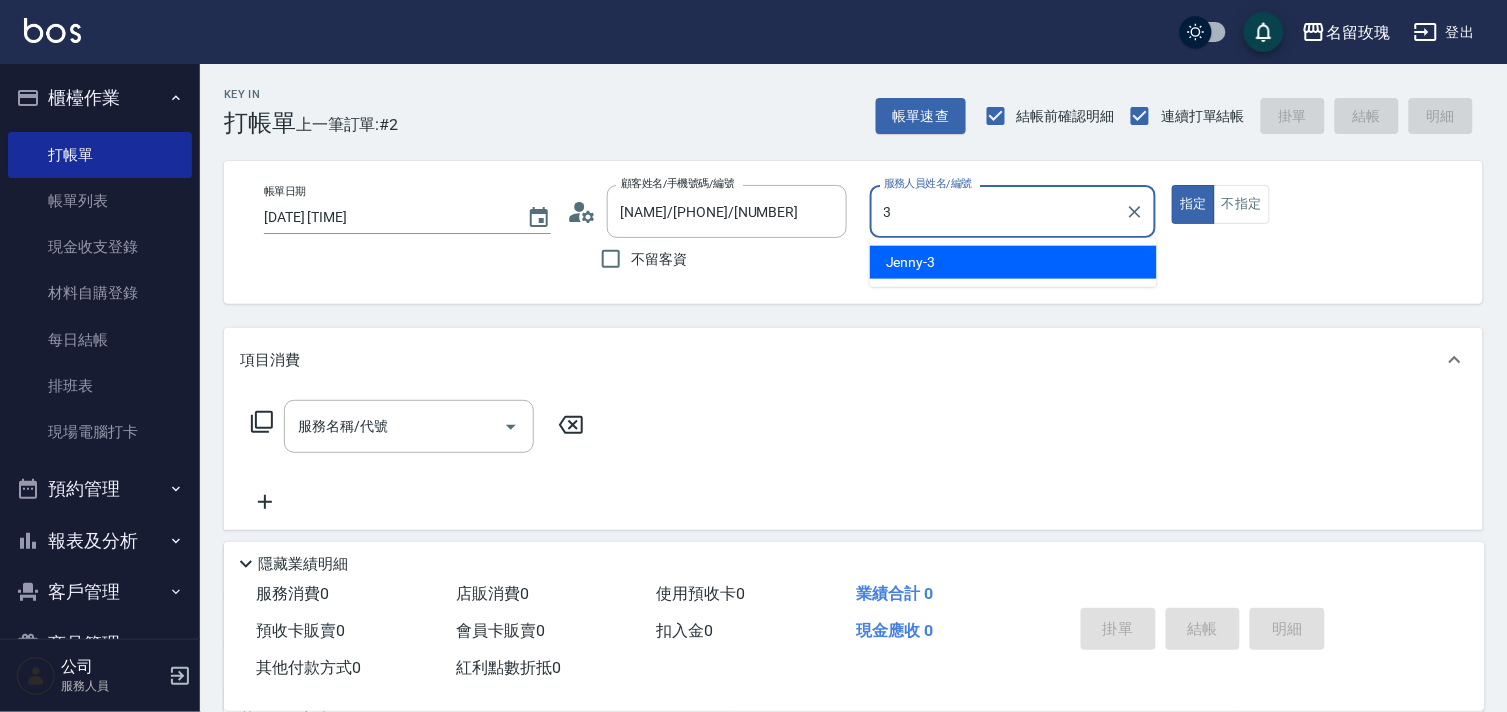 type on "Jenny-3" 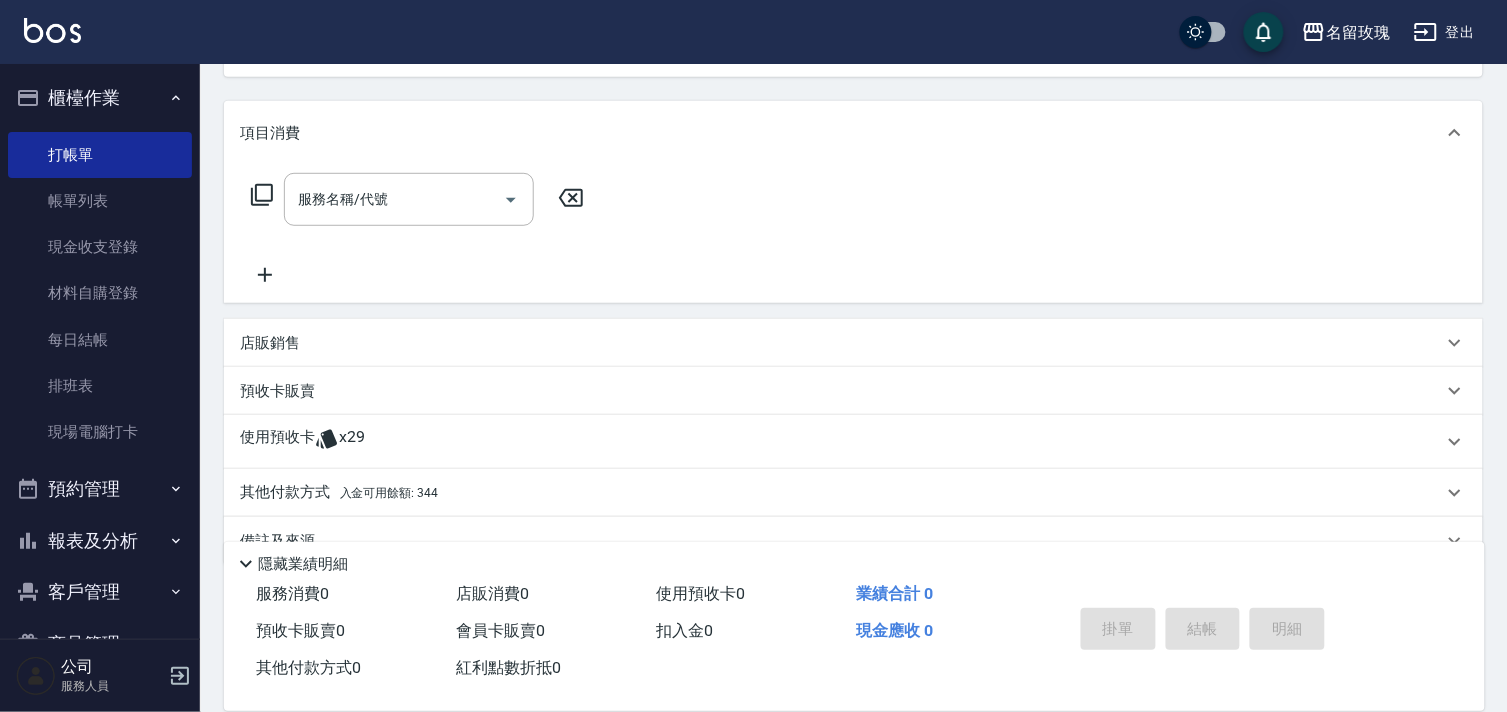 scroll, scrollTop: 268, scrollLeft: 0, axis: vertical 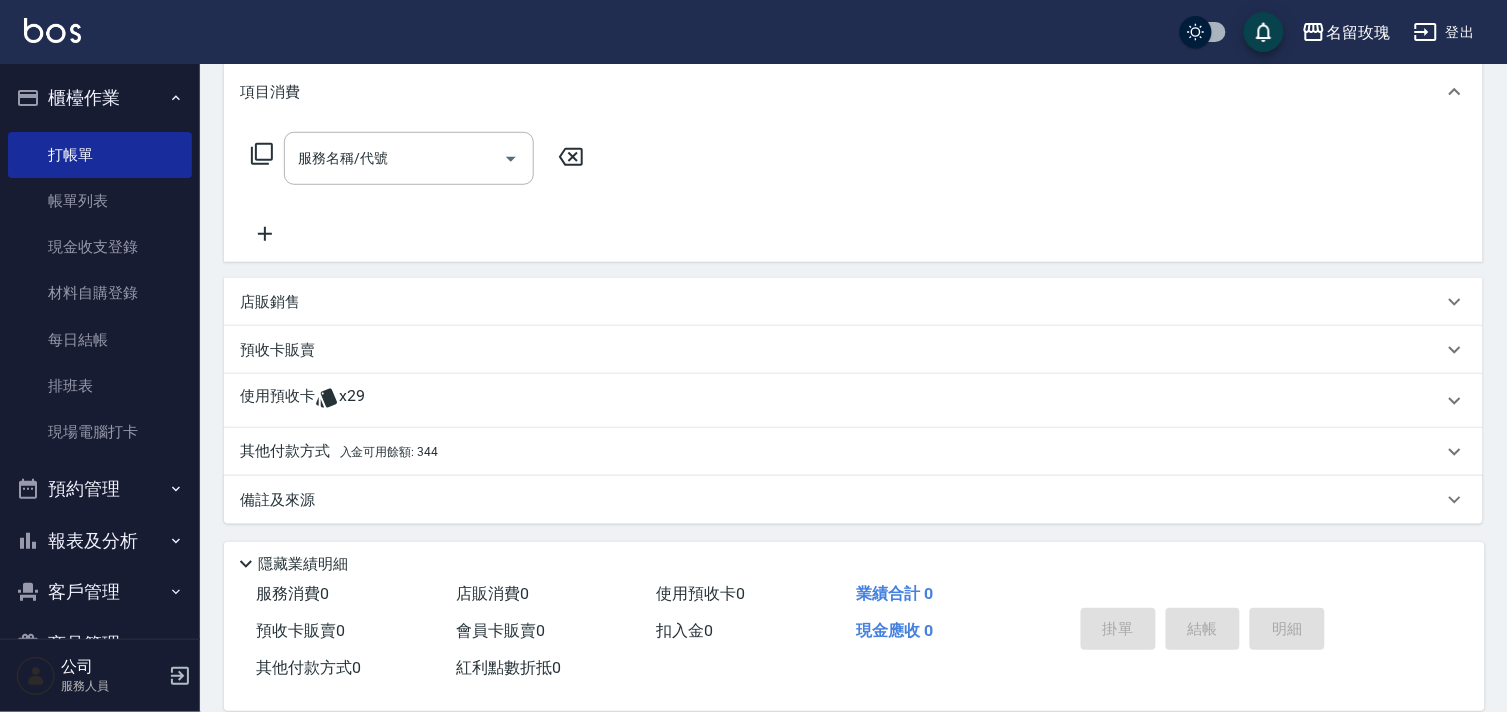 click on "使用預收卡 x29" at bounding box center [853, 401] 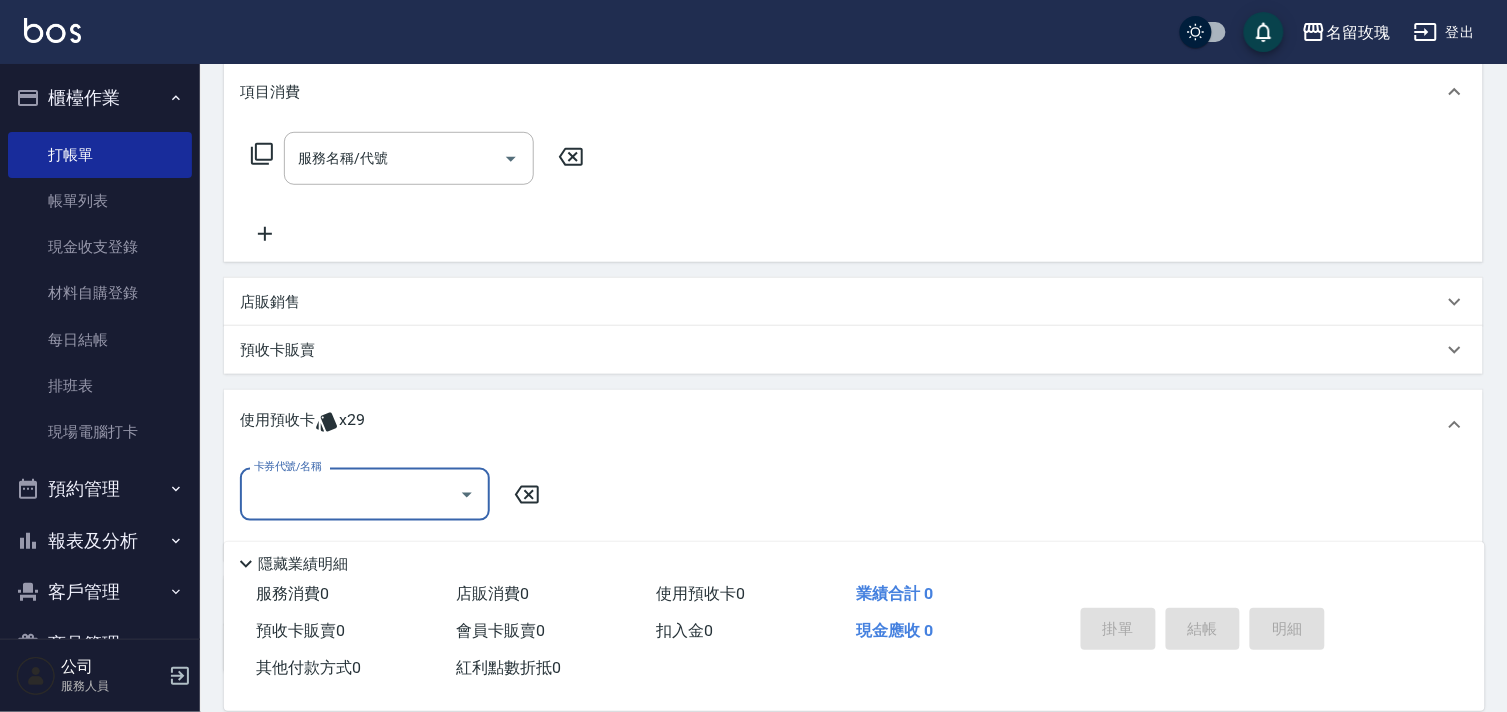 scroll, scrollTop: 1, scrollLeft: 0, axis: vertical 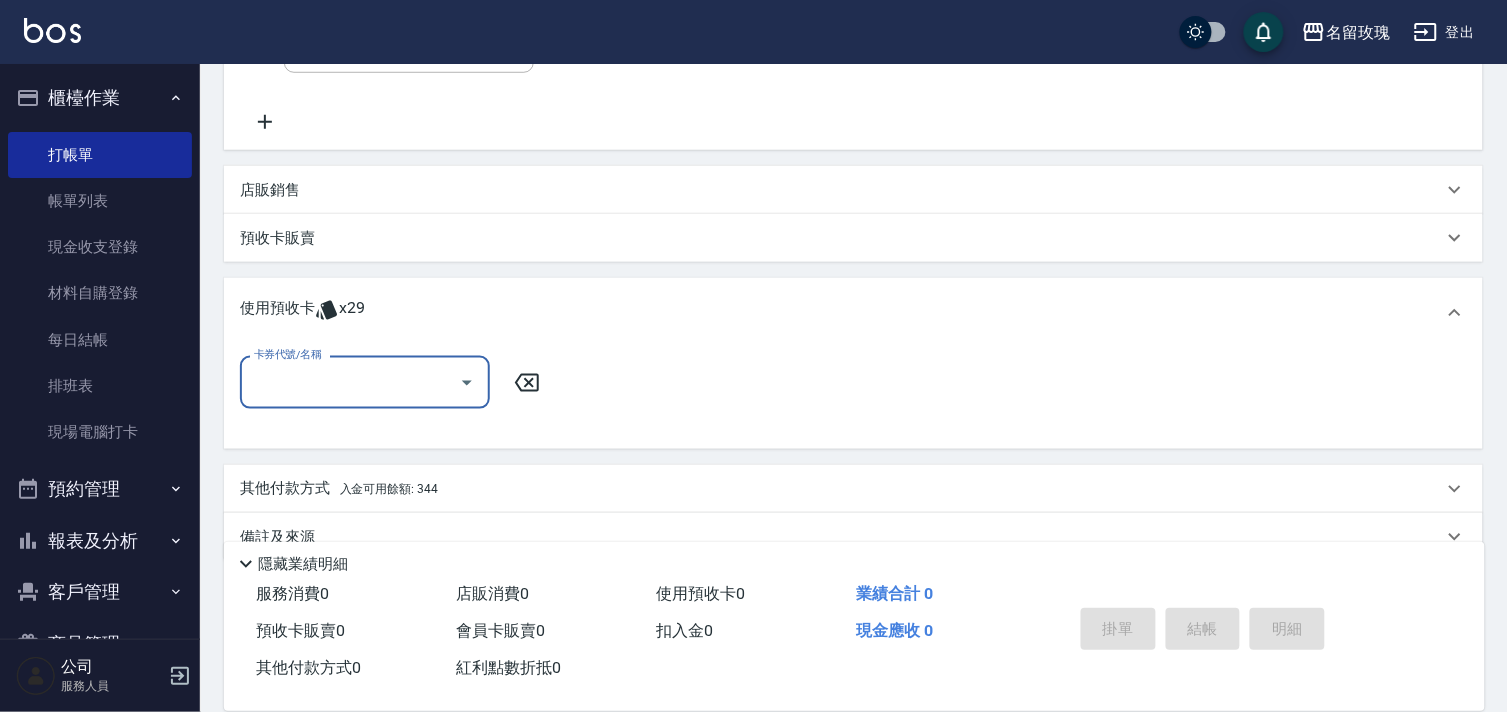 click on "卡券代號/名稱" at bounding box center (350, 382) 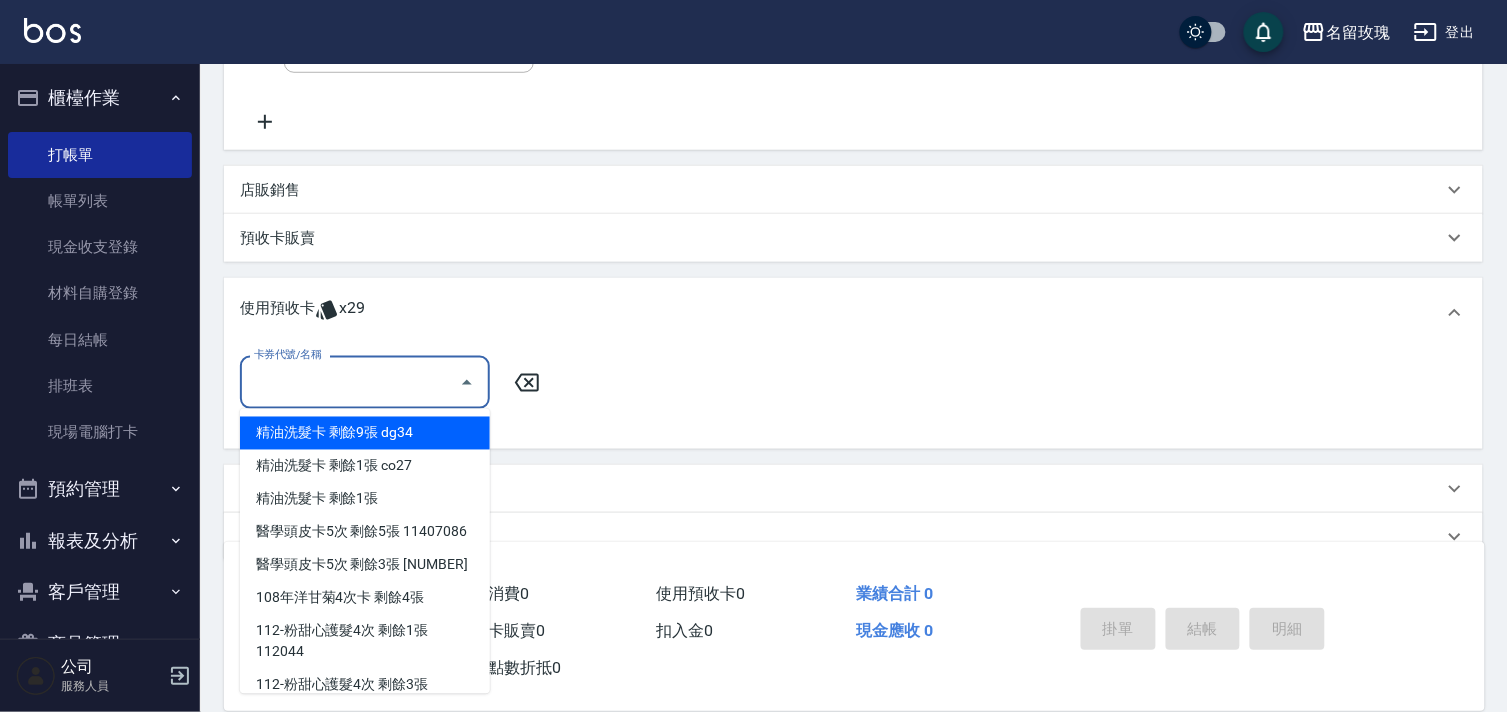 scroll, scrollTop: 417, scrollLeft: 0, axis: vertical 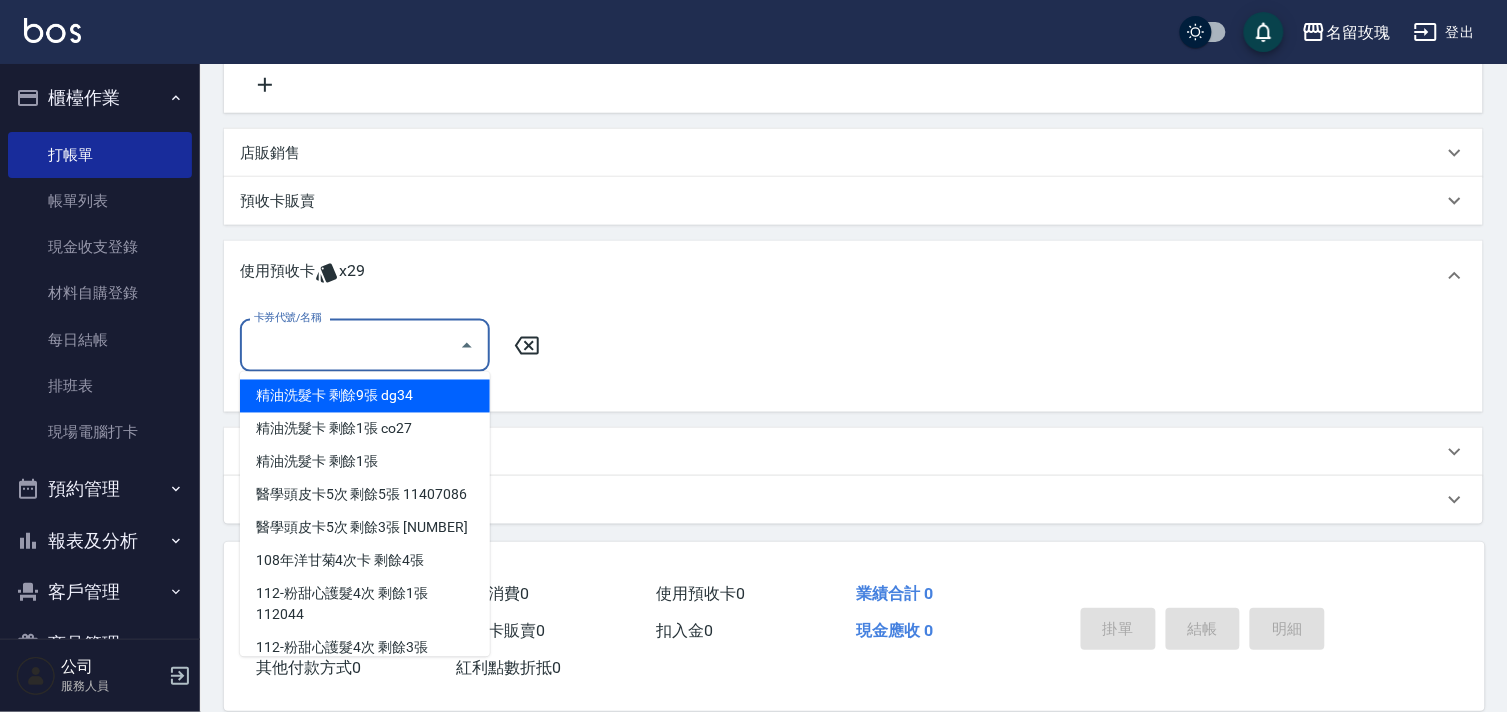 click on "精油洗髮卡 剩餘9張 dg34" at bounding box center [365, 396] 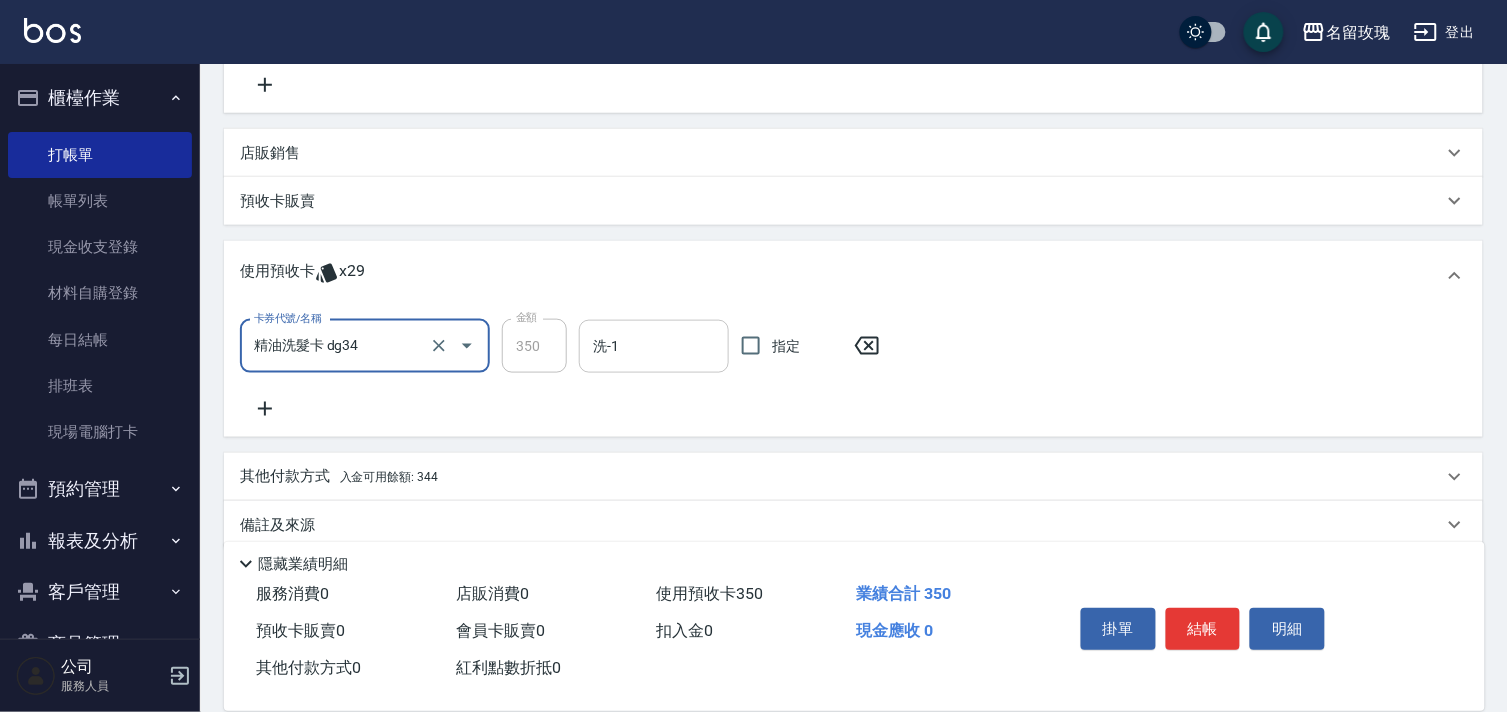 click on "洗-1" at bounding box center (654, 346) 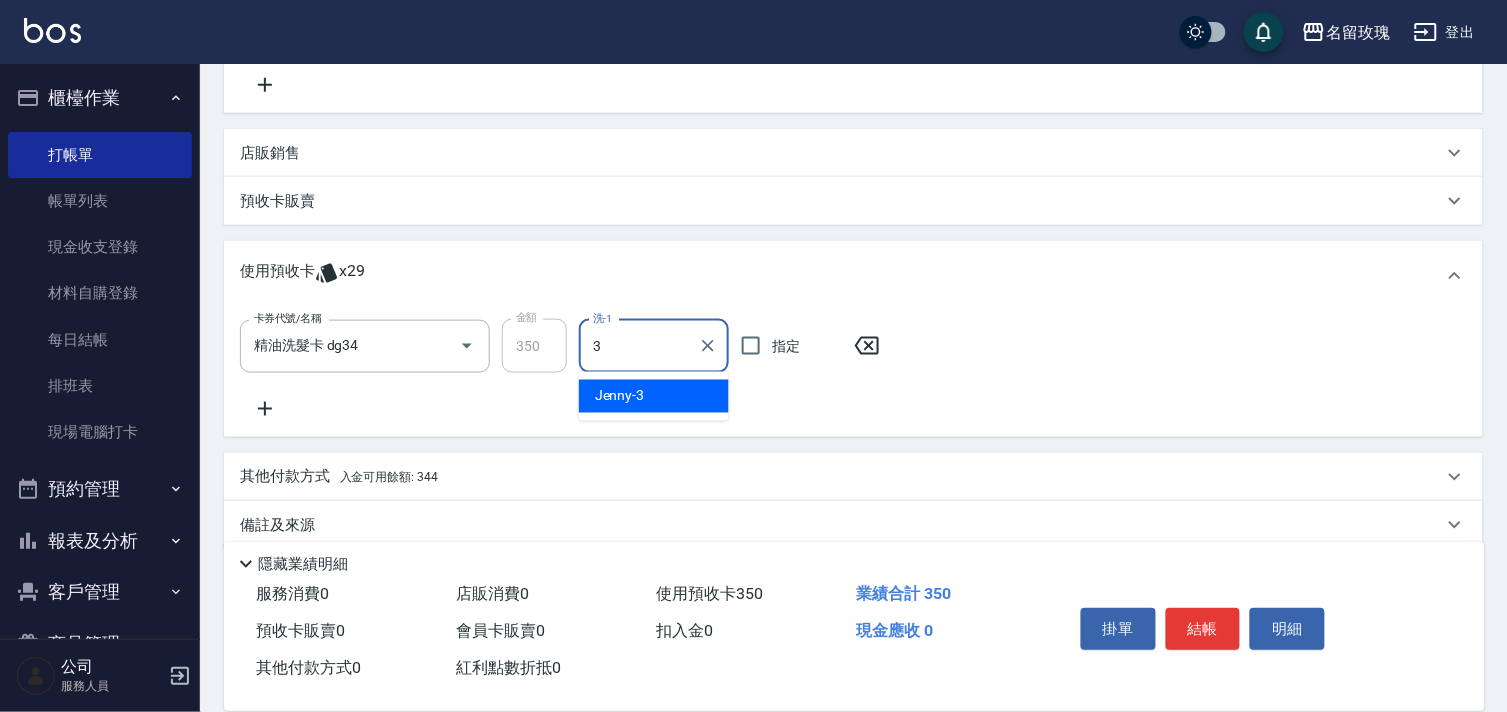type on "Jenny-3" 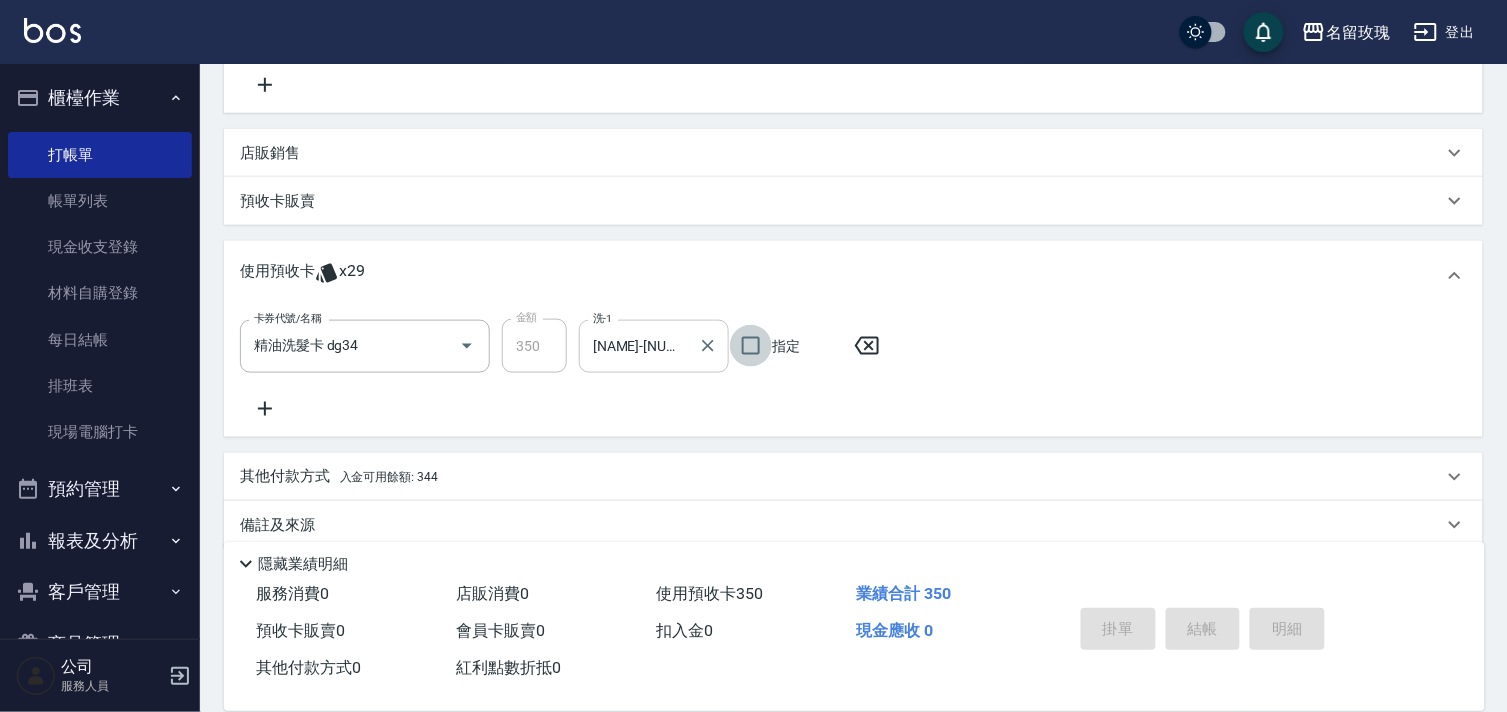 type on "2025/08/06 10:20" 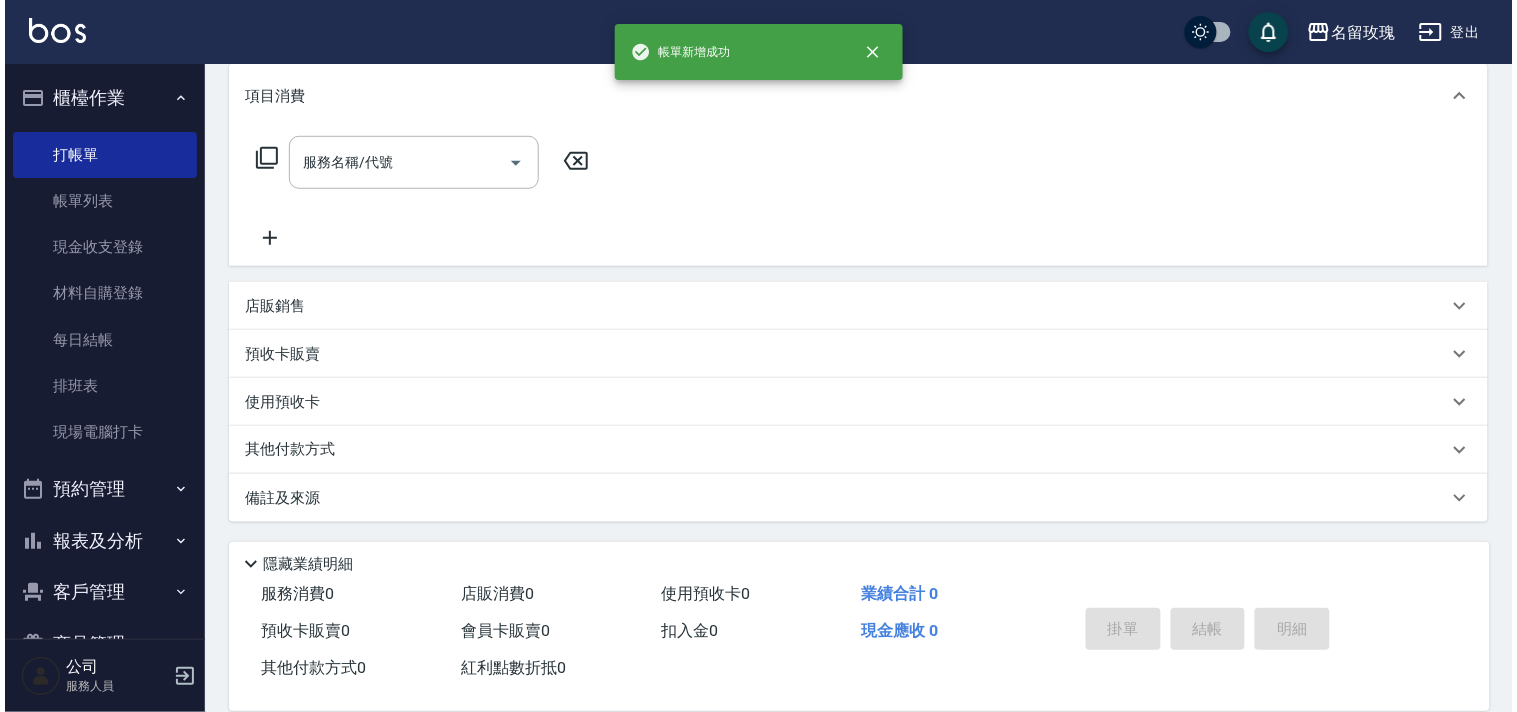 scroll, scrollTop: 0, scrollLeft: 0, axis: both 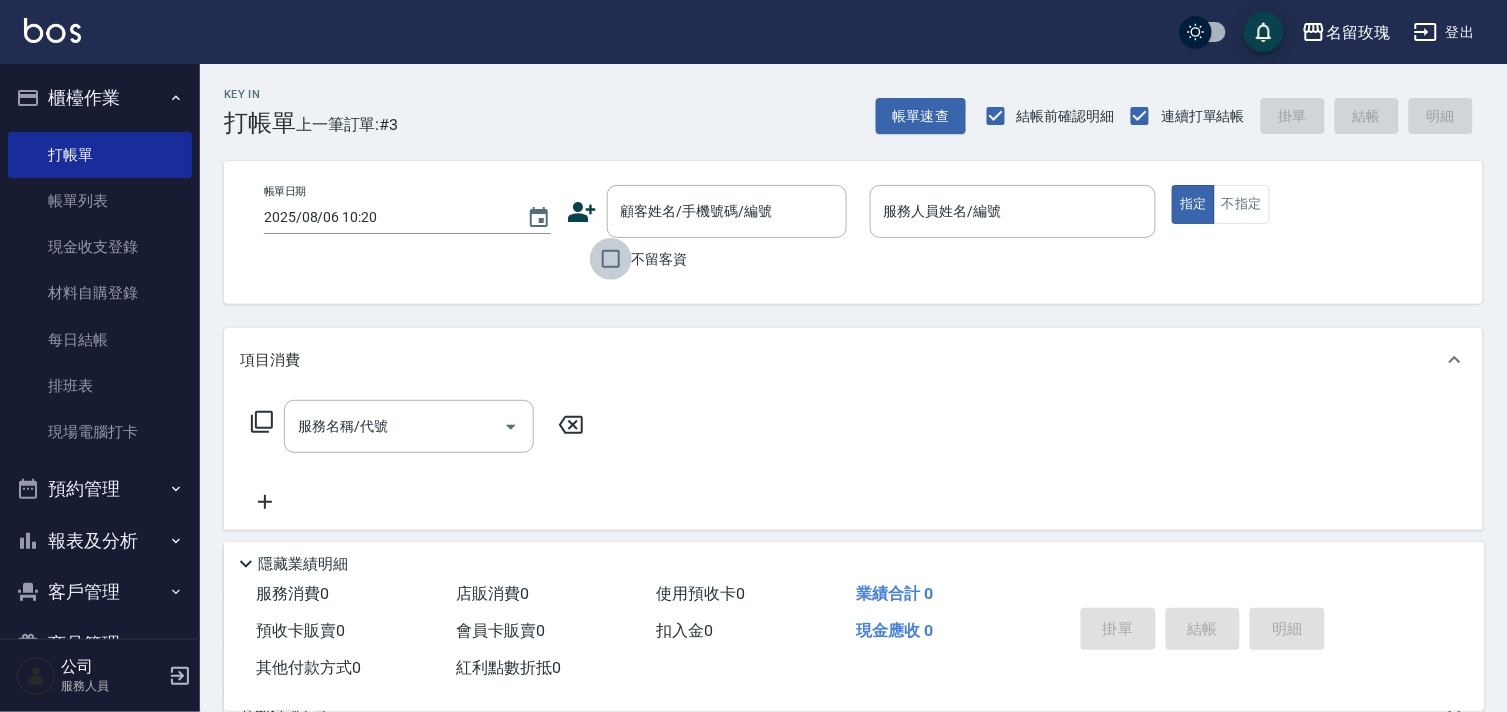 click on "不留客資" at bounding box center [611, 259] 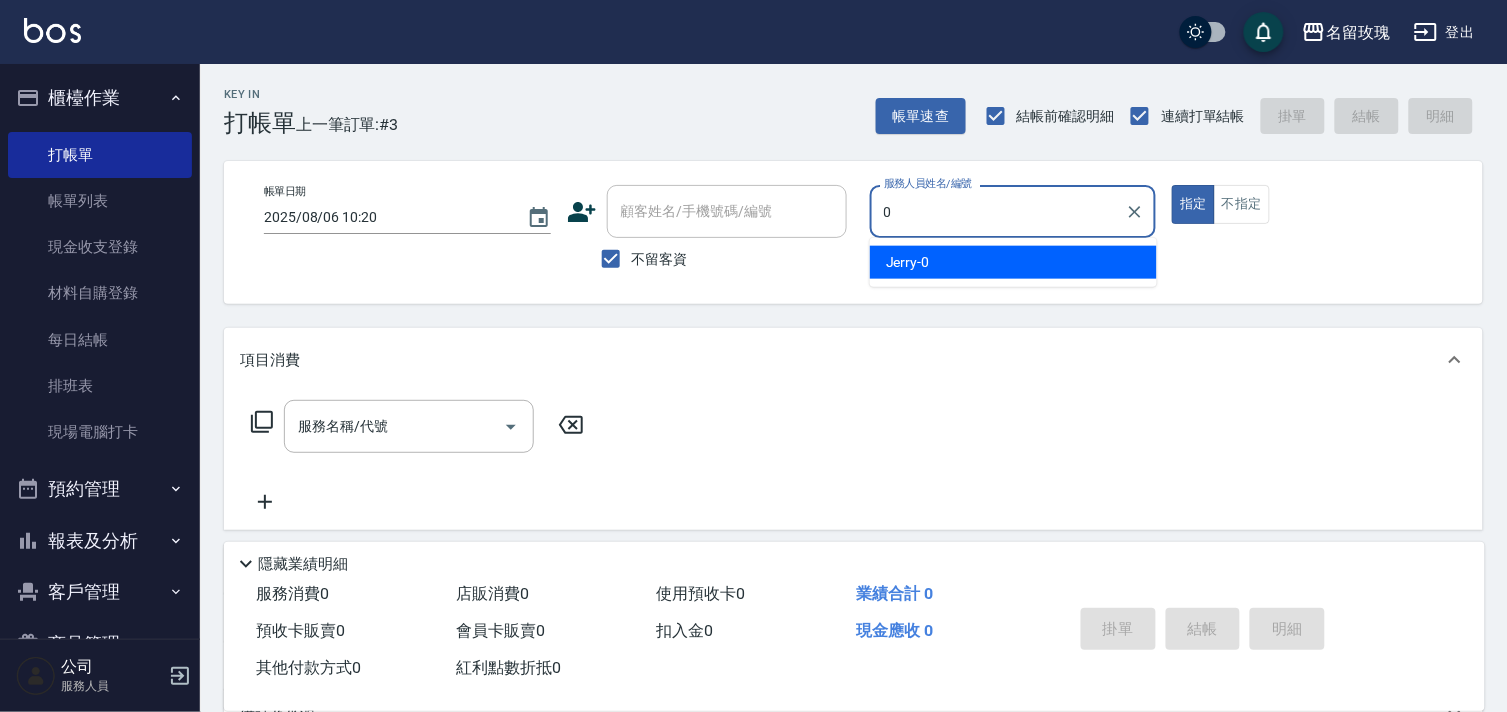 type on "Jerry-0" 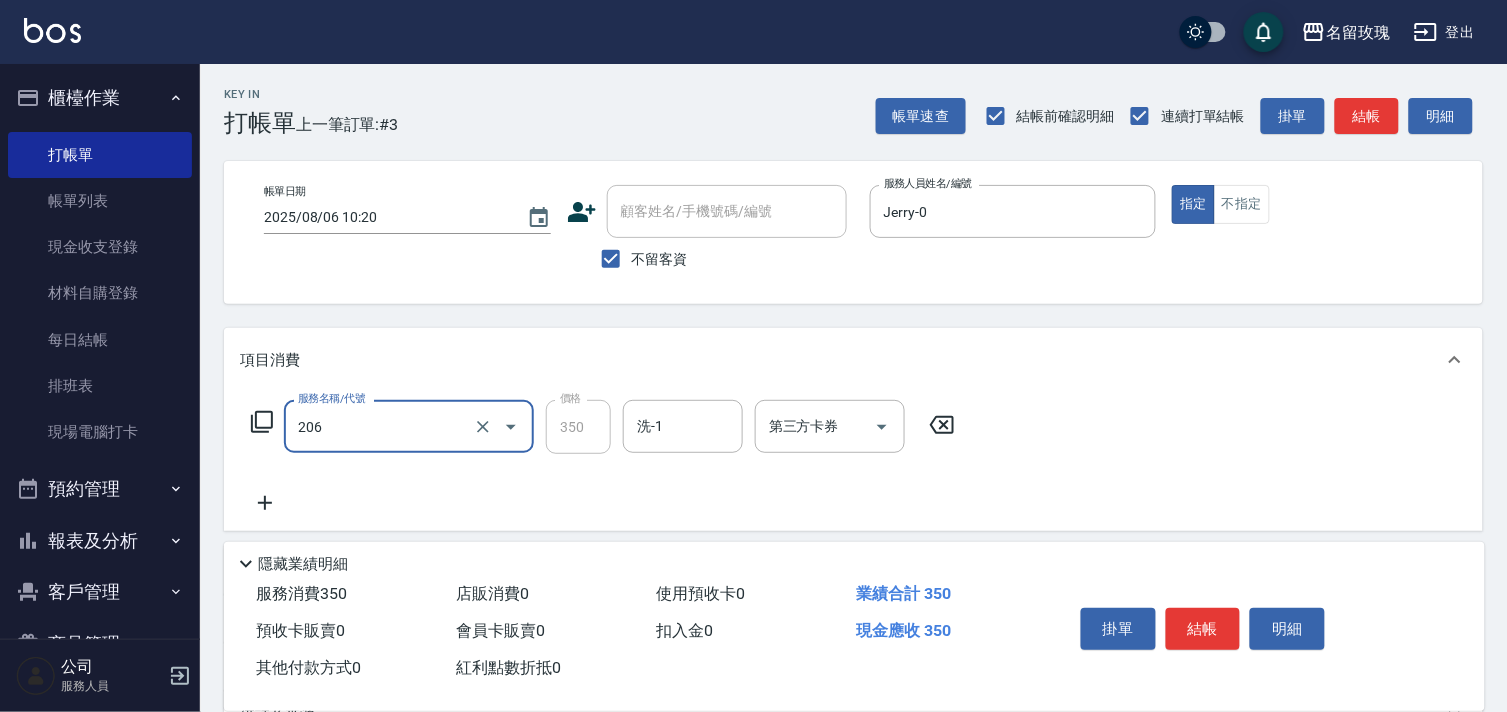 type on "洗髮精油(206)" 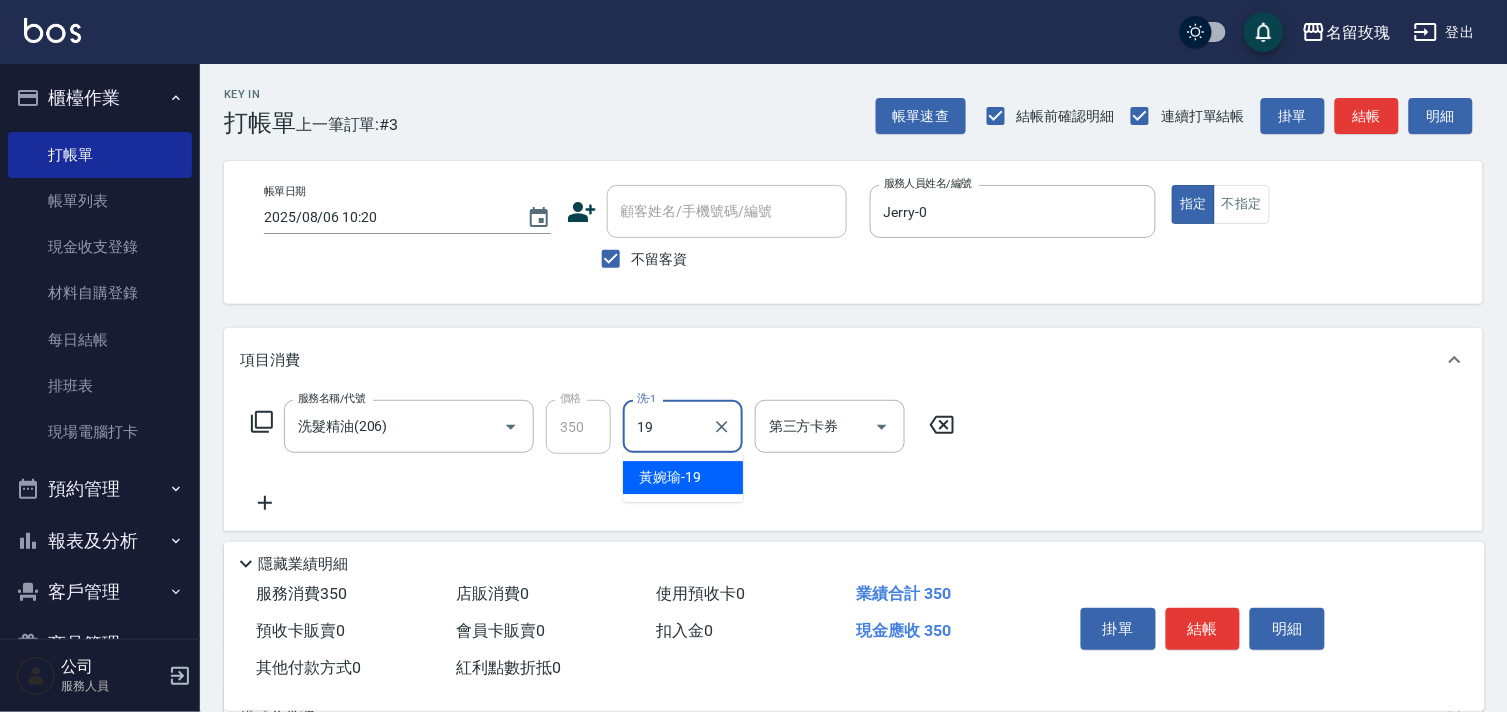 type on "黃婉瑜-19" 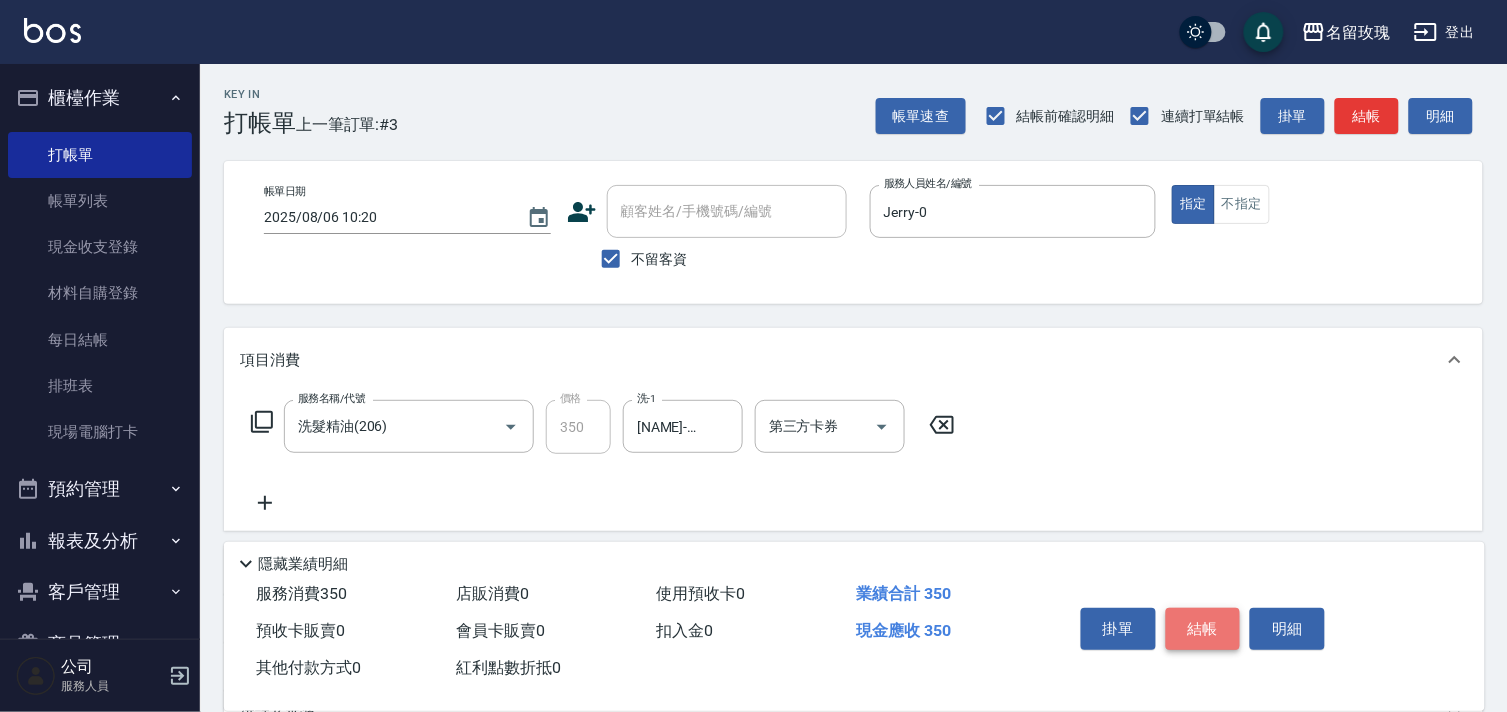 click on "結帳" at bounding box center [1203, 629] 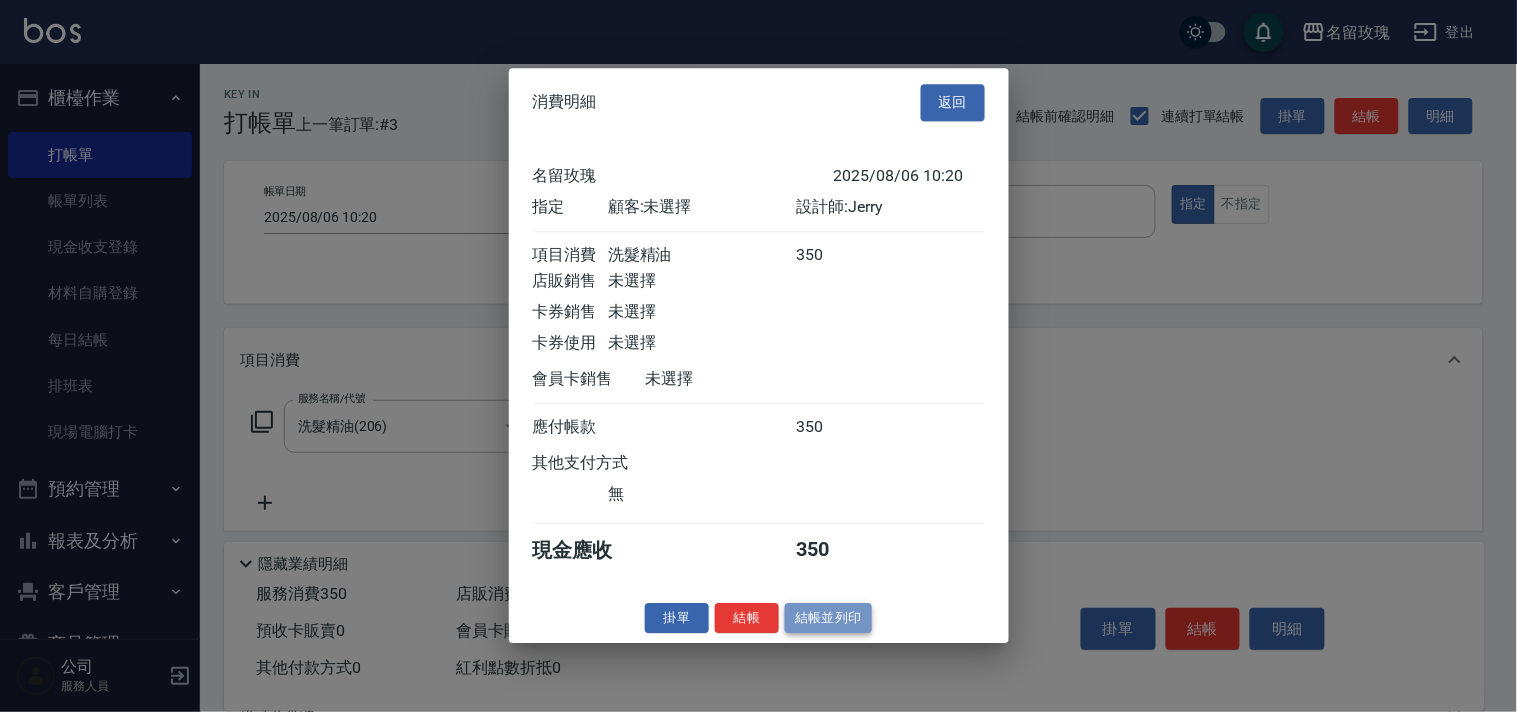 click on "結帳並列印" at bounding box center [828, 618] 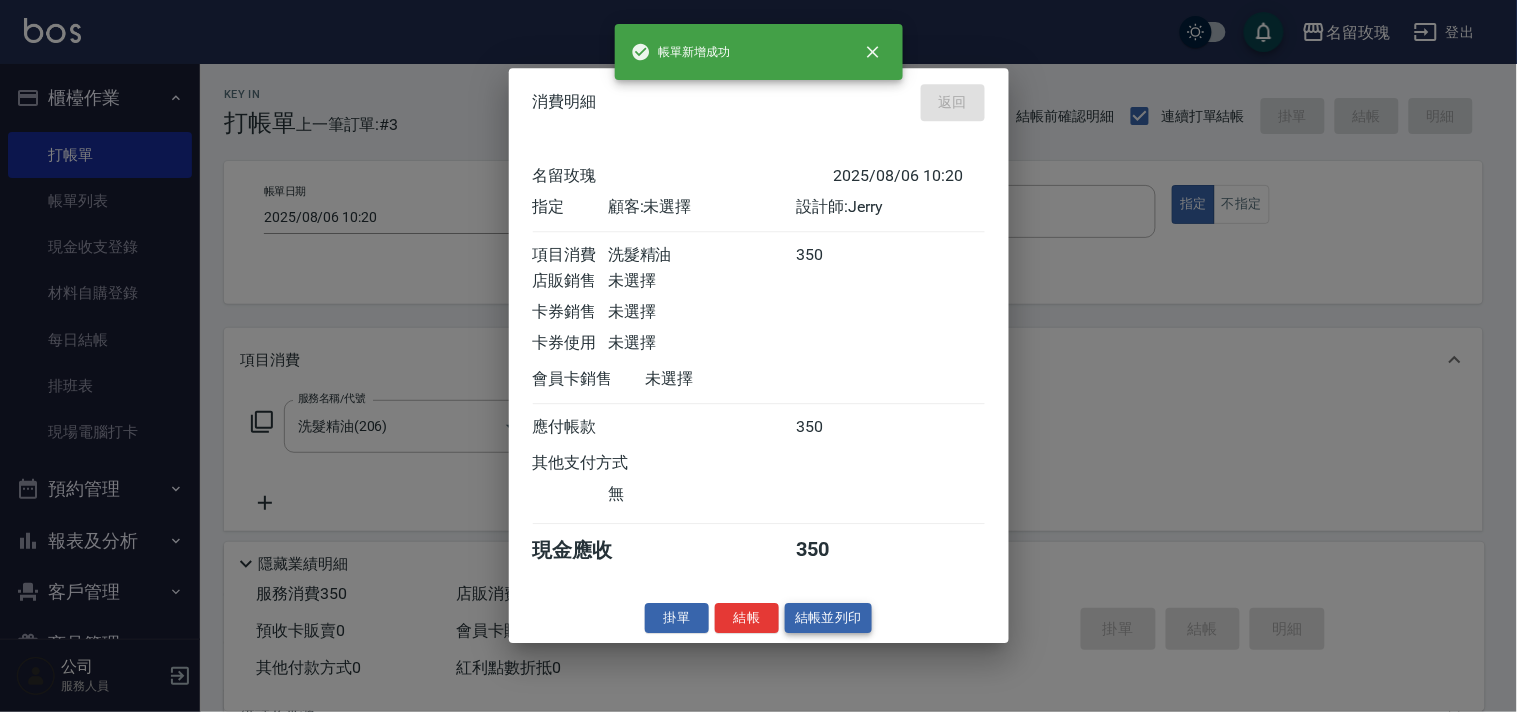 type on "2025/08/06 10:46" 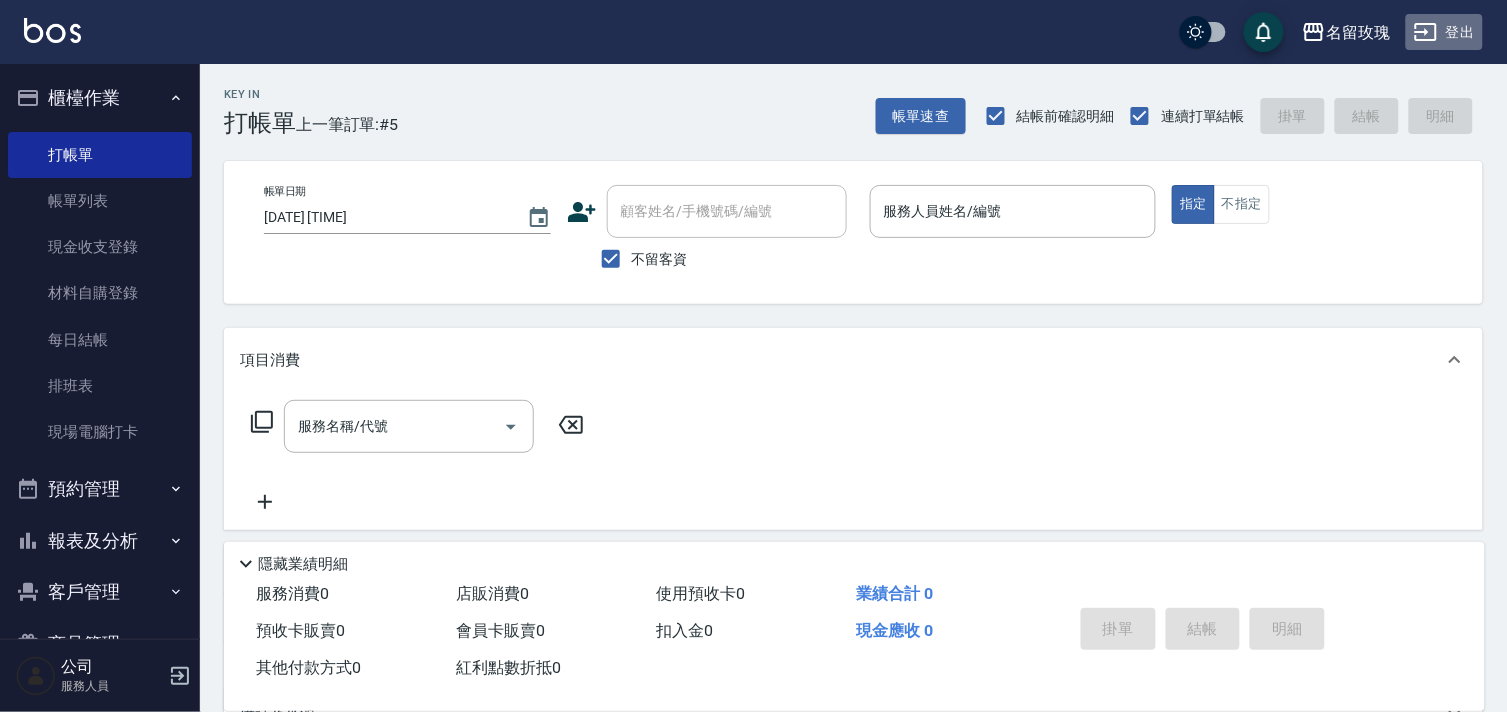 click on "登出" at bounding box center [1444, 32] 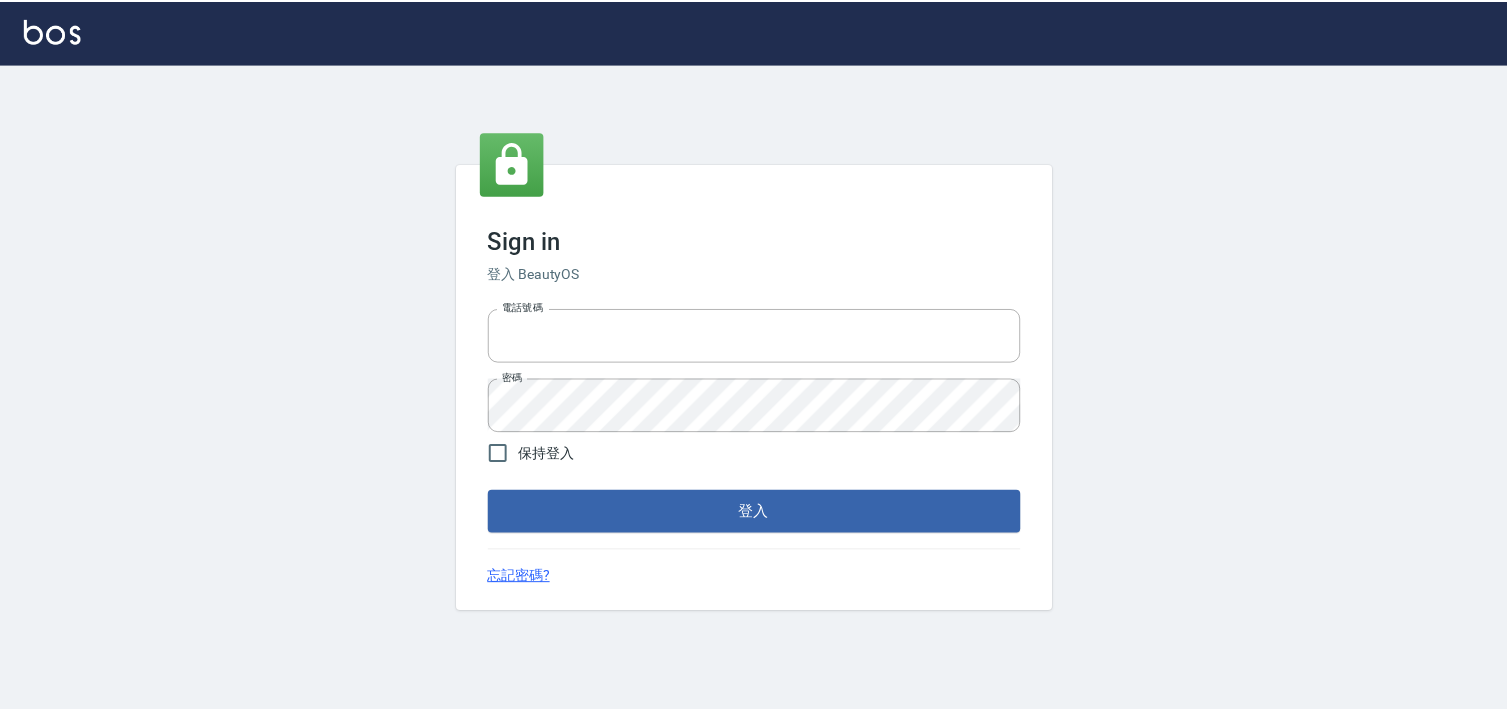 scroll, scrollTop: 0, scrollLeft: 0, axis: both 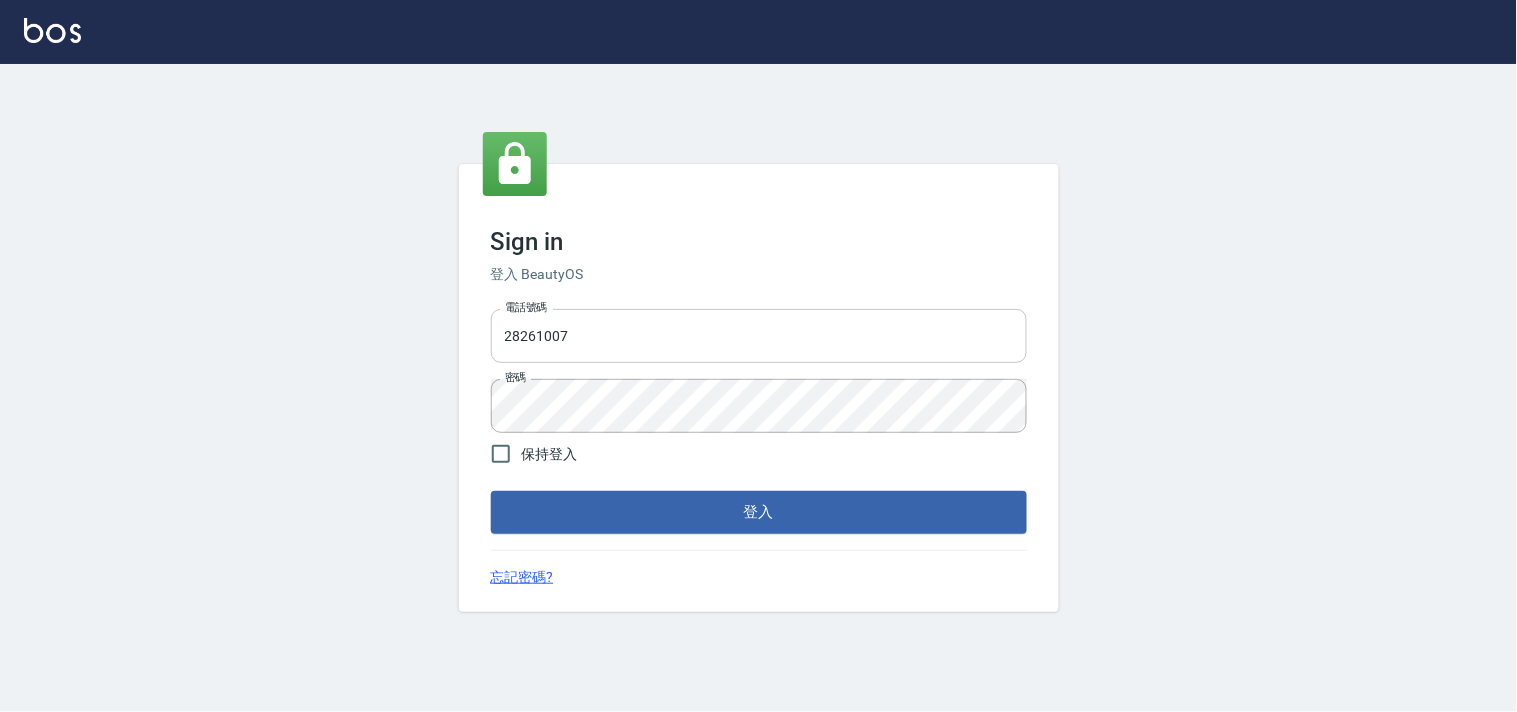 drag, startPoint x: 0, startPoint y: 0, endPoint x: 634, endPoint y: 337, distance: 718.0007 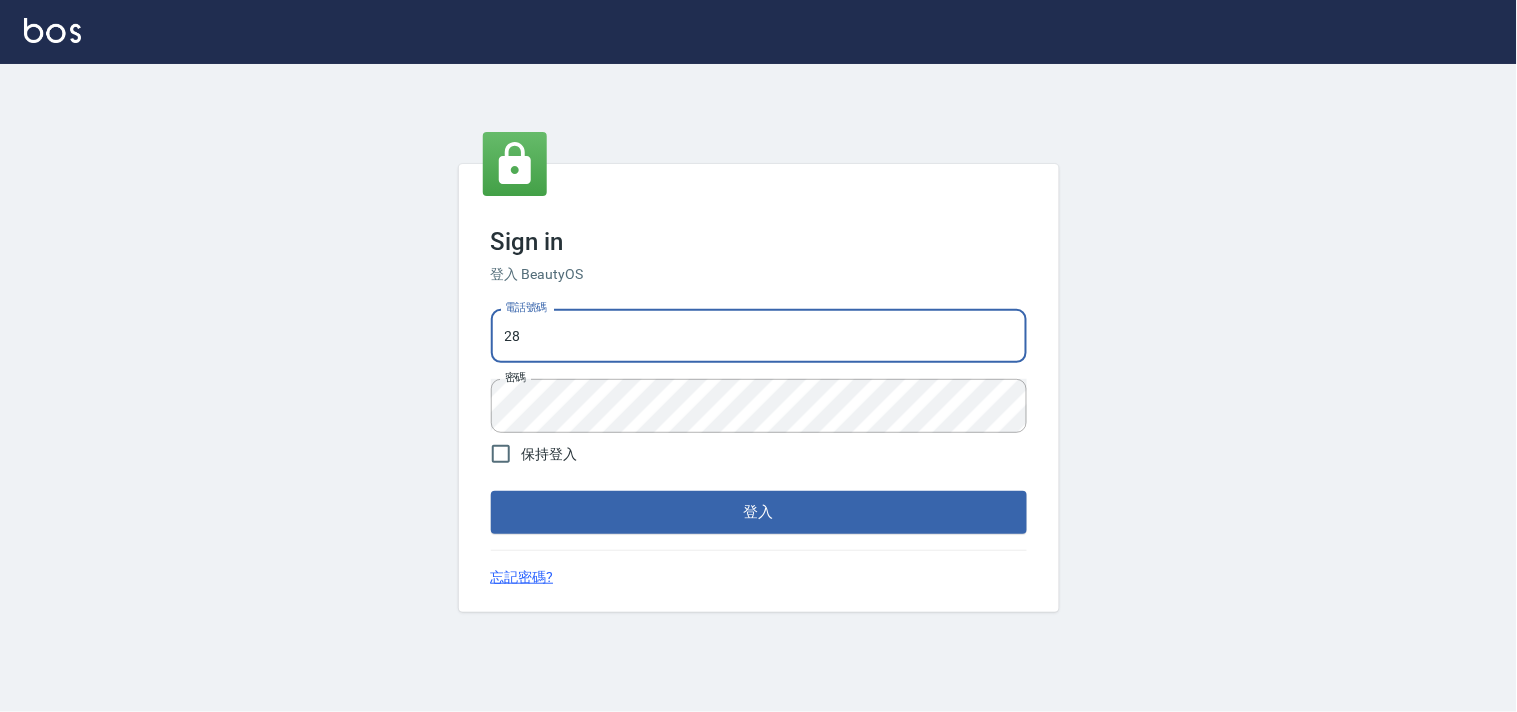 type on "2" 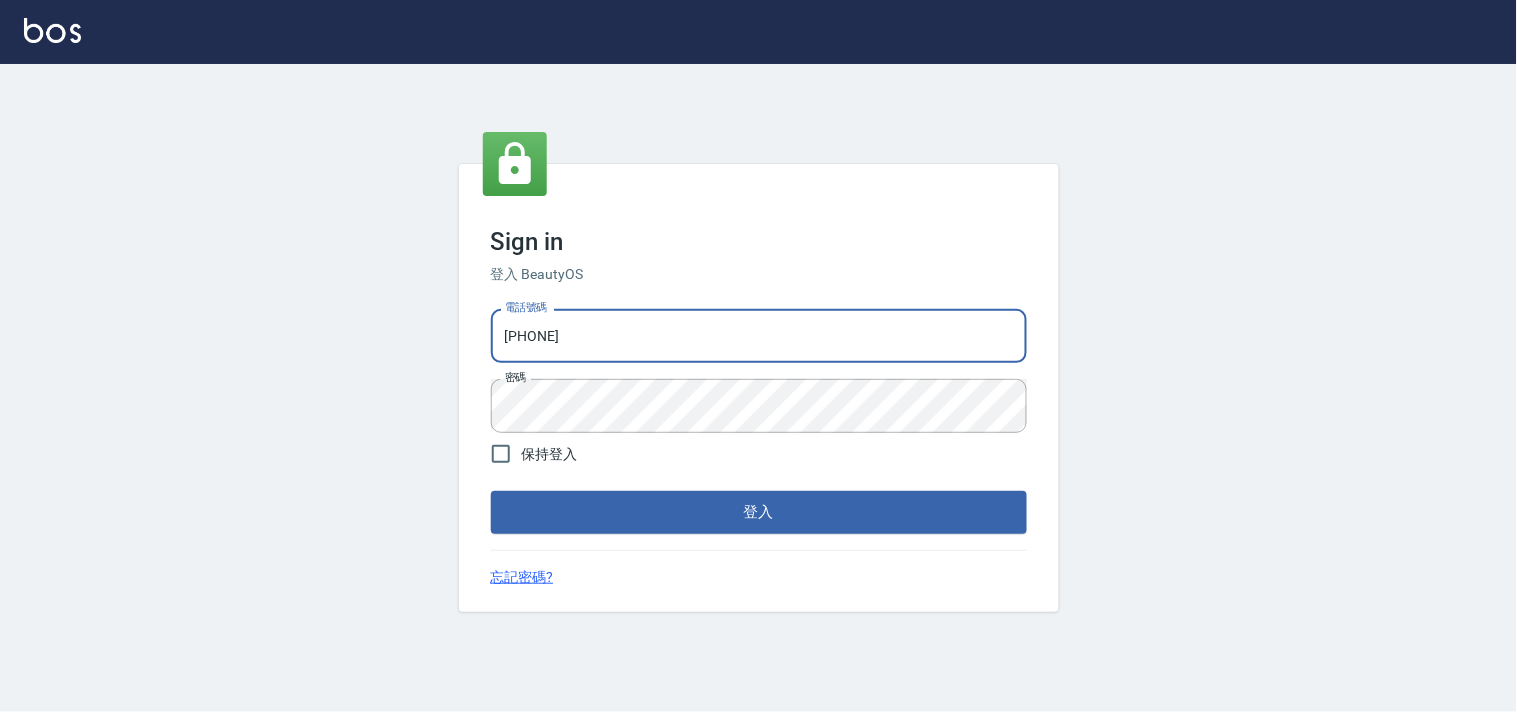 type on "0936239422" 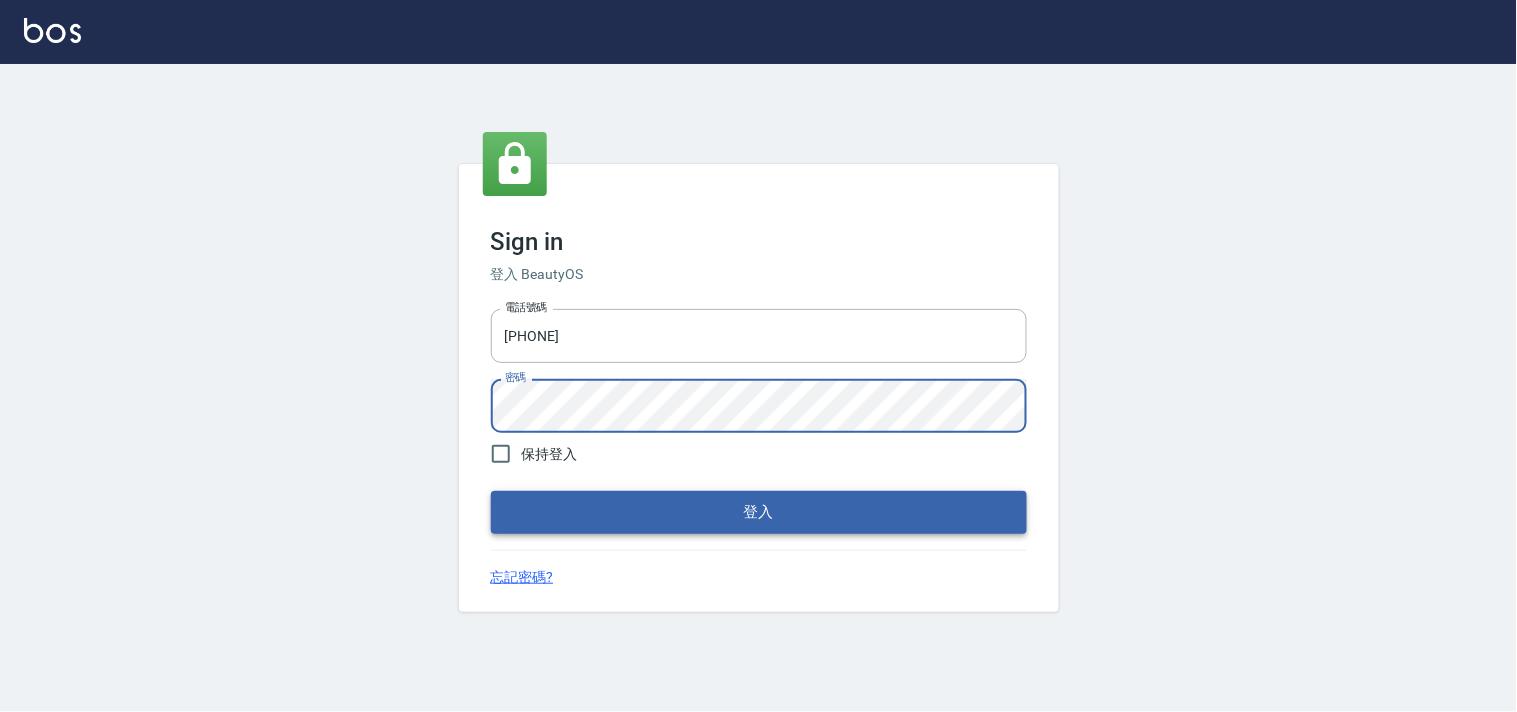 click on "登入" at bounding box center [759, 512] 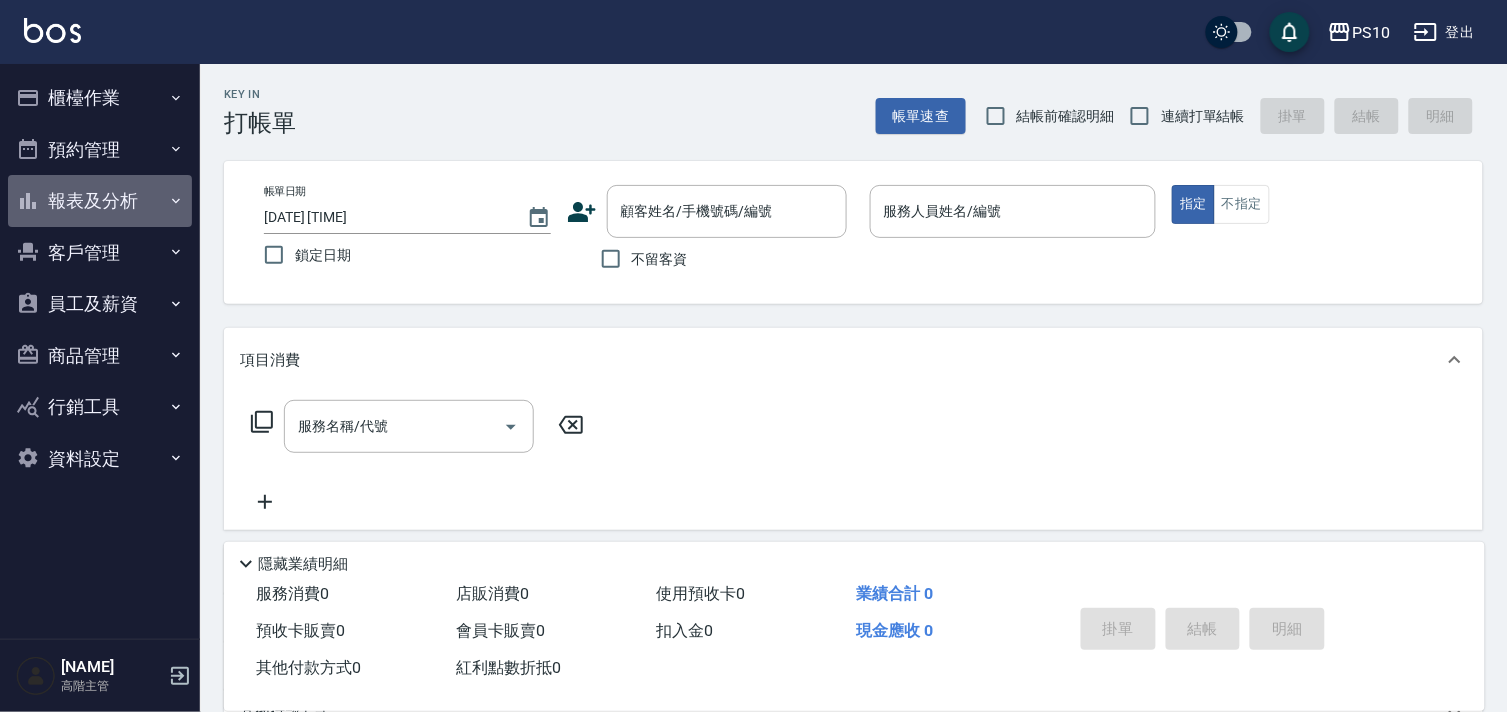 click on "報表及分析" at bounding box center [100, 201] 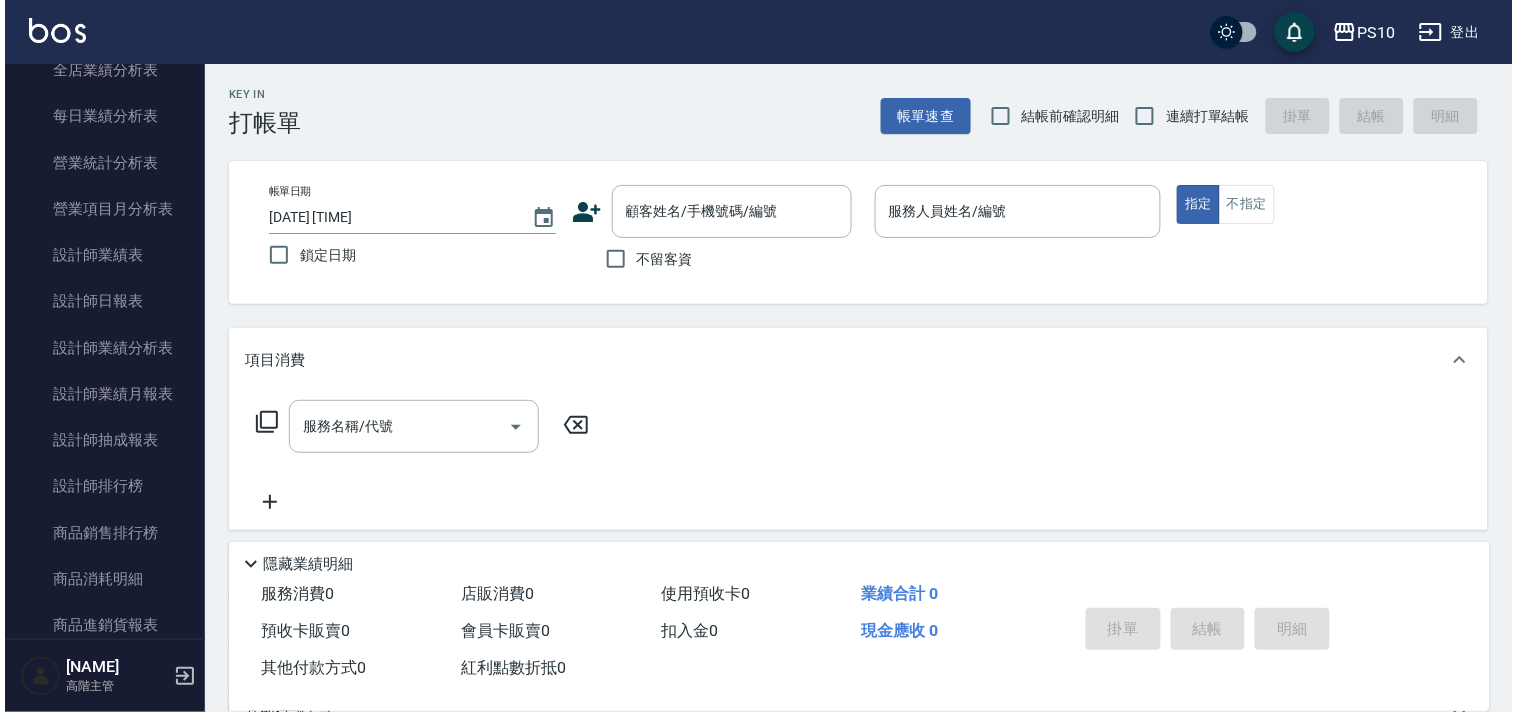 scroll, scrollTop: 666, scrollLeft: 0, axis: vertical 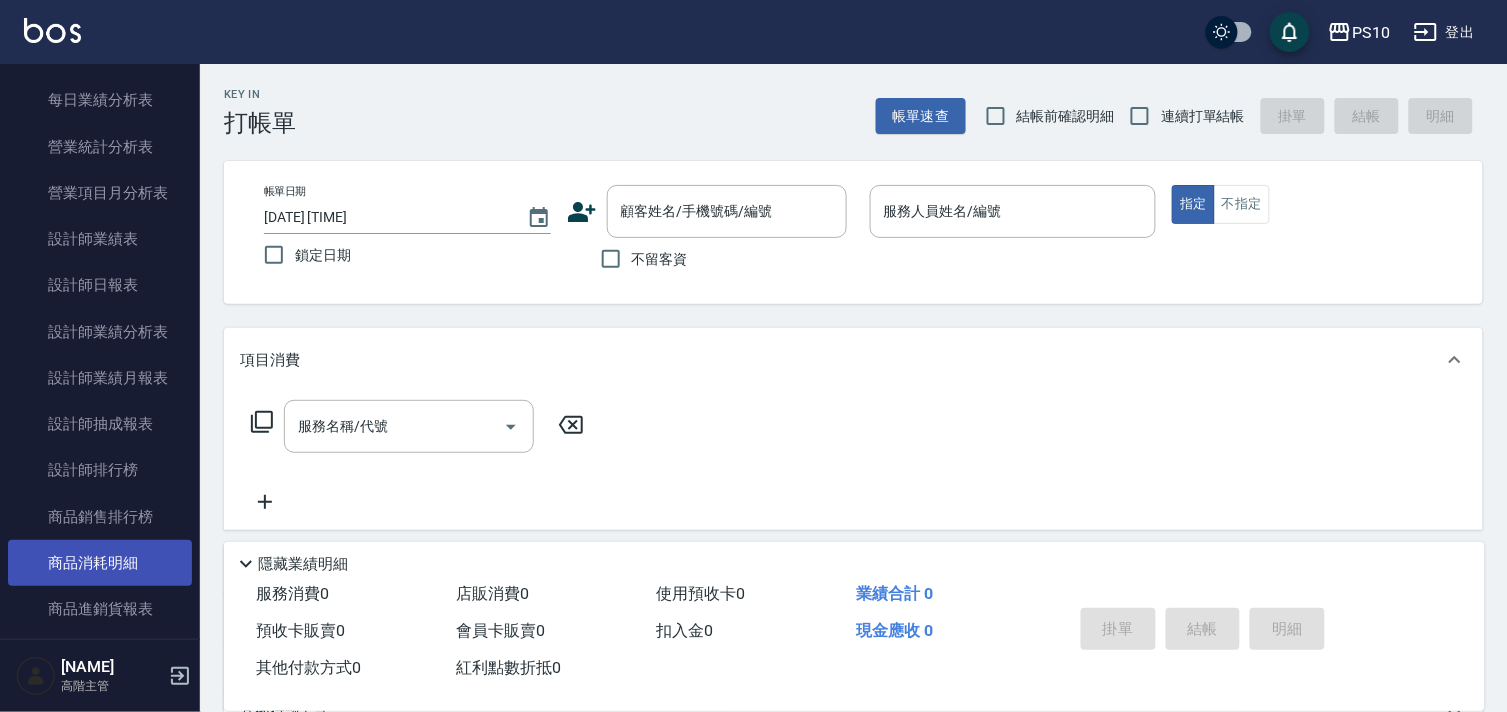 click on "商品消耗明細" at bounding box center [100, 563] 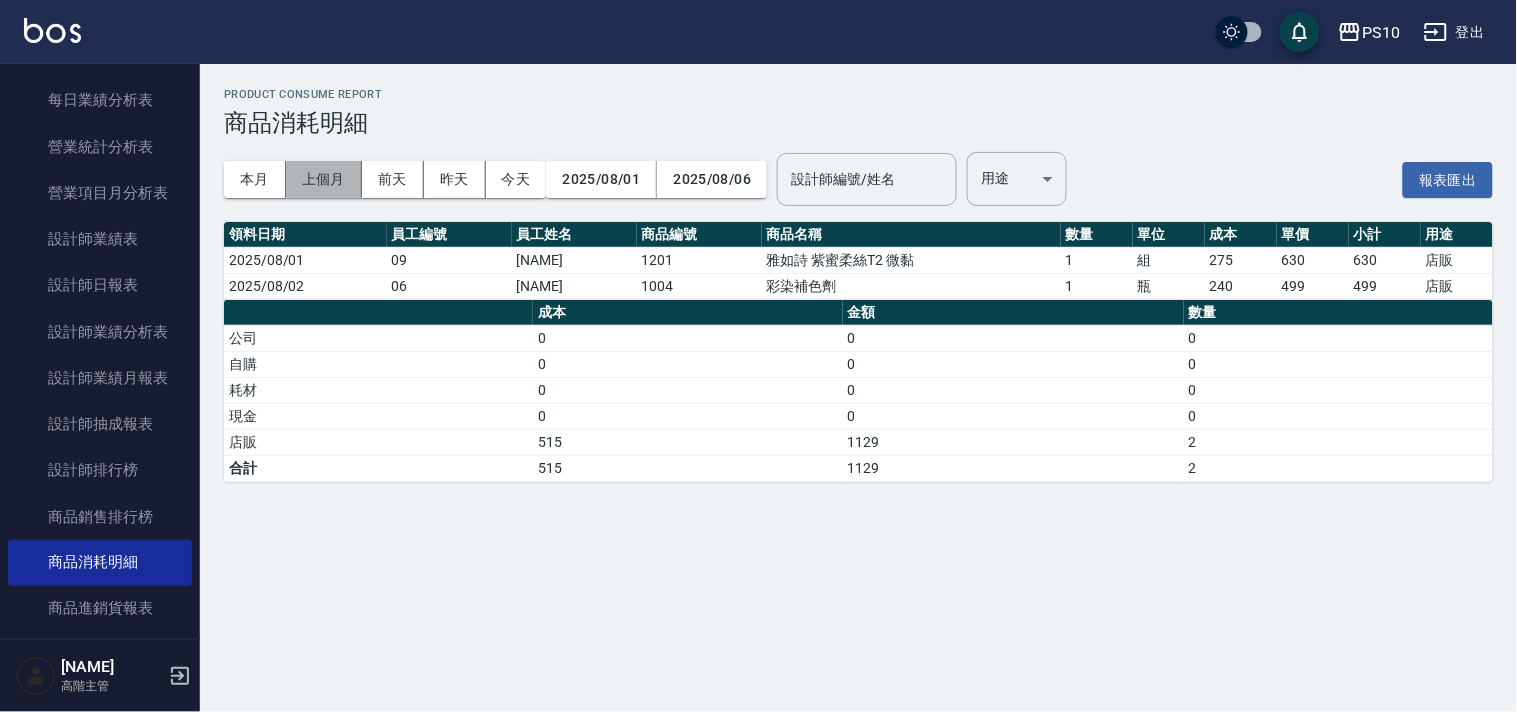 click on "上個月" at bounding box center (324, 179) 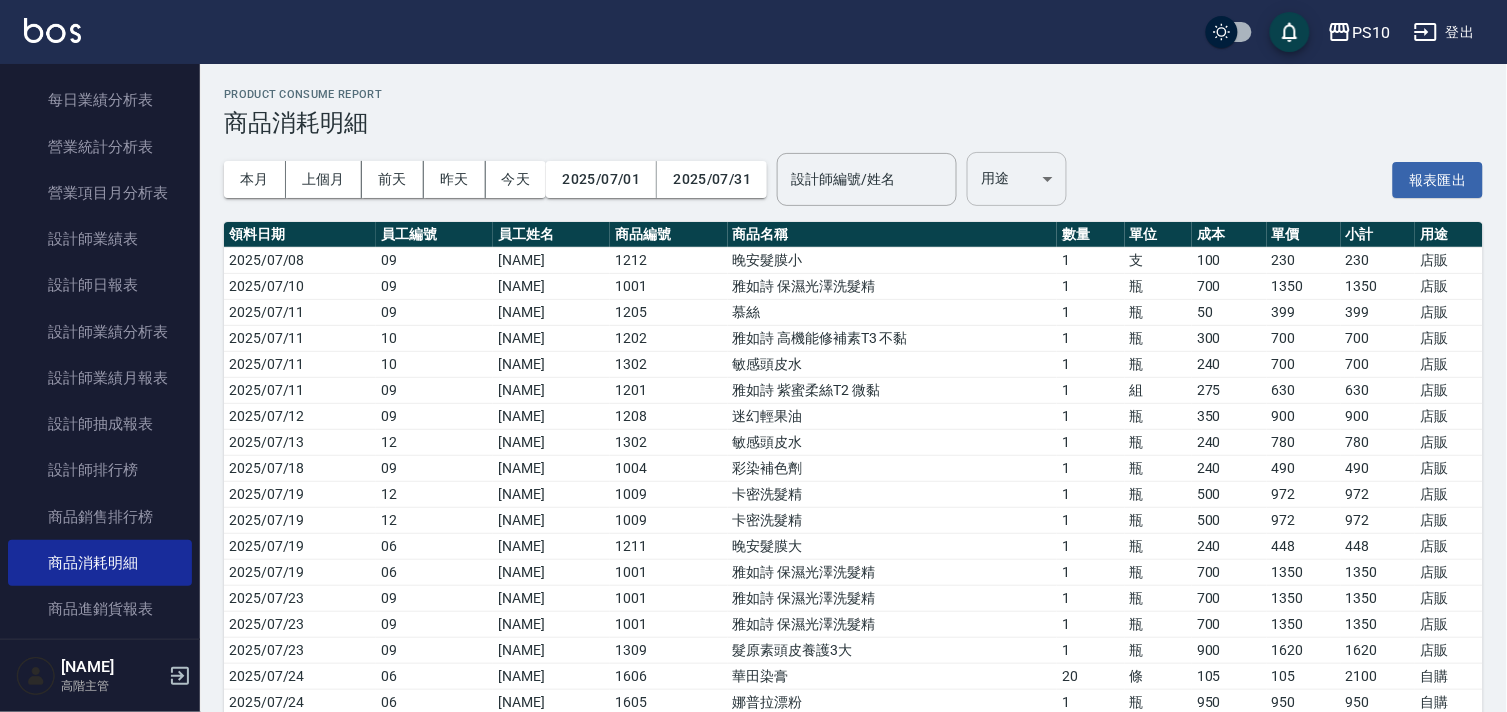 click on "PS10 登出 櫃檯作業 打帳單 帳單列表 掛單列表 座位開單 營業儀表板 現金收支登錄 高階收支登錄 材料自購登錄 每日結帳 排班表 現場電腦打卡 掃碼打卡 預約管理 預約管理 單日預約紀錄 單週預約紀錄 報表及分析 報表目錄 消費分析儀表板 店家區間累計表 店家日報表 店家排行榜 互助日報表 互助月報表 互助排行榜 互助點數明細 互助業績報表 全店業績分析表 每日業績分析表 營業統計分析表 營業項目月分析表 設計師業績表 設計師日報表 設計師業績分析表 設計師業績月報表 設計師抽成報表 設計師排行榜 商品銷售排行榜 商品消耗明細 商品進銷貨報表 商品庫存表 商品庫存盤點表 會員卡銷售報表 服務扣項明細表 單一服務項目查詢 店販抽成明細 店販分類抽成明細 顧客入金餘額表 顧客卡券餘額表 每日非現金明細 每日收支明細 收支分類明細表 收支匯款表 損益表" at bounding box center (753, 708) 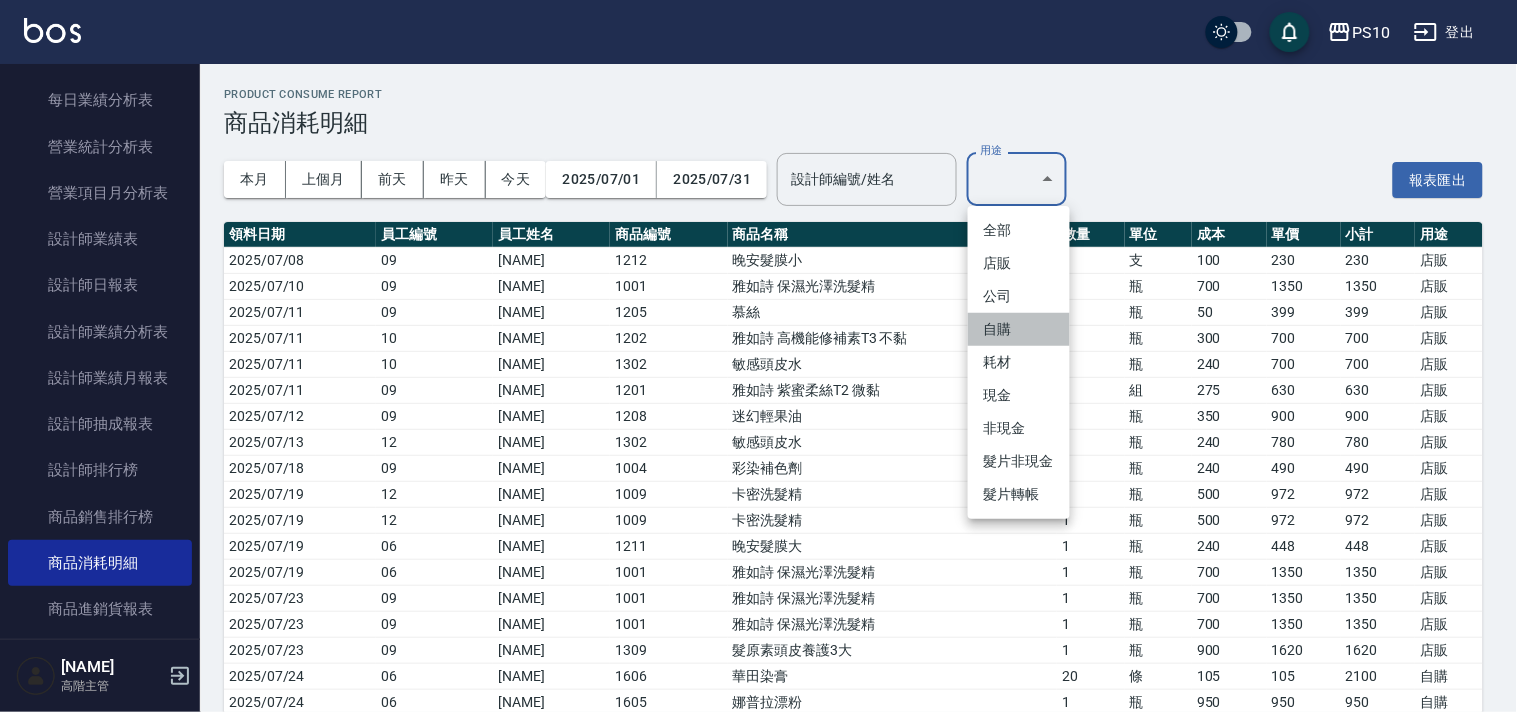 click on "自購" at bounding box center (1019, 329) 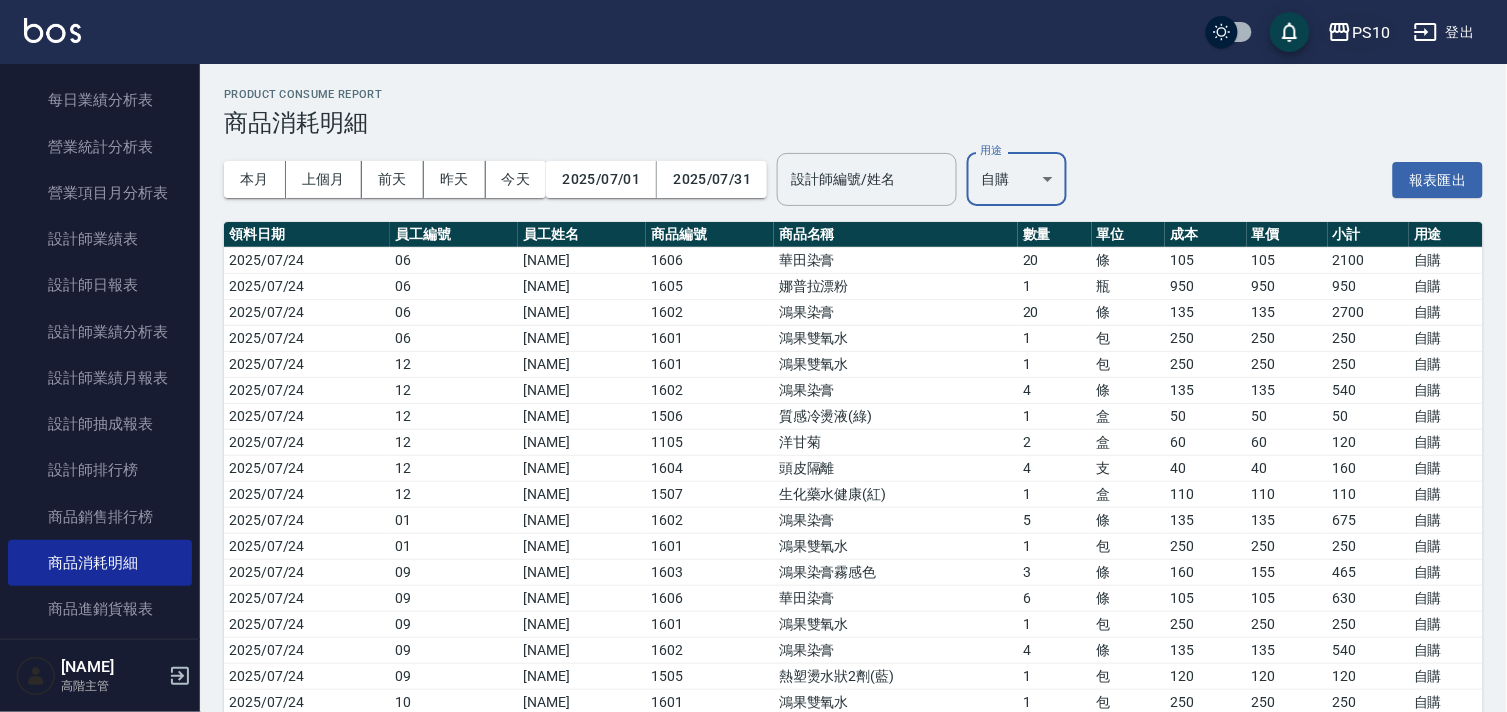 click on "PS10" at bounding box center [1371, 32] 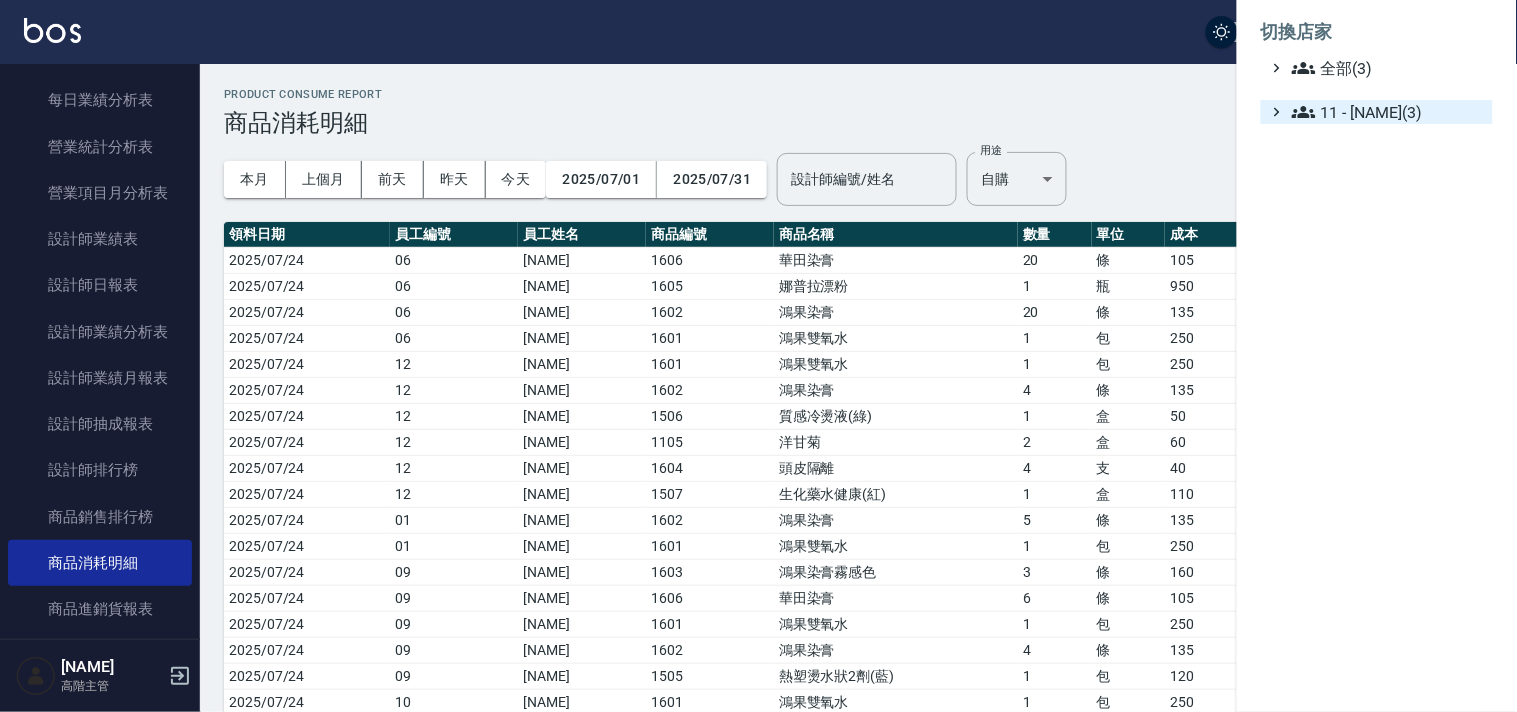 click on "11 - 陳清江(3)" at bounding box center [1388, 112] 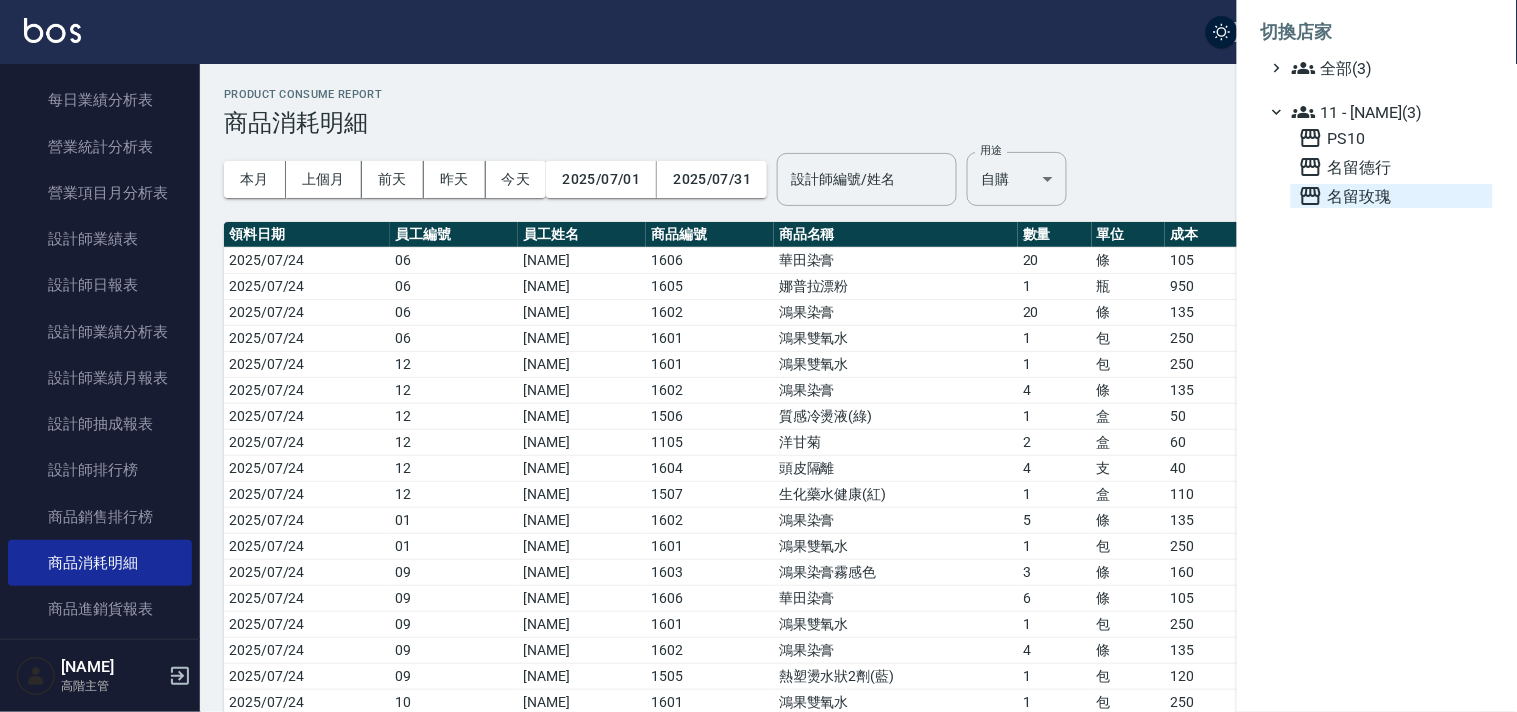 click on "名留玫瑰" at bounding box center [1392, 196] 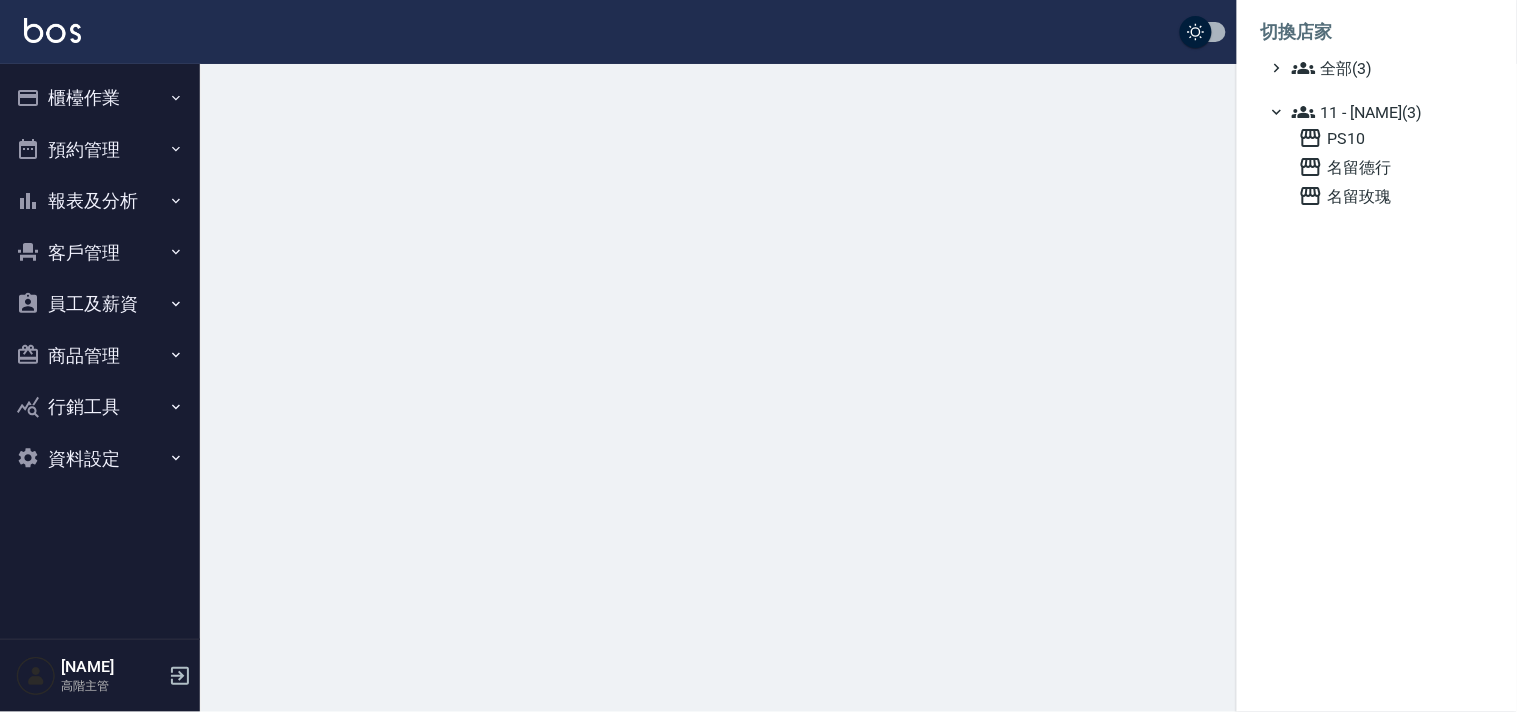 scroll, scrollTop: 0, scrollLeft: 0, axis: both 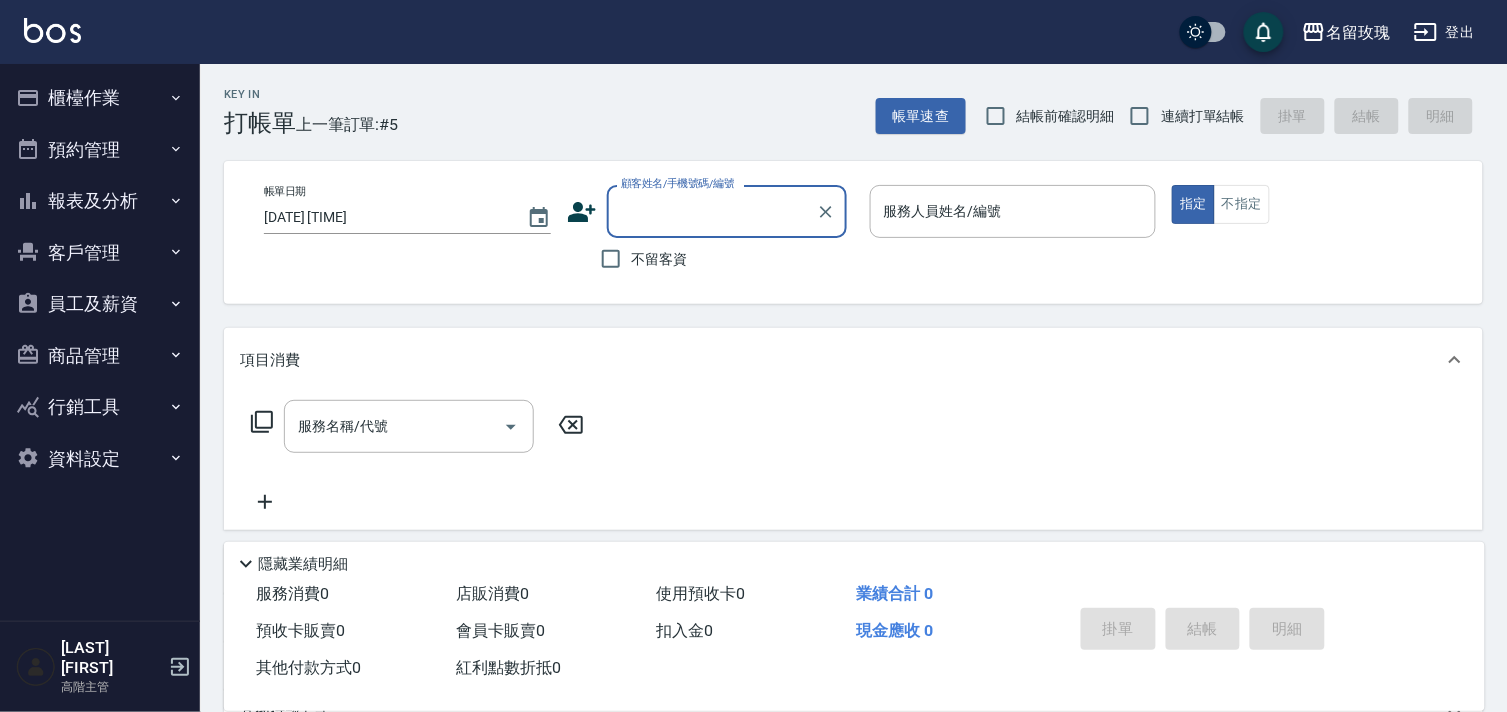 click on "報表及分析" at bounding box center [100, 201] 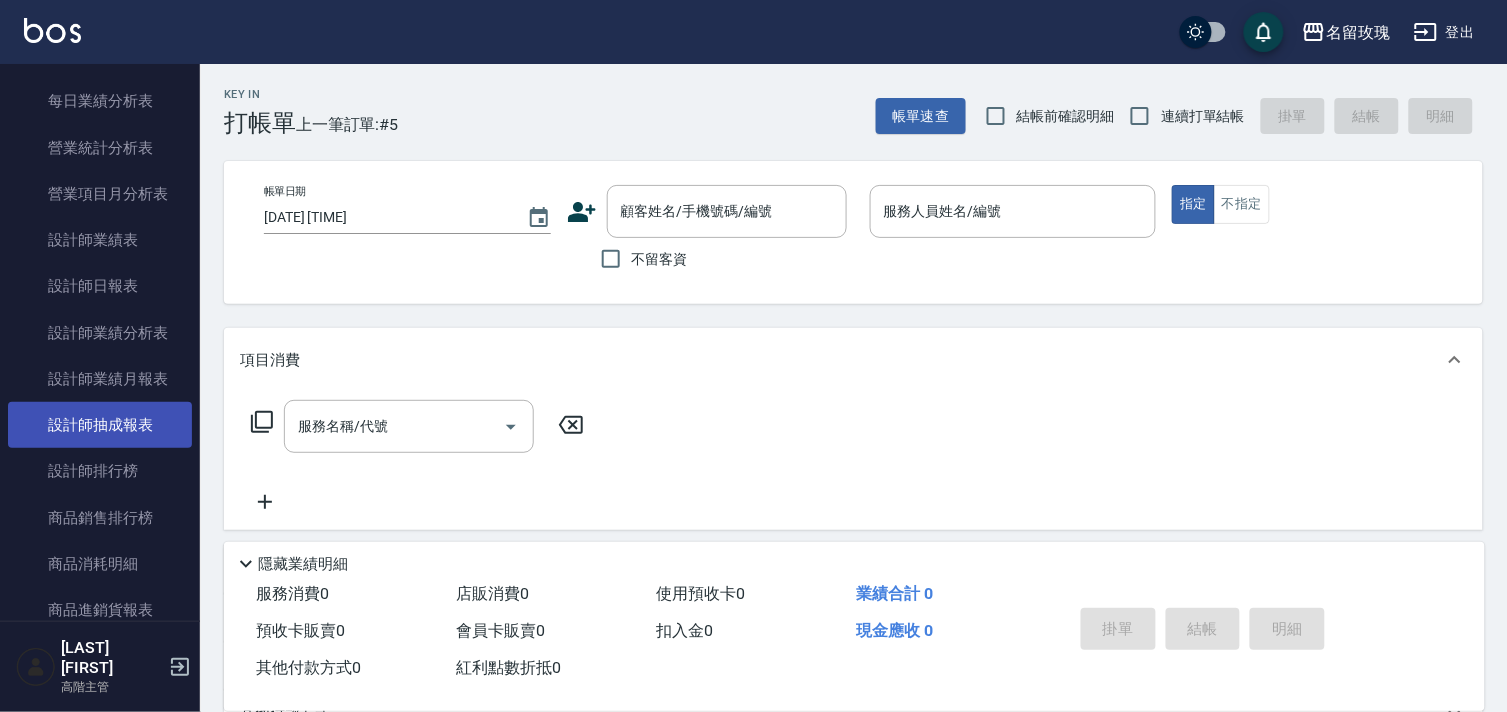 scroll, scrollTop: 666, scrollLeft: 0, axis: vertical 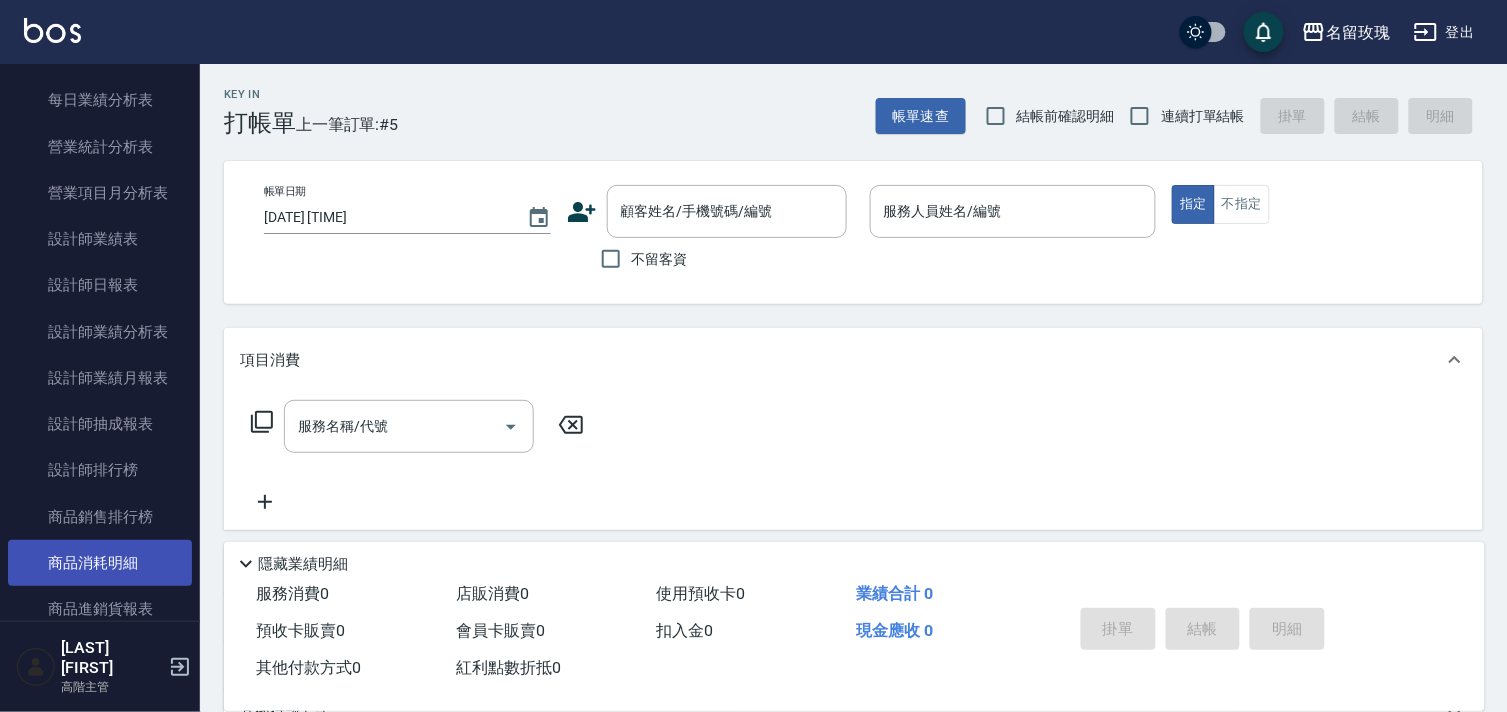 click on "商品消耗明細" at bounding box center (100, 563) 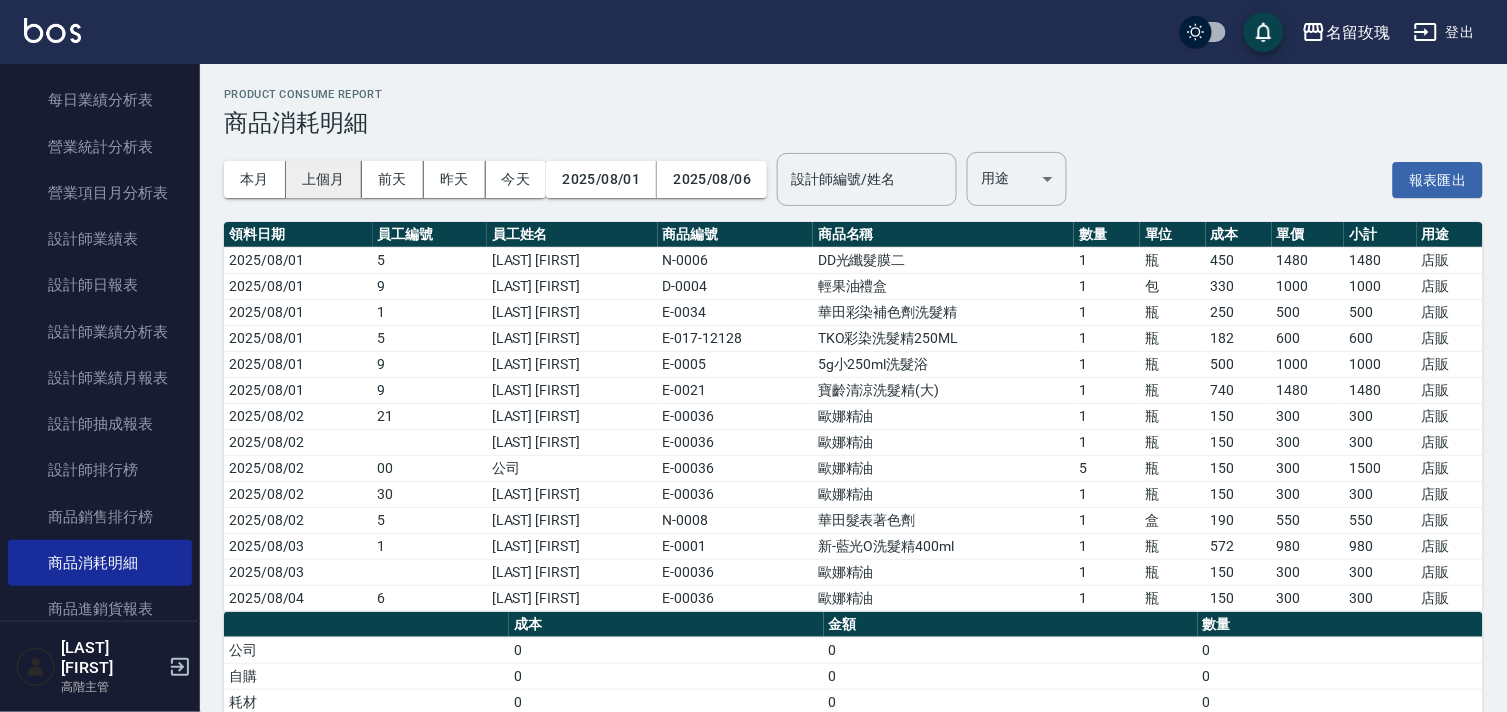 click on "上個月" at bounding box center [324, 179] 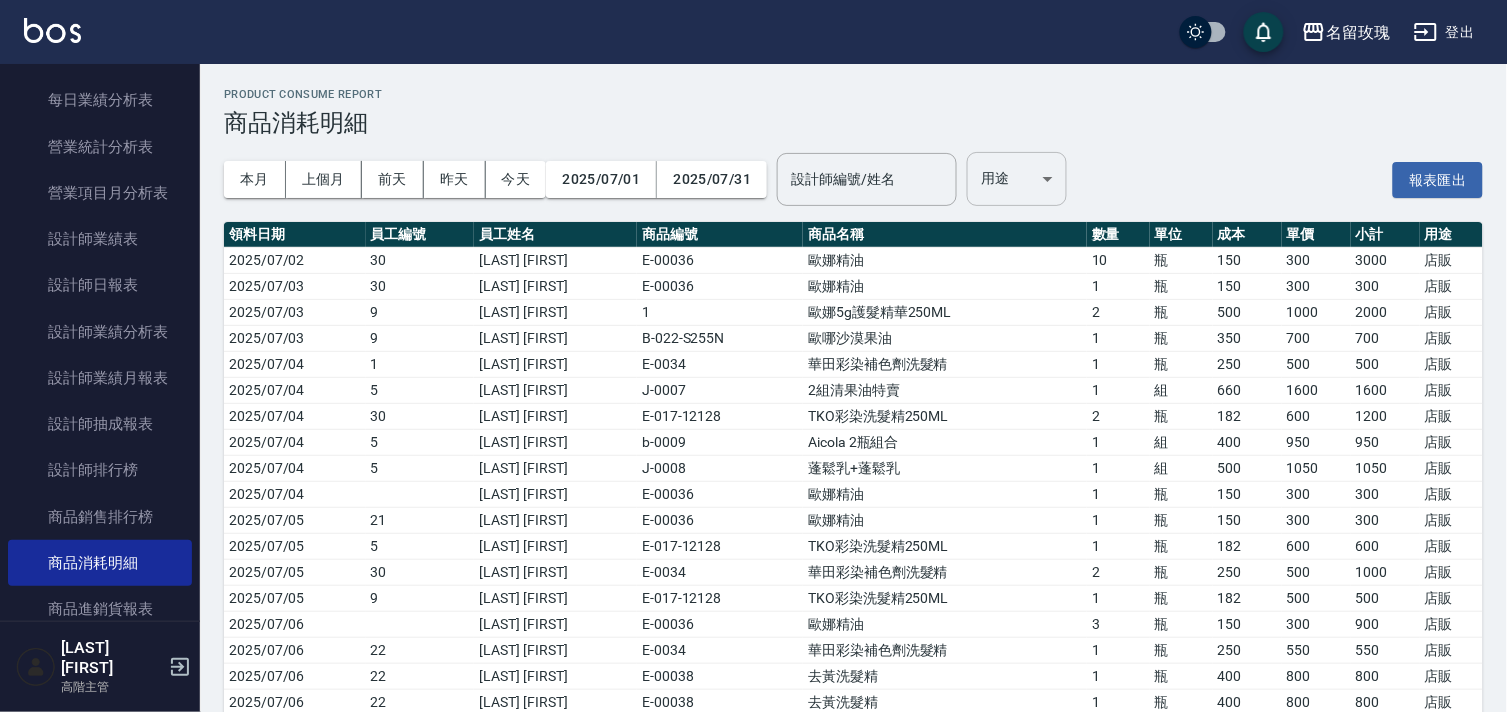 click on "名留玫瑰 登出 櫃檯作業 打帳單 帳單列表 掛單列表 座位開單 營業儀表板 現金收支登錄 高階收支登錄 材料自購登錄 每日結帳 排班表 現場電腦打卡 掃碼打卡 預約管理 預約管理 單日預約紀錄 單週預約紀錄 報表及分析 報表目錄 消費分析儀表板 店家區間累計表 店家日報表 店家排行榜 互助日報表 互助月報表 互助排行榜 互助點數明細 互助業績報表 全店業績分析表 每日業績分析表 營業統計分析表 營業項目月分析表 設計師業績表 設計師日報表 設計師業績分析表 設計師業績月報表 設計師抽成報表 設計師排行榜 商品銷售排行榜 商品消耗明細 商品進銷貨報表 商品庫存表 商品庫存盤點表 會員卡銷售報表 服務扣項明細表 單一服務項目查詢 店販抽成明細 店販分類抽成明細 顧客入金餘額表 顧客卡券餘額表 每日非現金明細 每日收支明細 收支分類明細表 收支匯款表 30" at bounding box center (753, 1696) 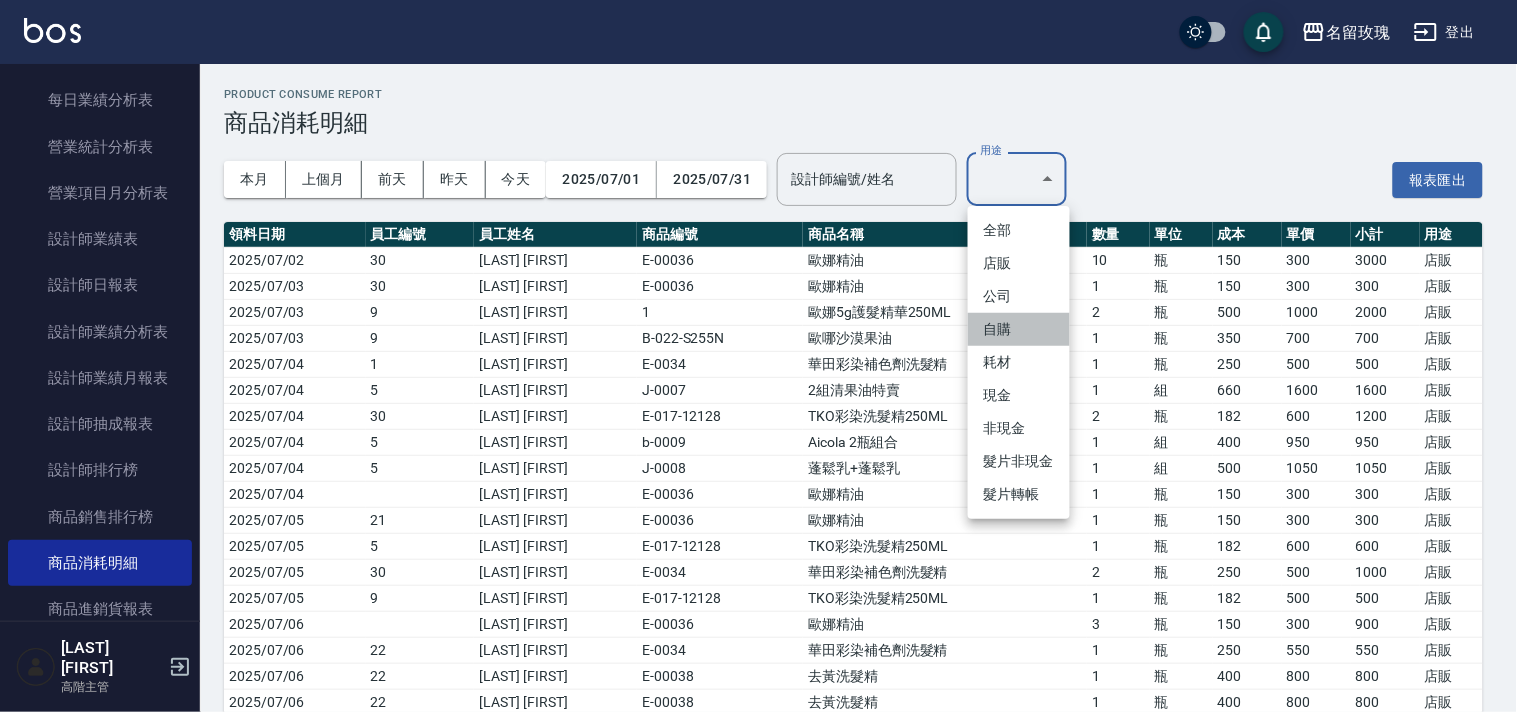 click on "自購" at bounding box center [1019, 329] 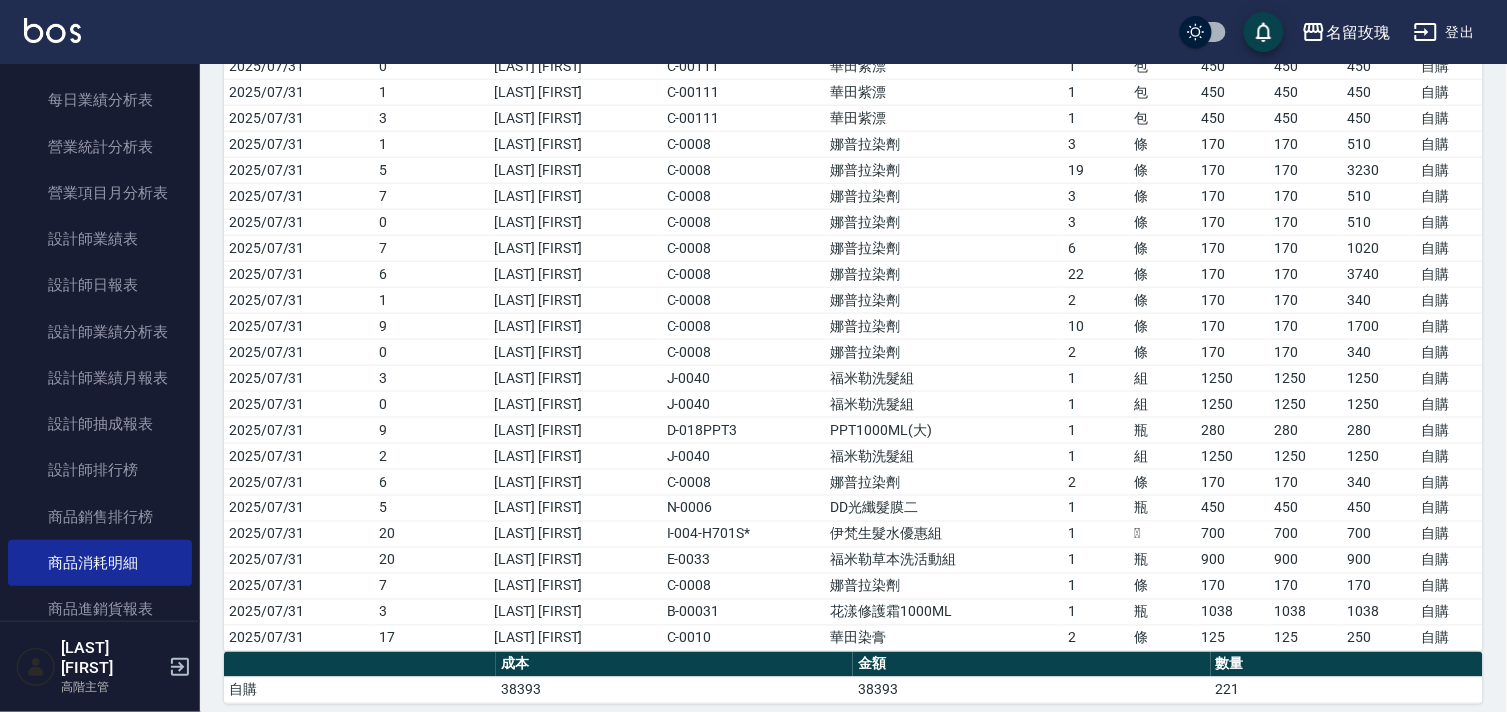 scroll, scrollTop: 498, scrollLeft: 0, axis: vertical 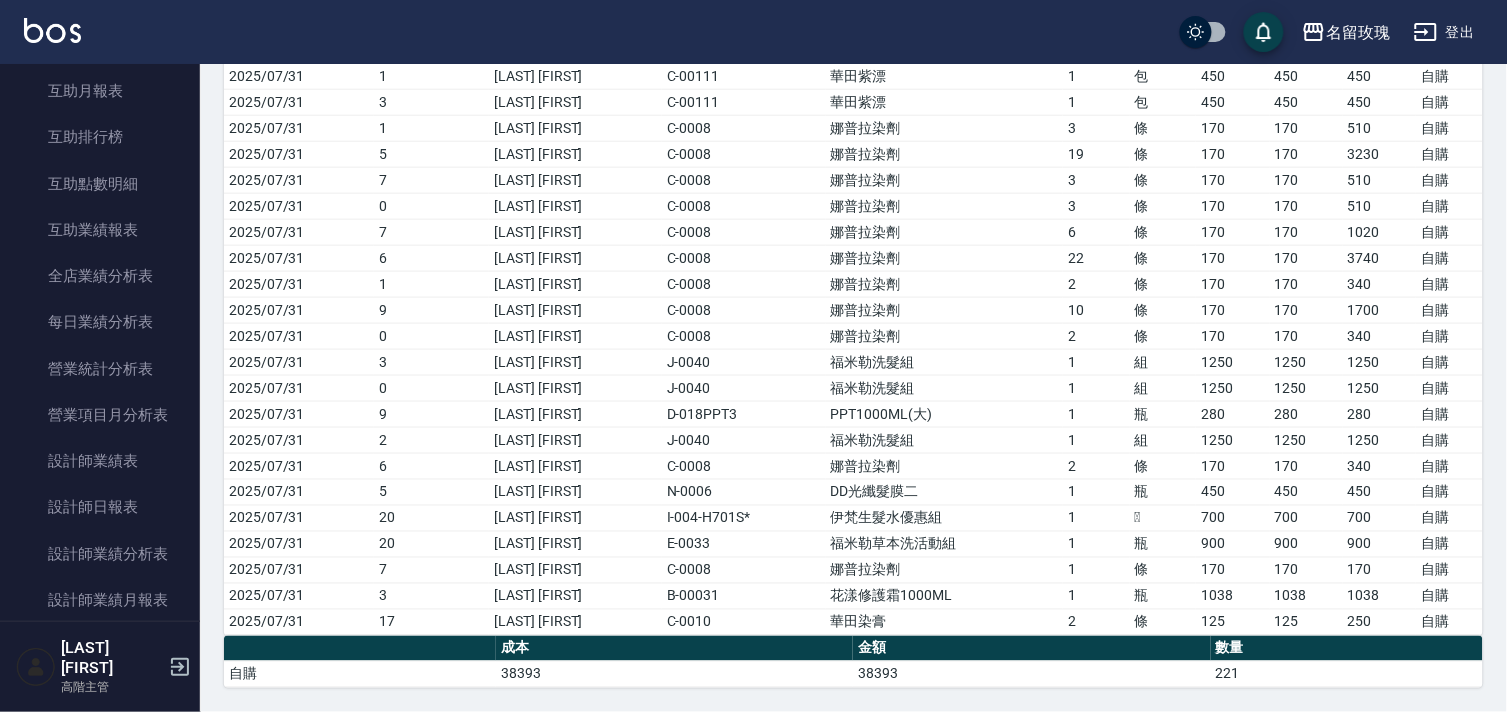 click on "登出" at bounding box center [1444, 32] 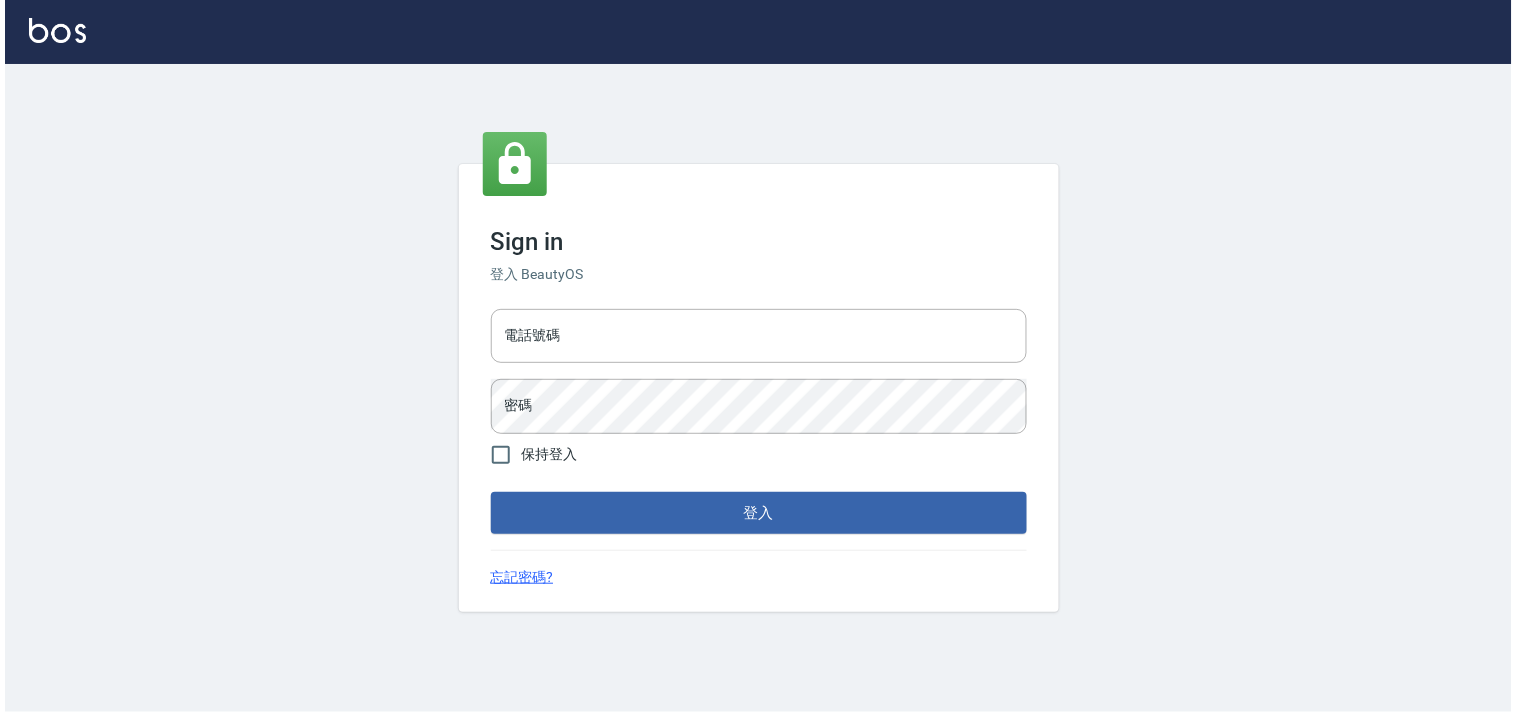scroll, scrollTop: 0, scrollLeft: 0, axis: both 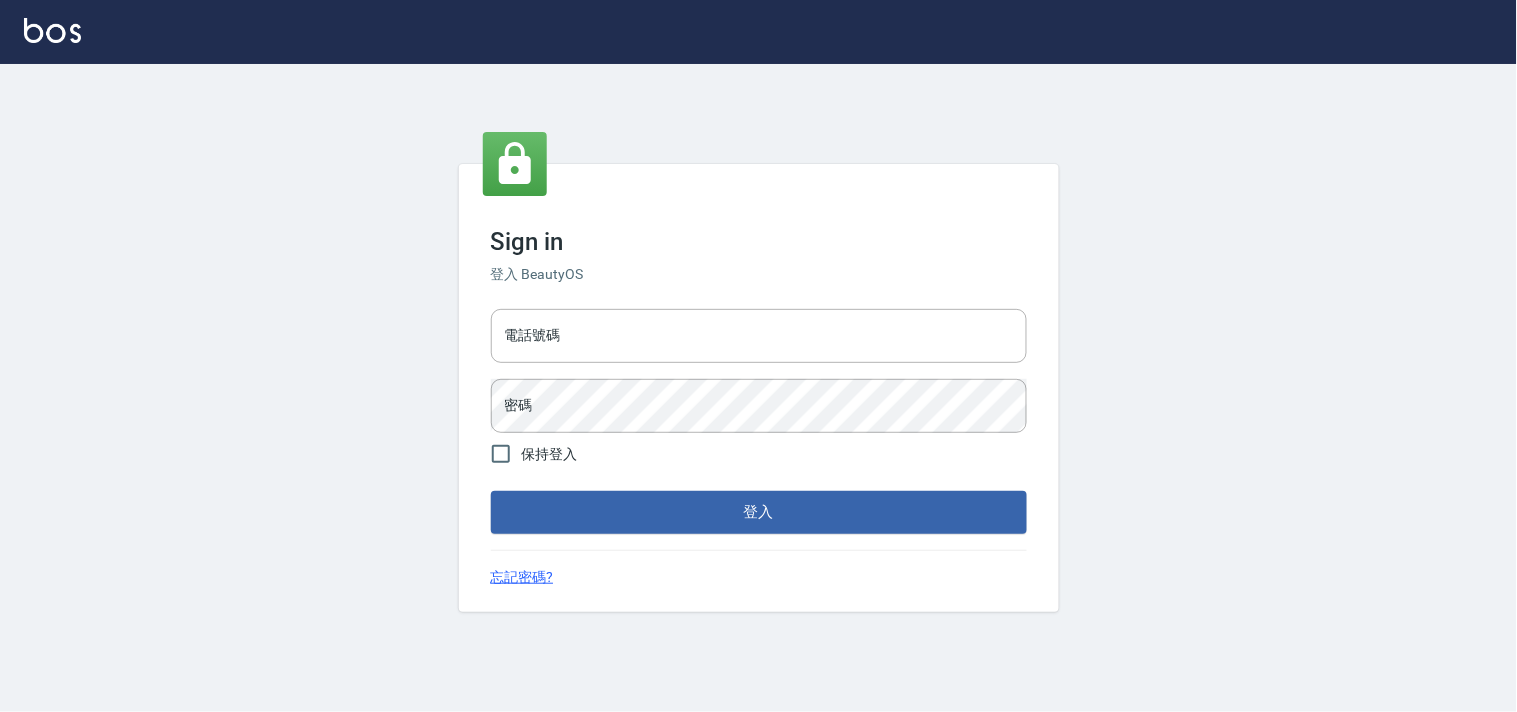 type on "28261007" 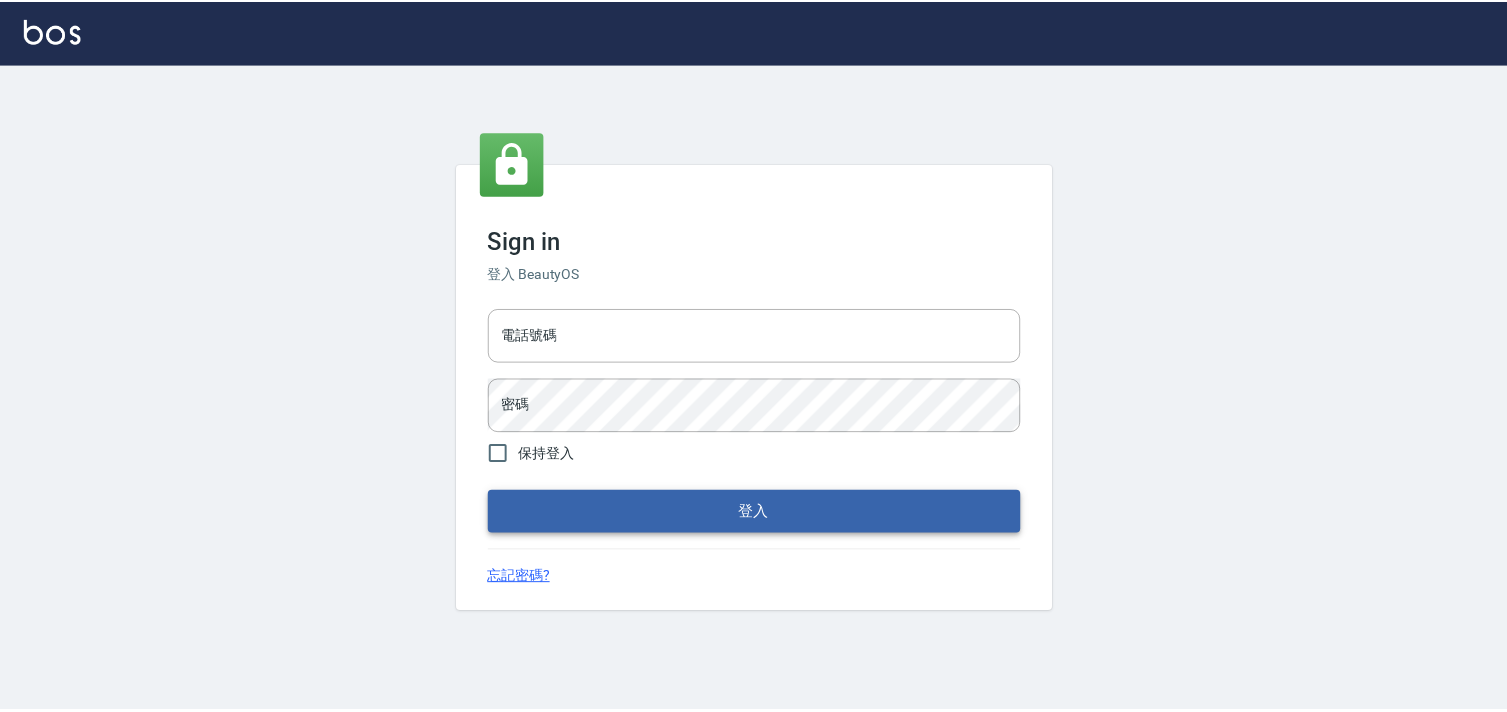 scroll, scrollTop: 0, scrollLeft: 0, axis: both 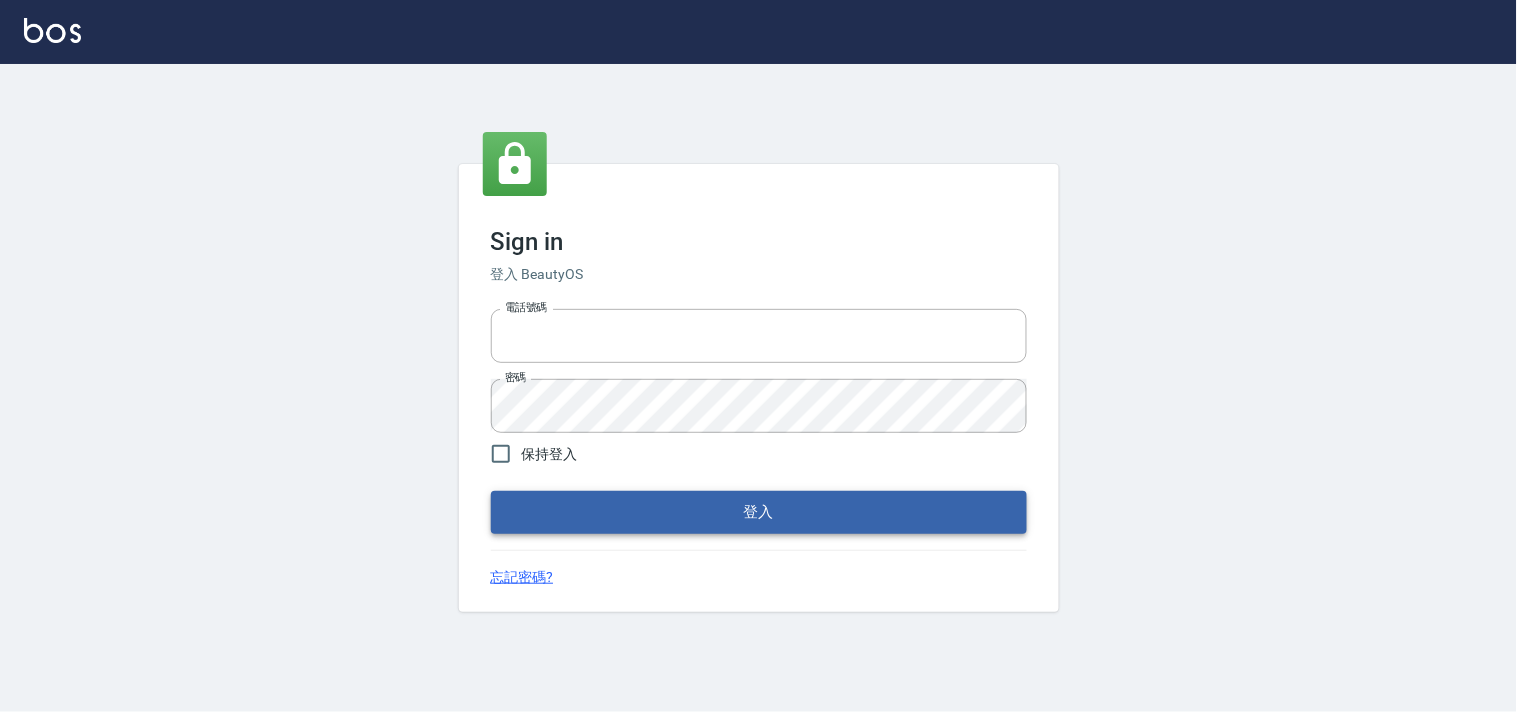 type on "28261007" 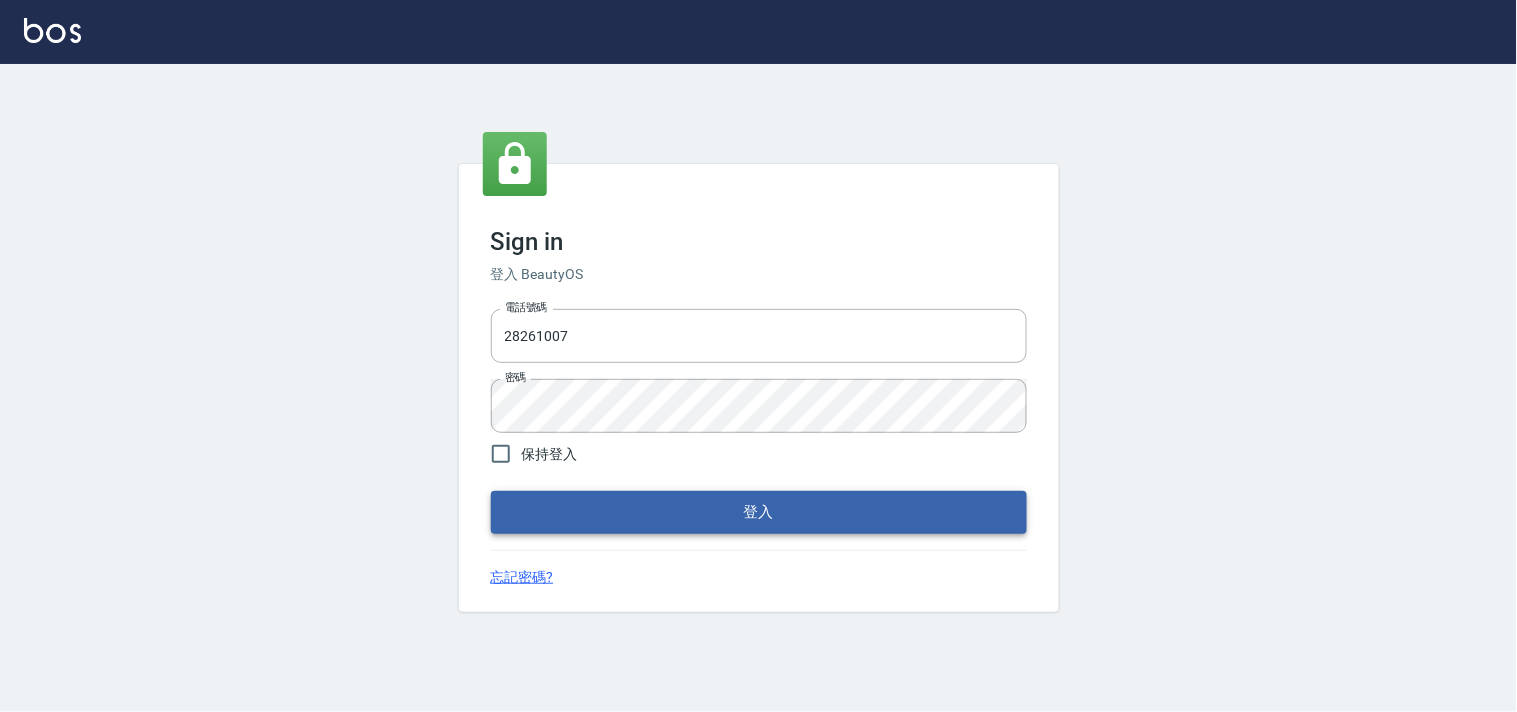 click on "登入" at bounding box center (759, 512) 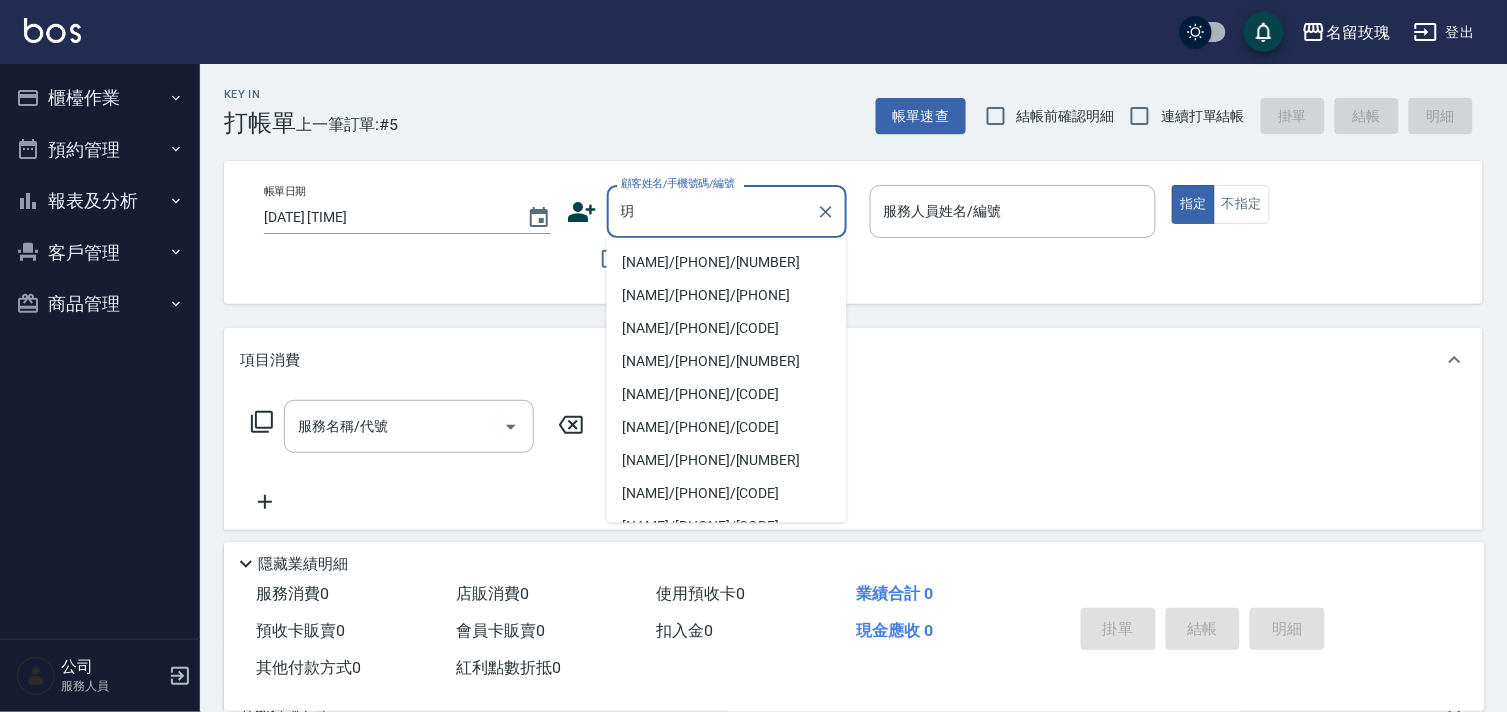 click on "[NAME]/[PHONE]/[NUMBER]" at bounding box center [727, 262] 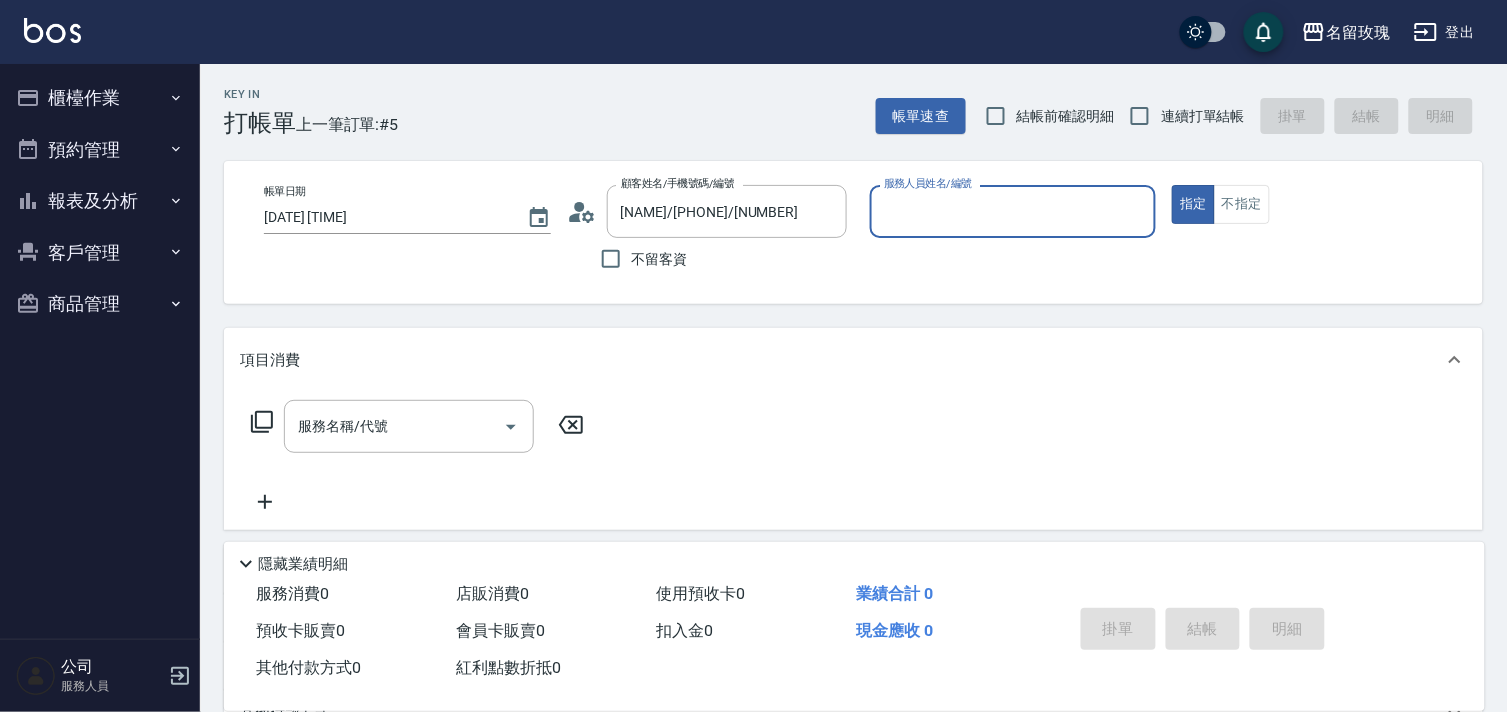 type on "JOYCE-1" 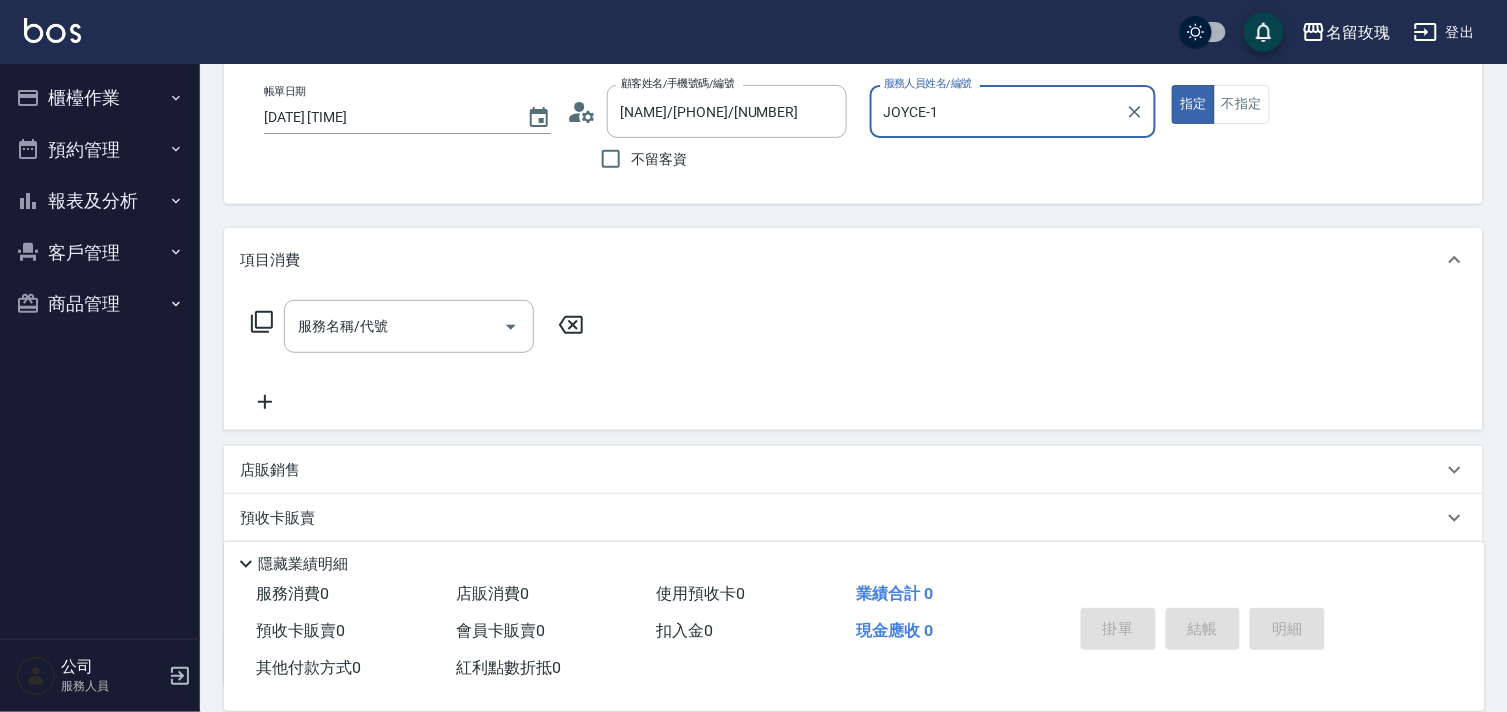 scroll, scrollTop: 0, scrollLeft: 0, axis: both 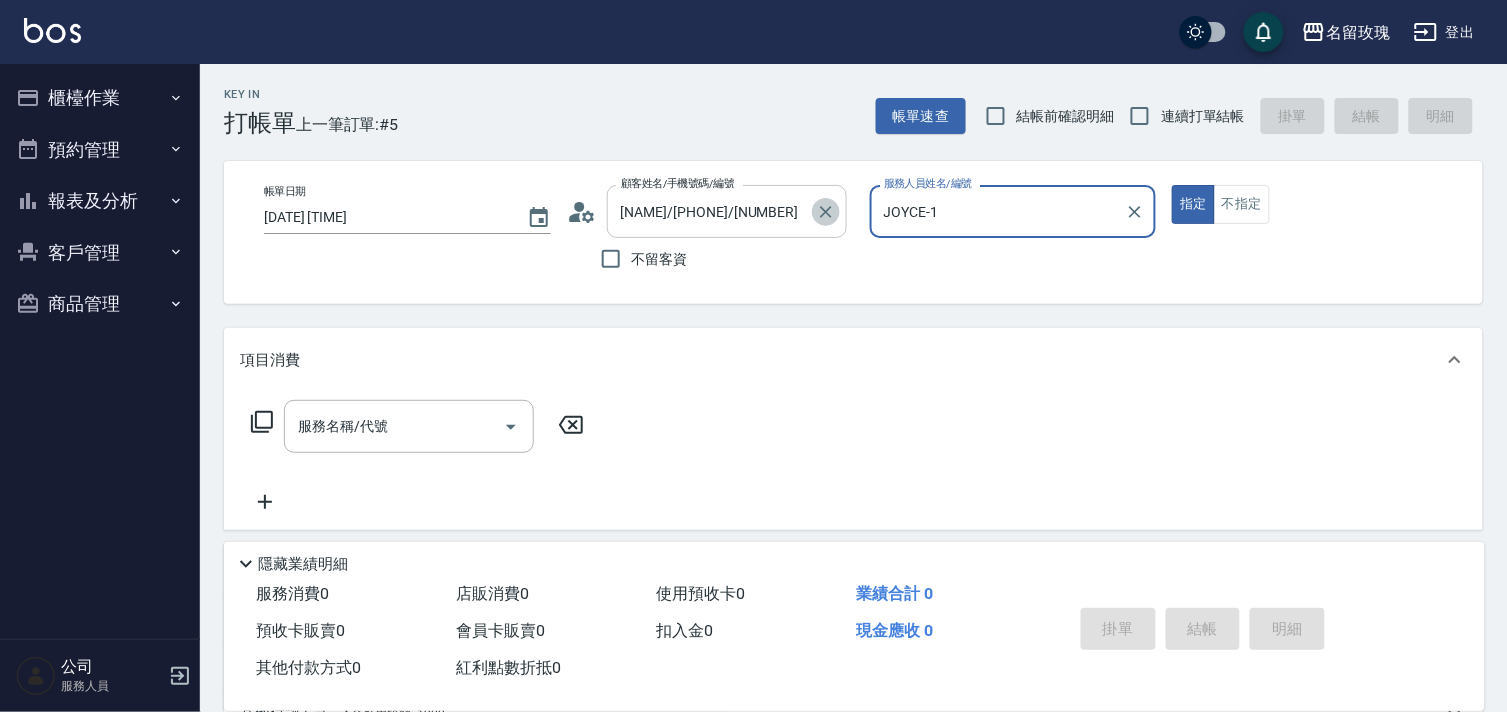 click 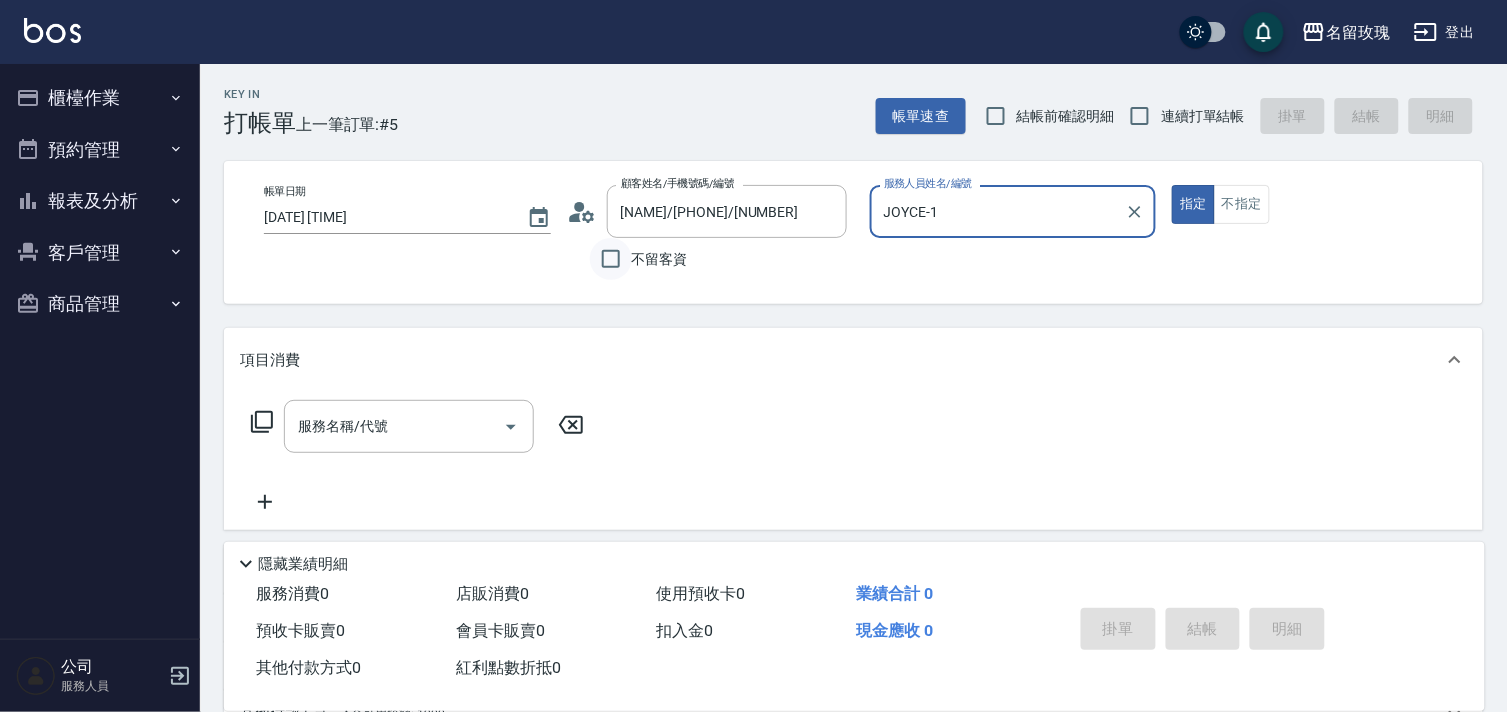 type 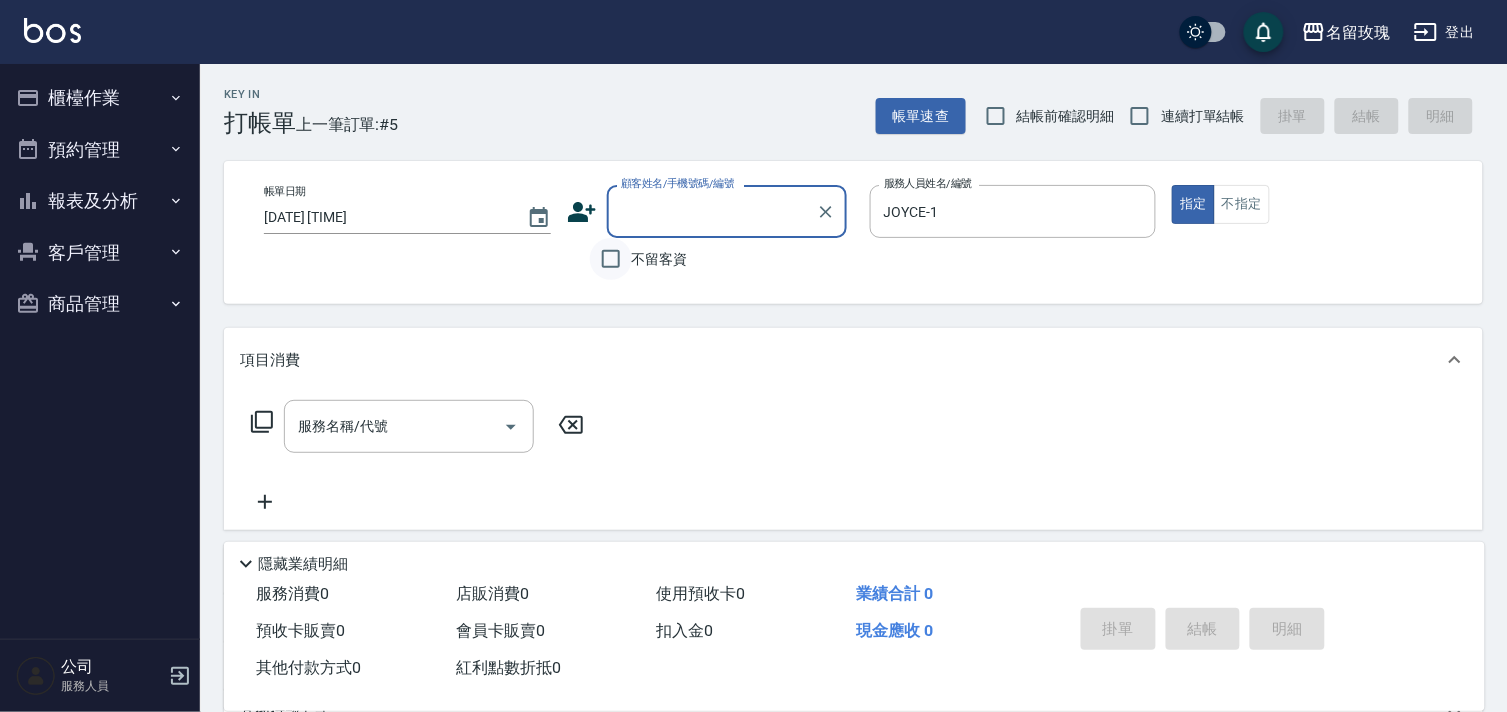 click on "不留客資" at bounding box center (611, 259) 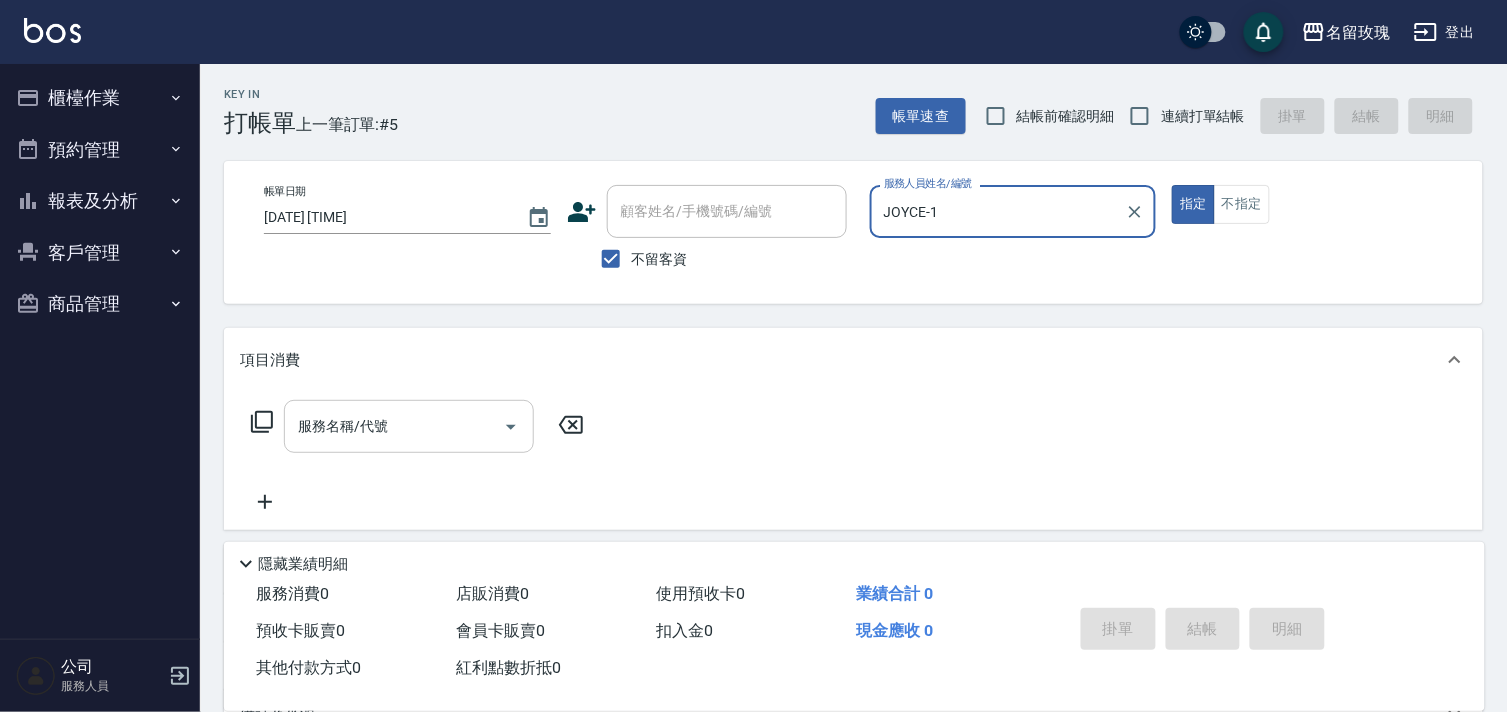 drag, startPoint x: 385, startPoint y: 430, endPoint x: 371, endPoint y: 412, distance: 22.803509 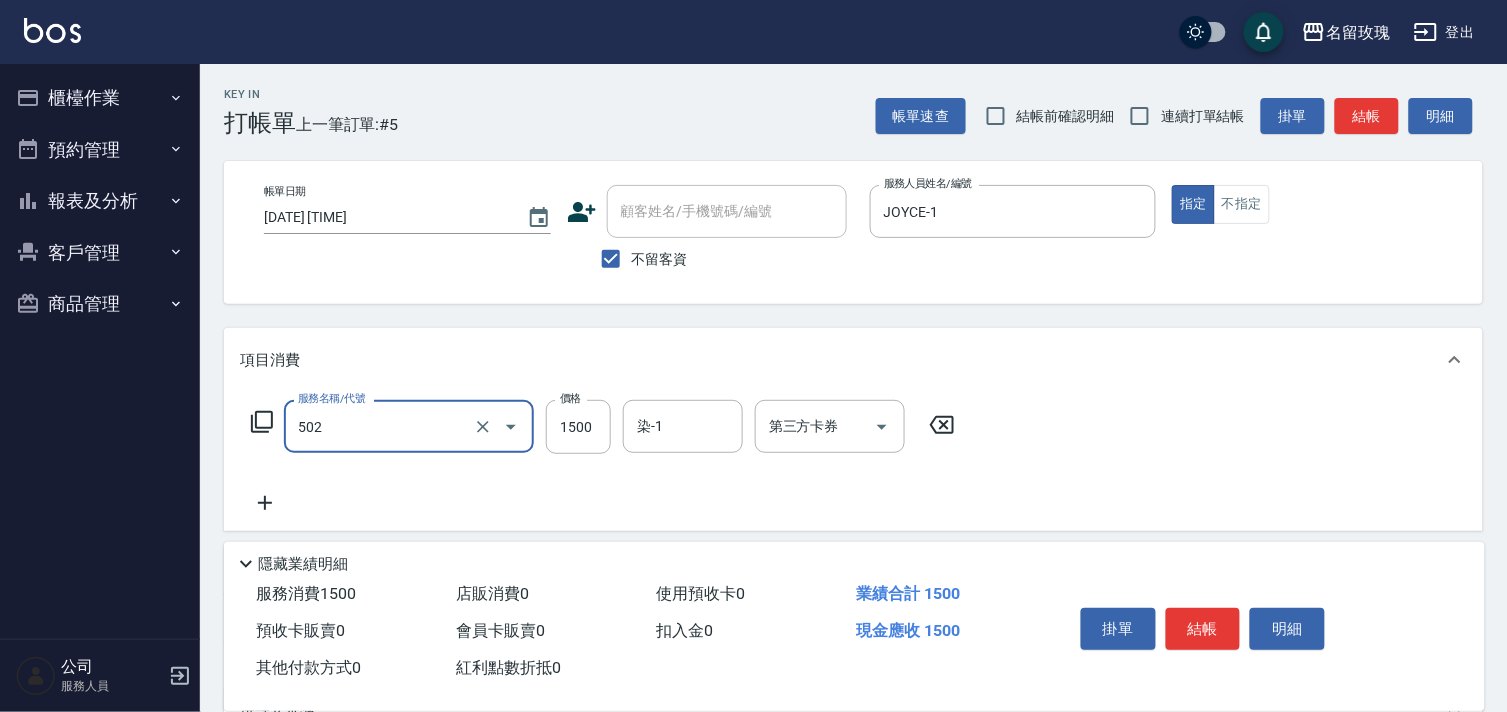 type on "染髮(502)" 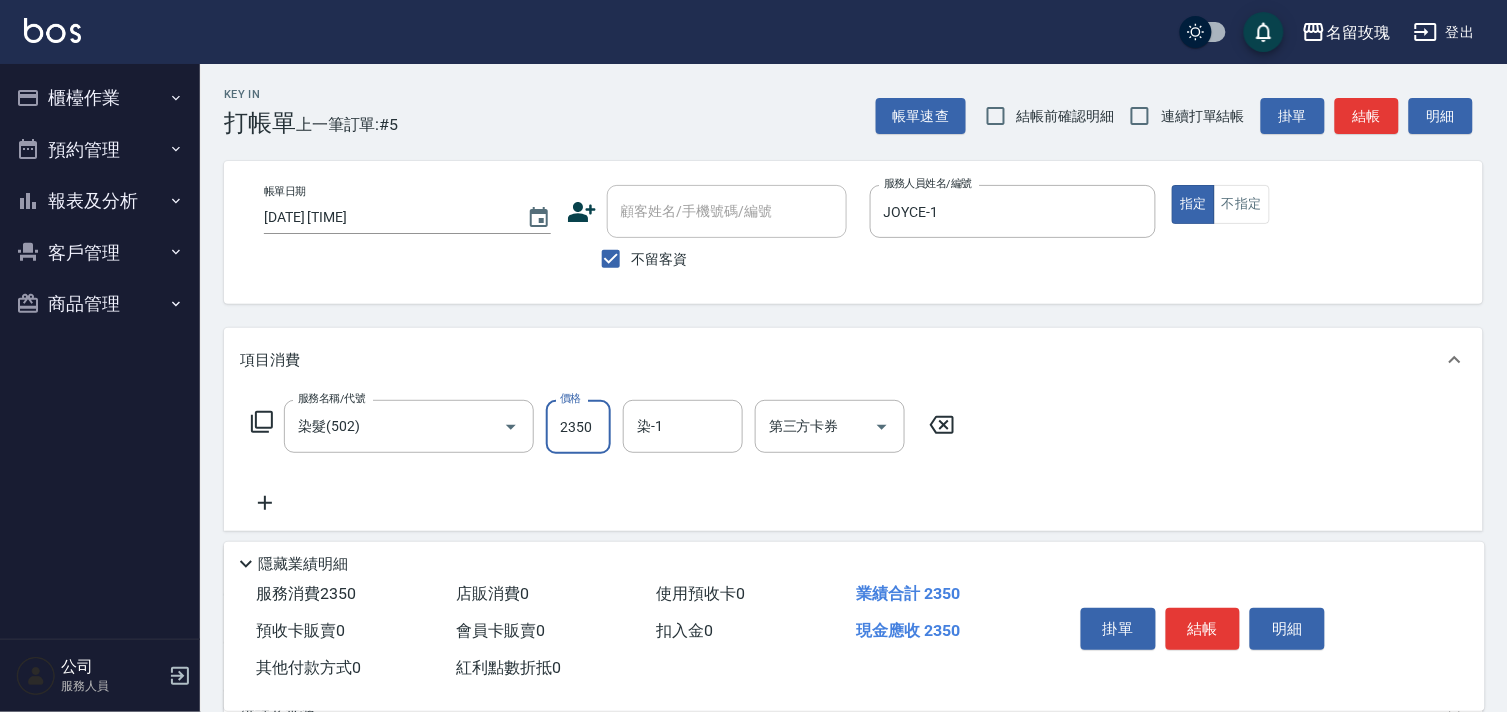 type on "2350" 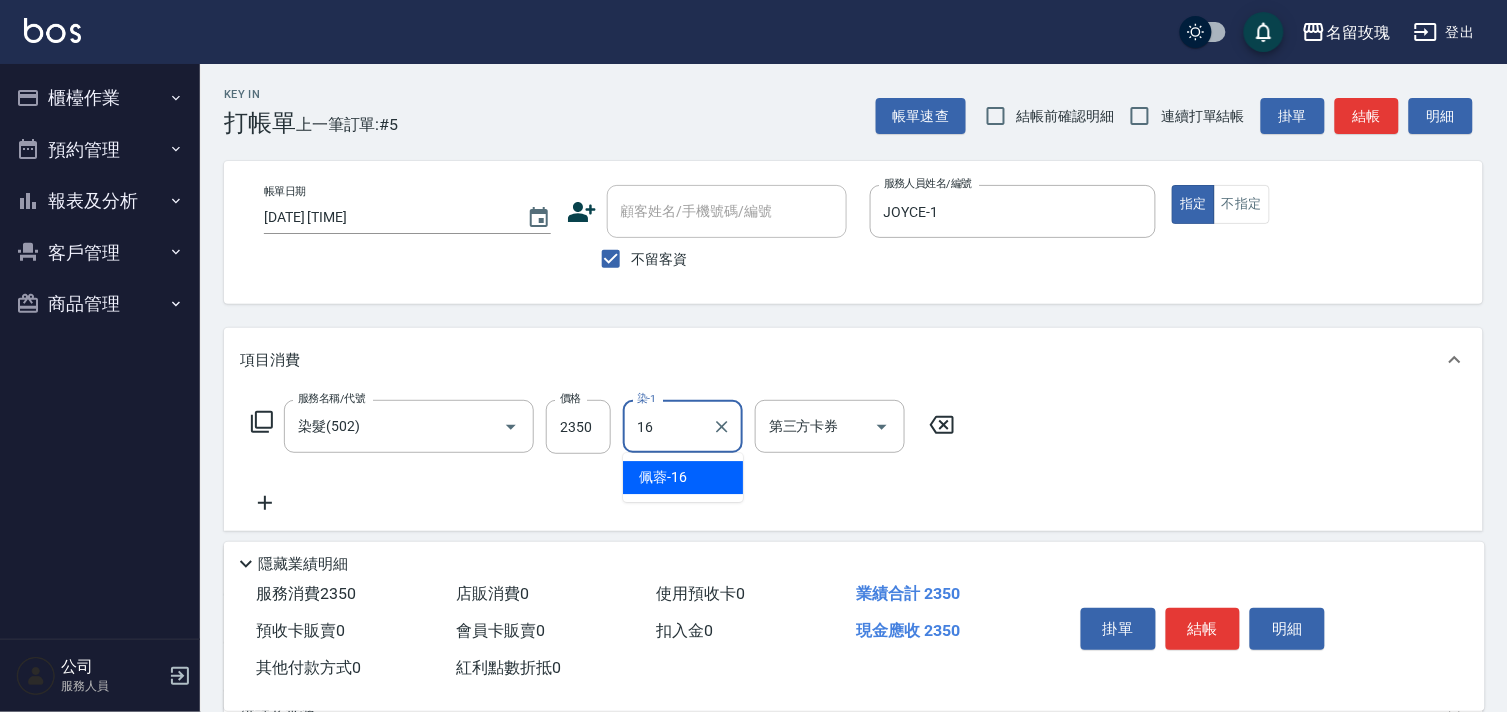 type on "佩蓉-16" 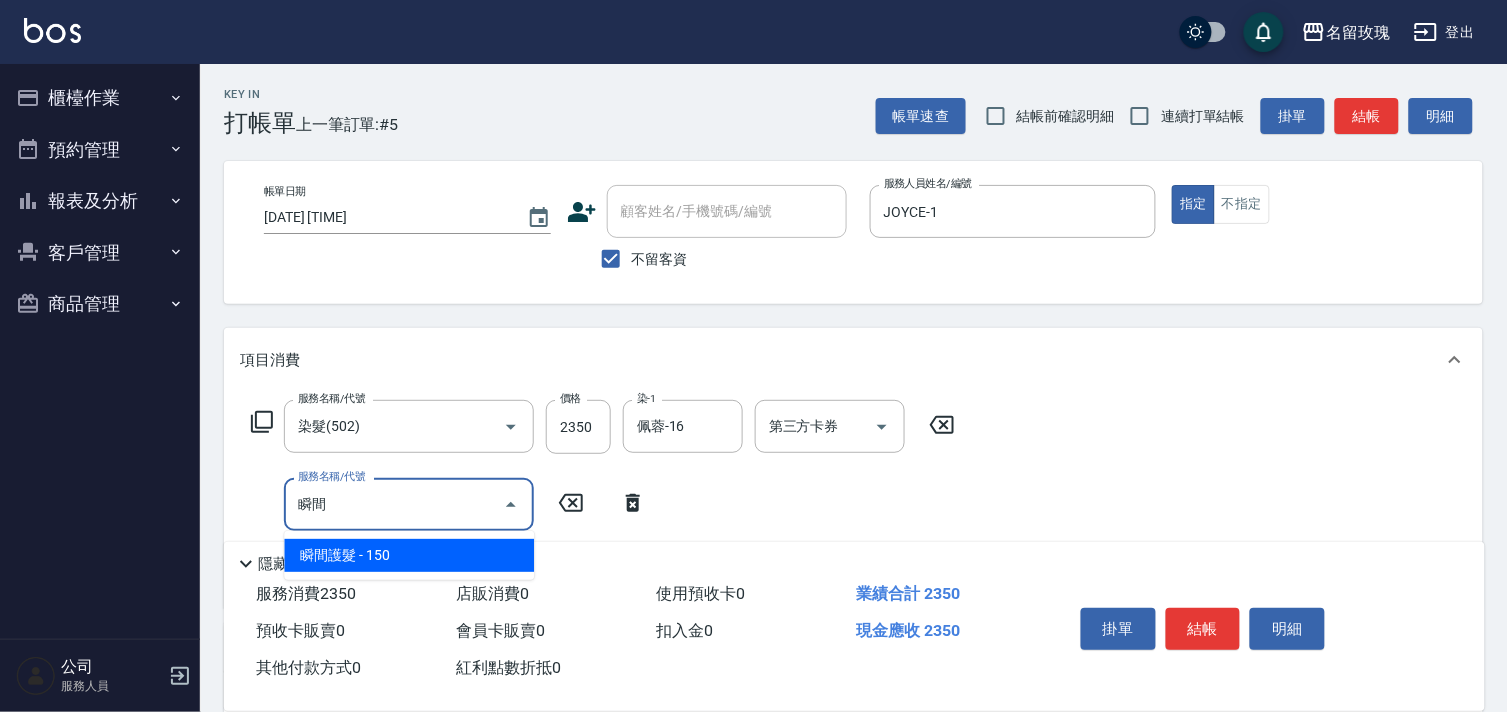 click on "瞬間護髮 - 150" at bounding box center [409, 555] 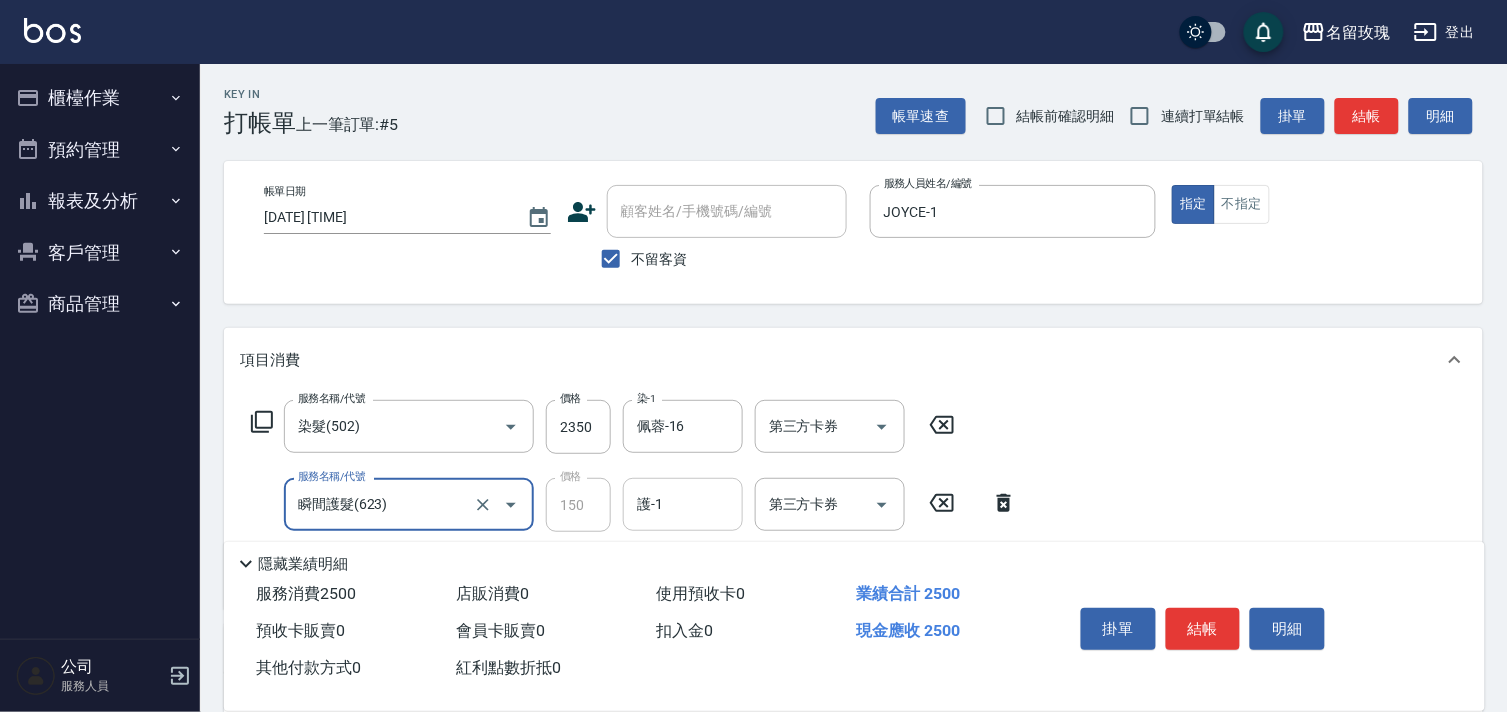 type on "瞬間護髮(623)" 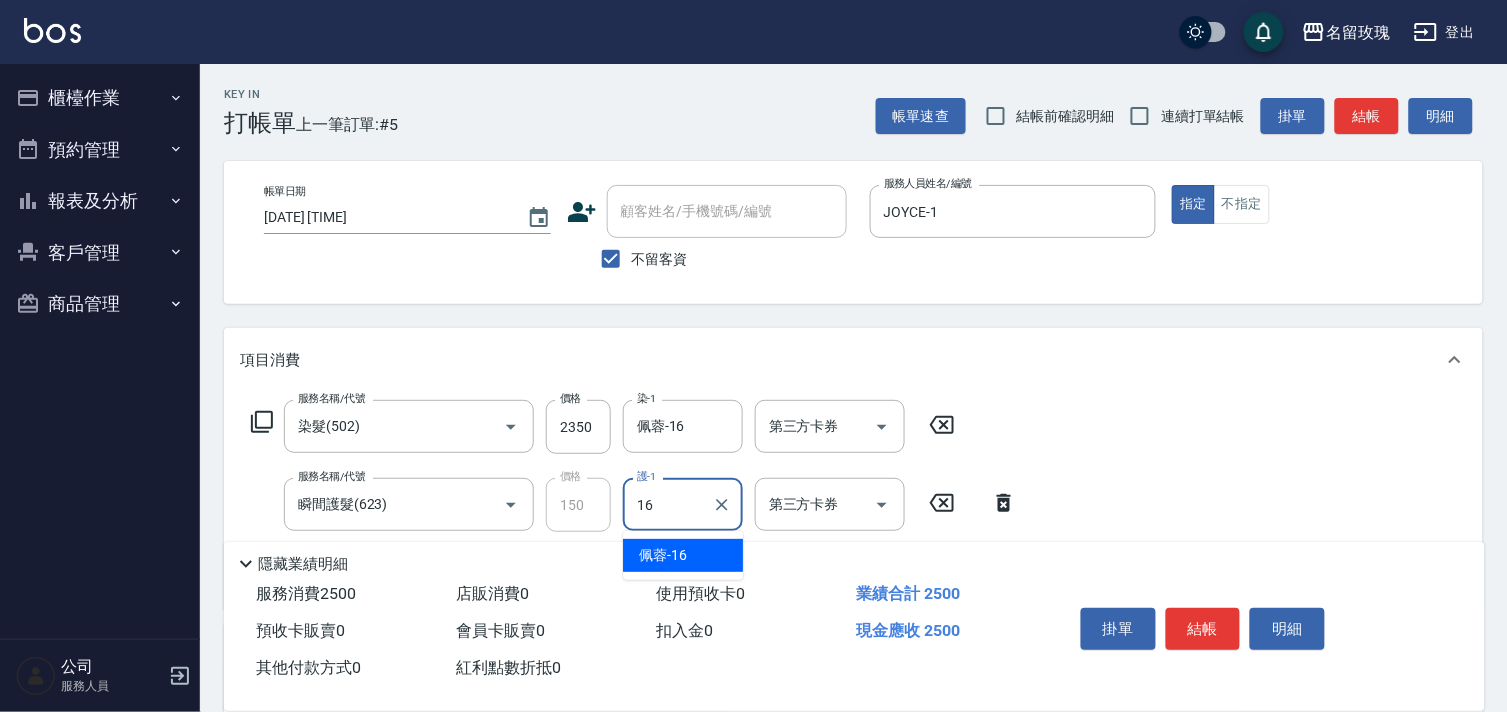 type on "佩蓉-16" 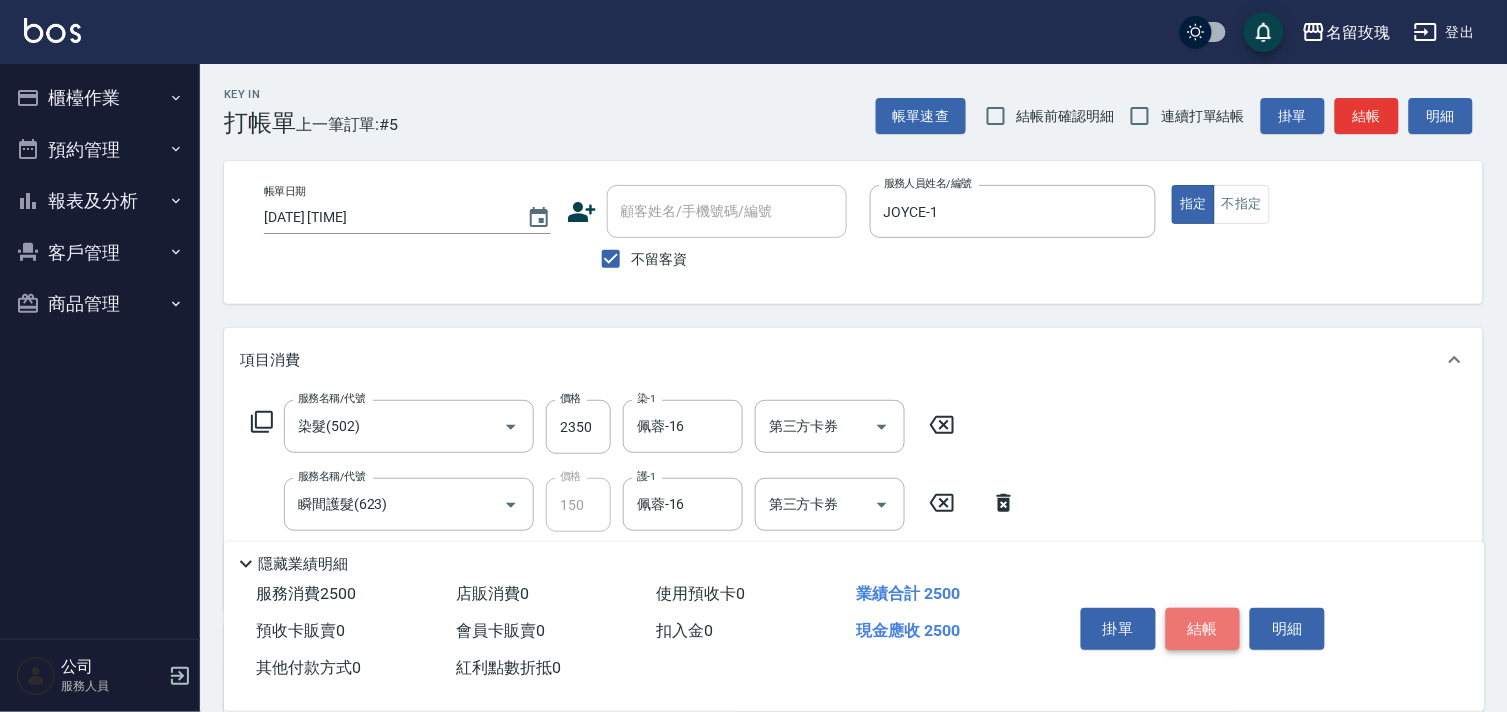 click on "結帳" at bounding box center [1203, 629] 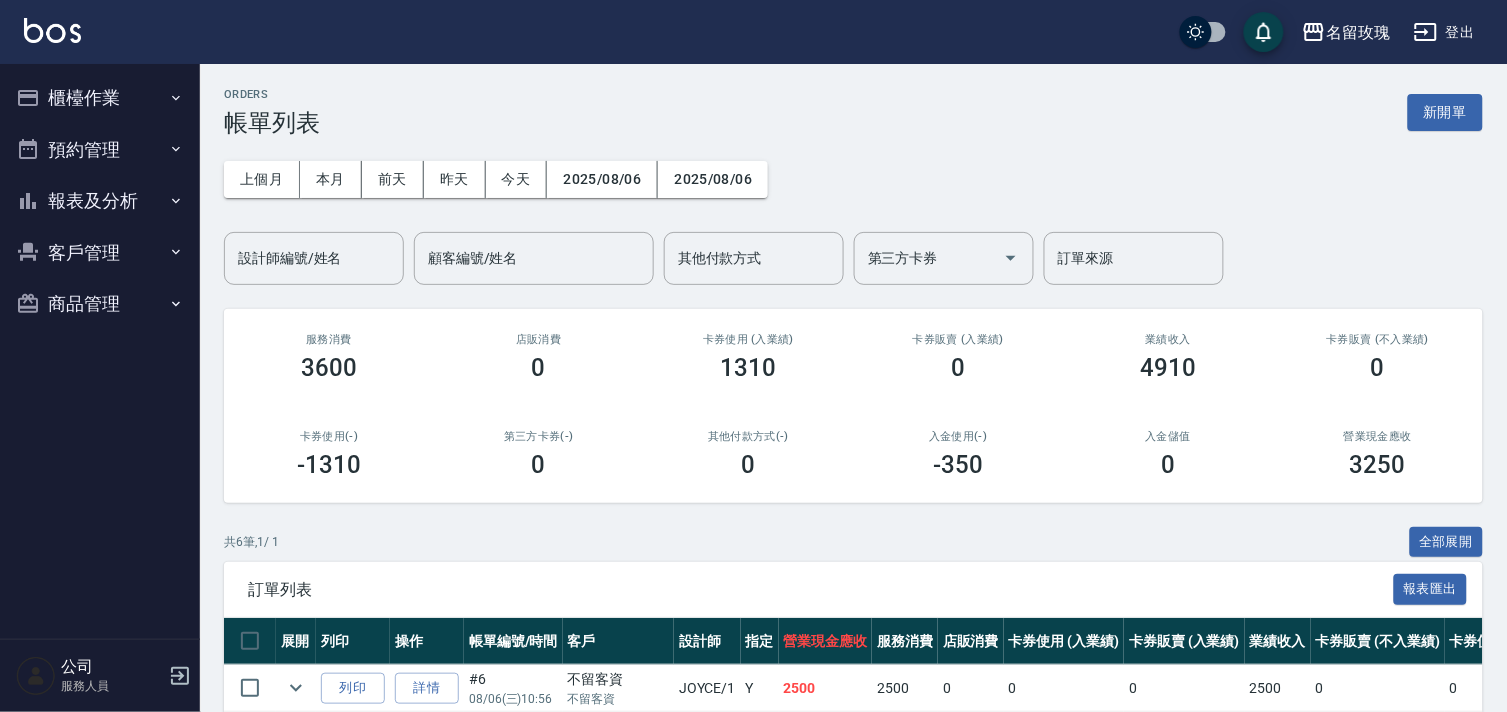 drag, startPoint x: 73, startPoint y: 84, endPoint x: 106, endPoint y: 168, distance: 90.24966 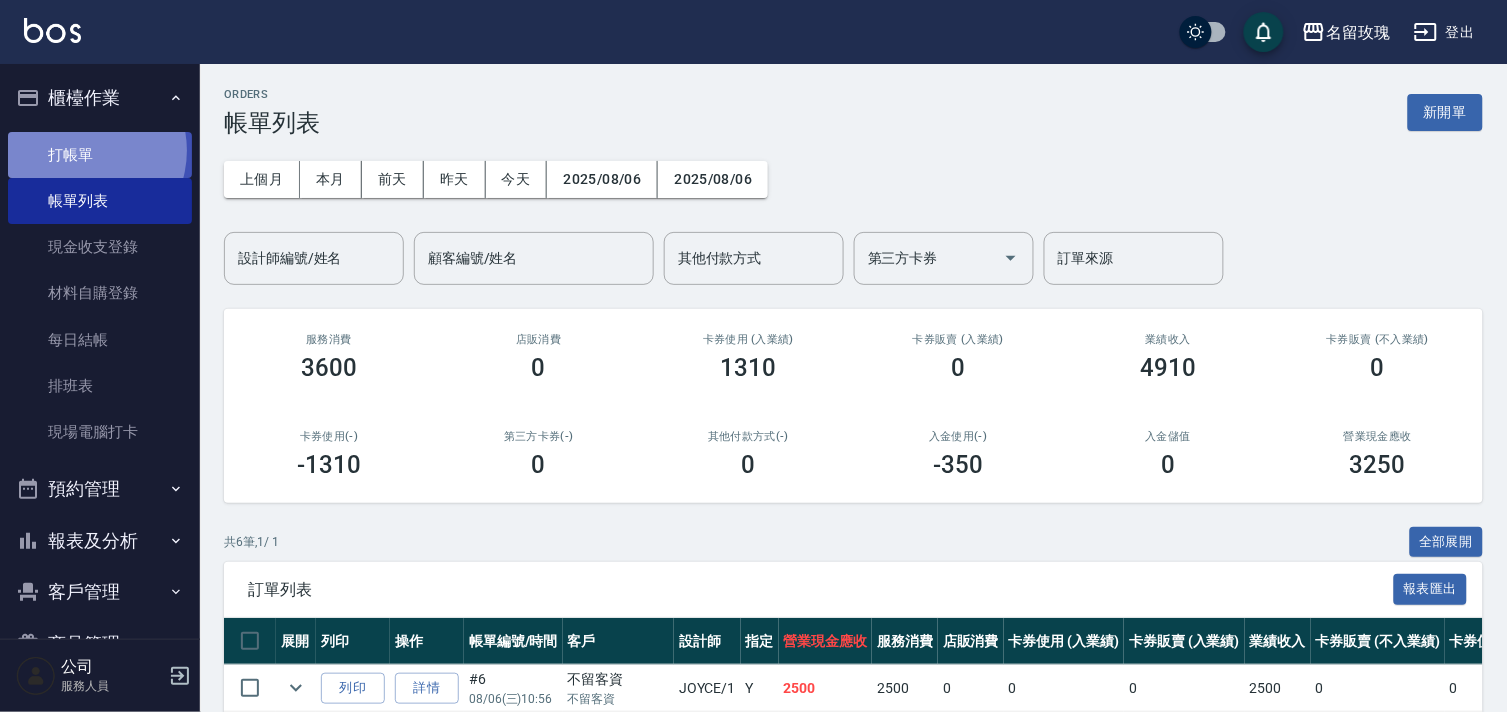 click on "打帳單" at bounding box center [100, 155] 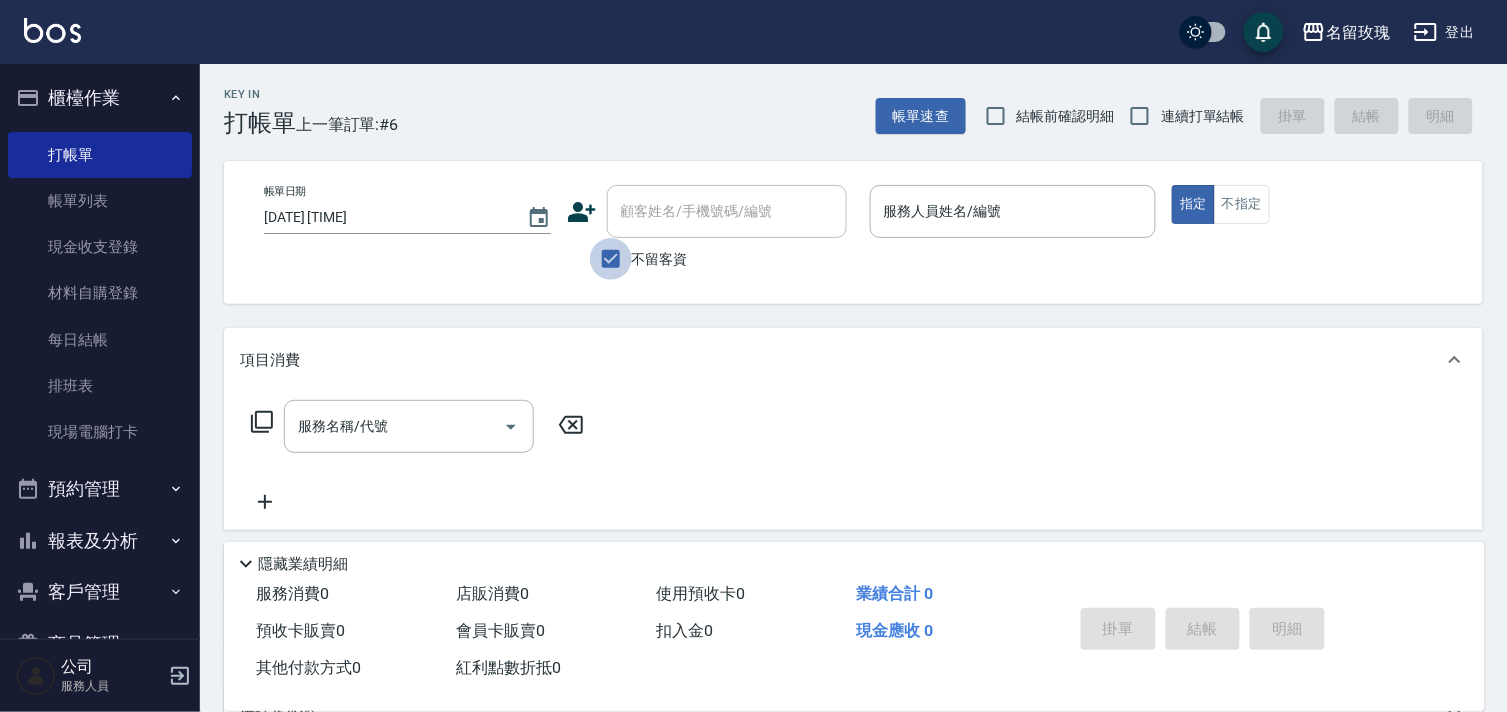drag, startPoint x: 622, startPoint y: 264, endPoint x: 643, endPoint y: 183, distance: 83.677956 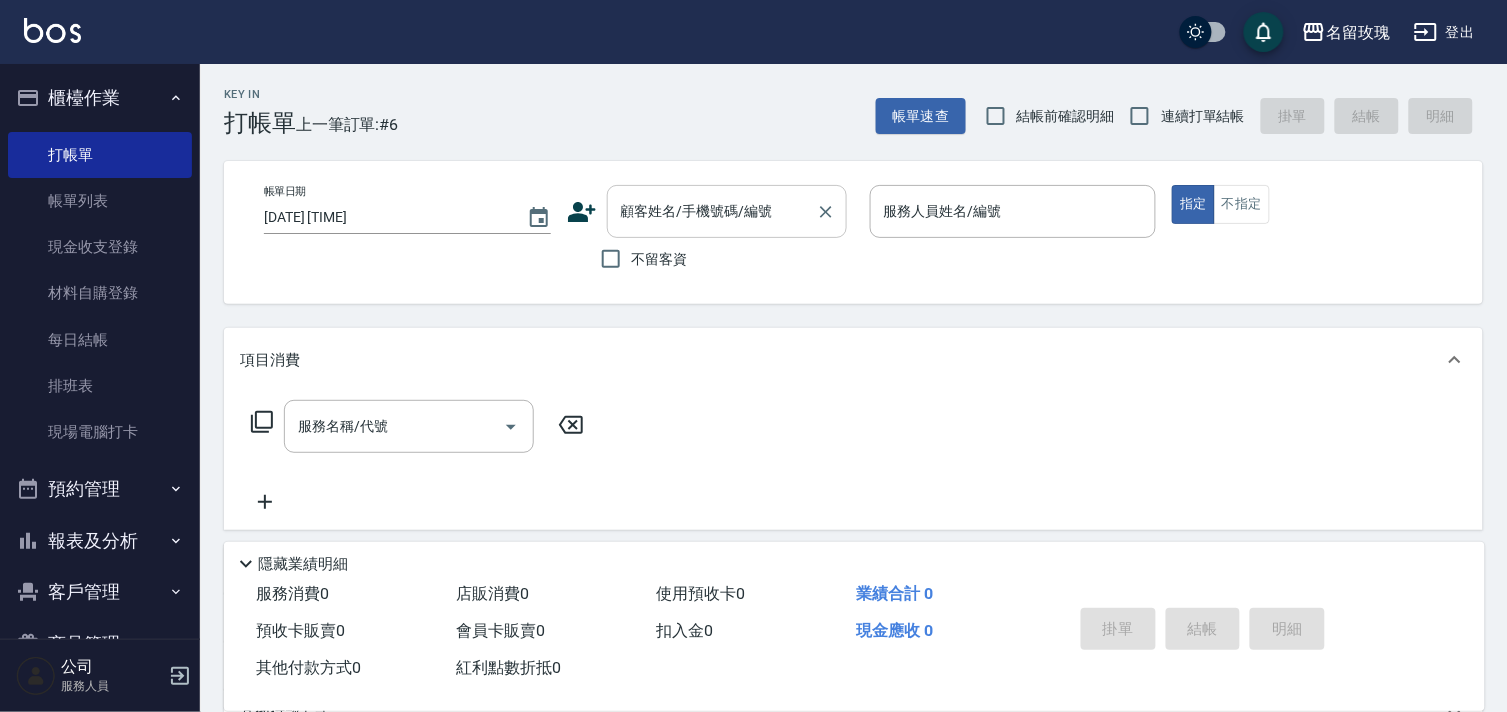 click on "顧客姓名/手機號碼/編號" at bounding box center [712, 211] 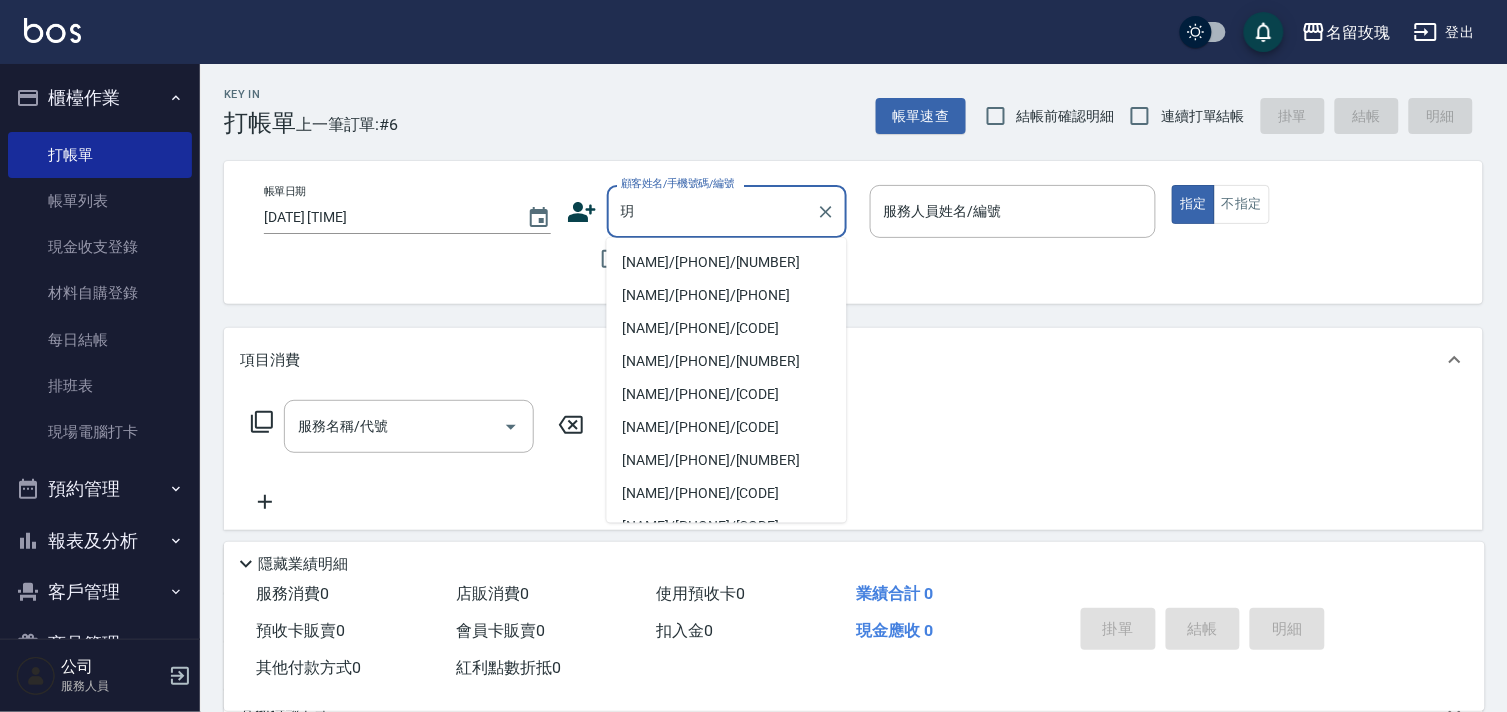 click on "[NAME]/[PHONE]/[NUMBER]" at bounding box center (727, 262) 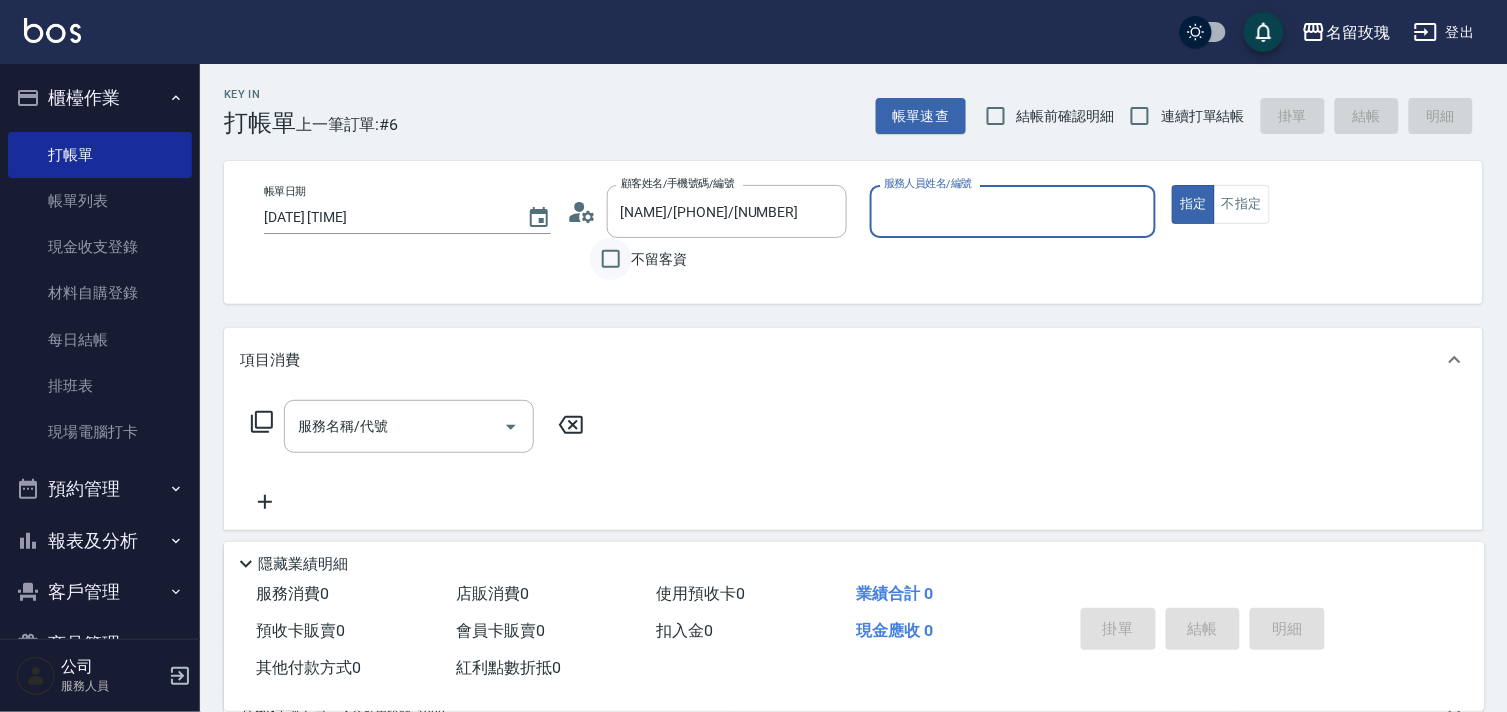 type on "JOYCE-1" 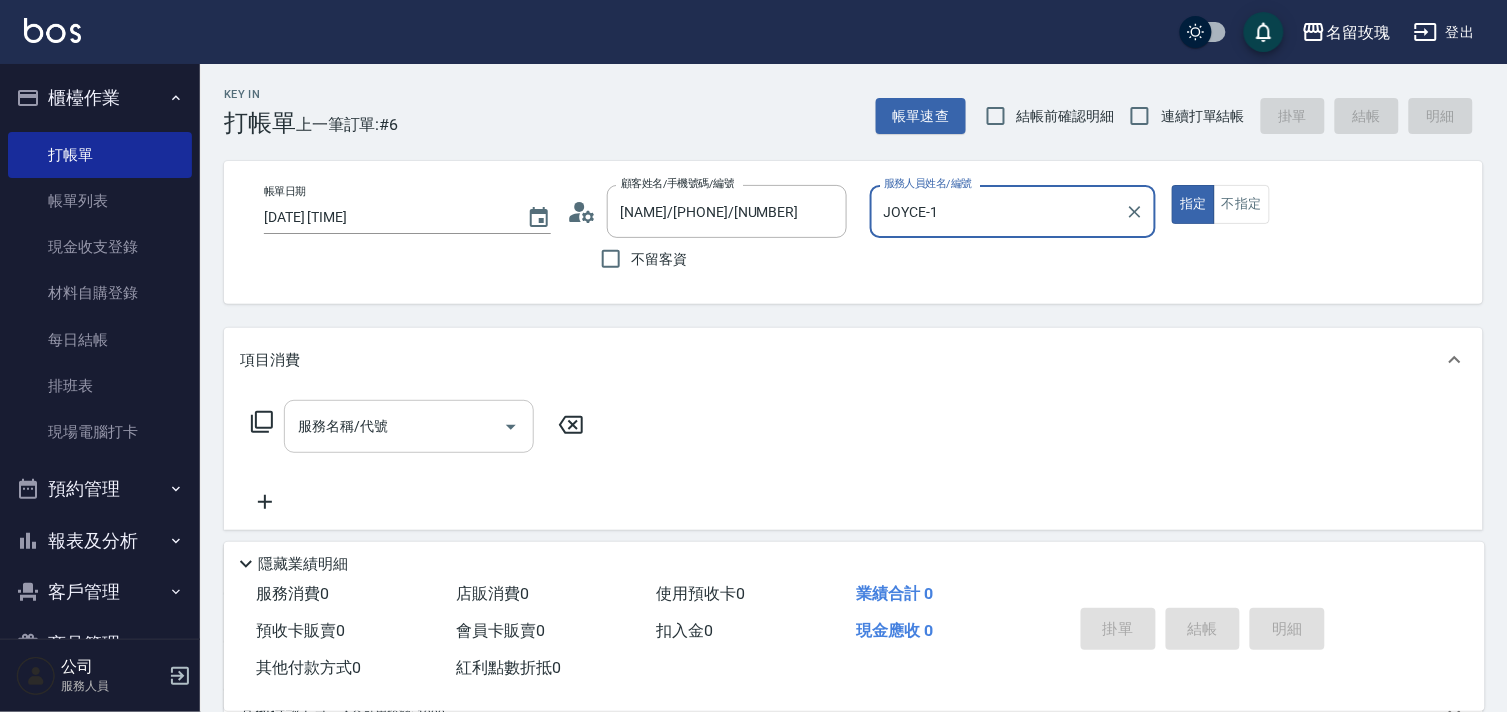 click on "服務名稱/代號" at bounding box center [394, 426] 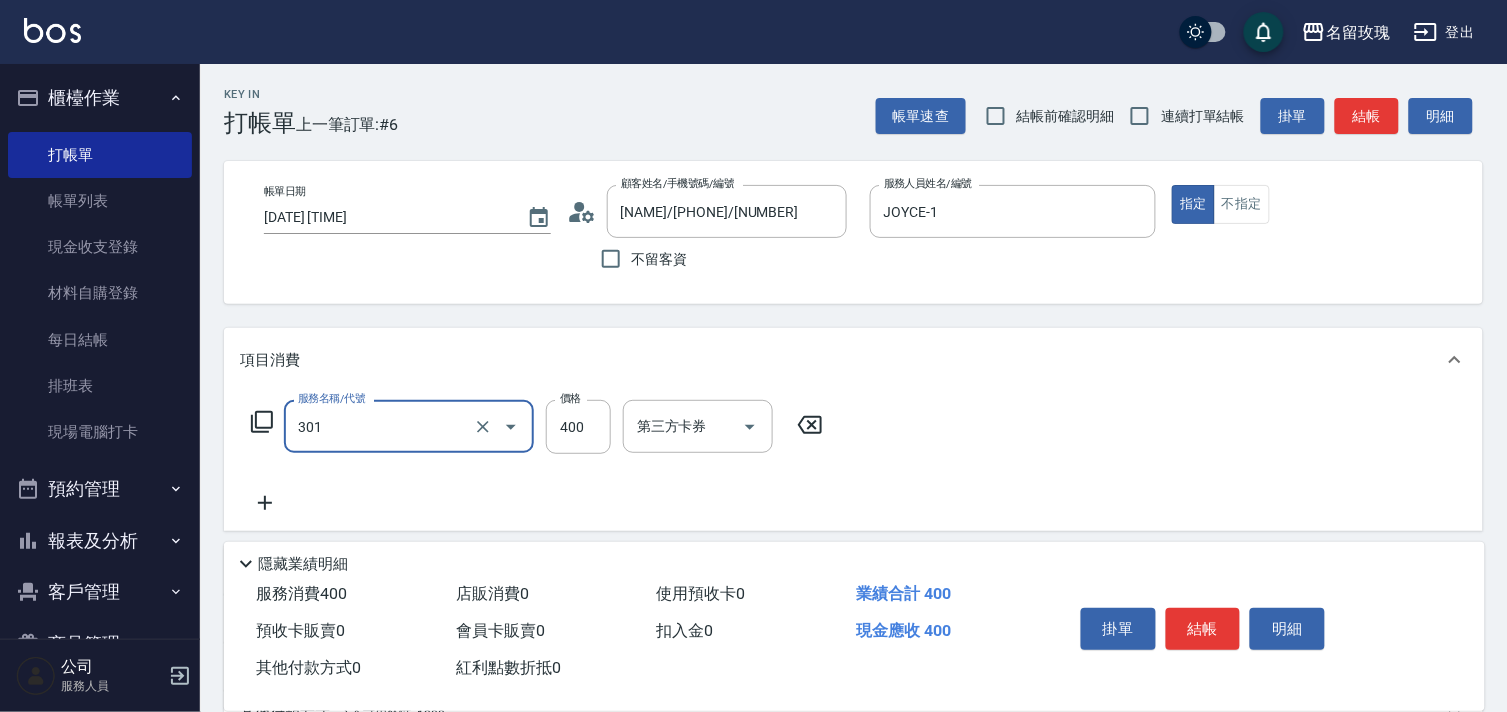 type on "剪髮(301)" 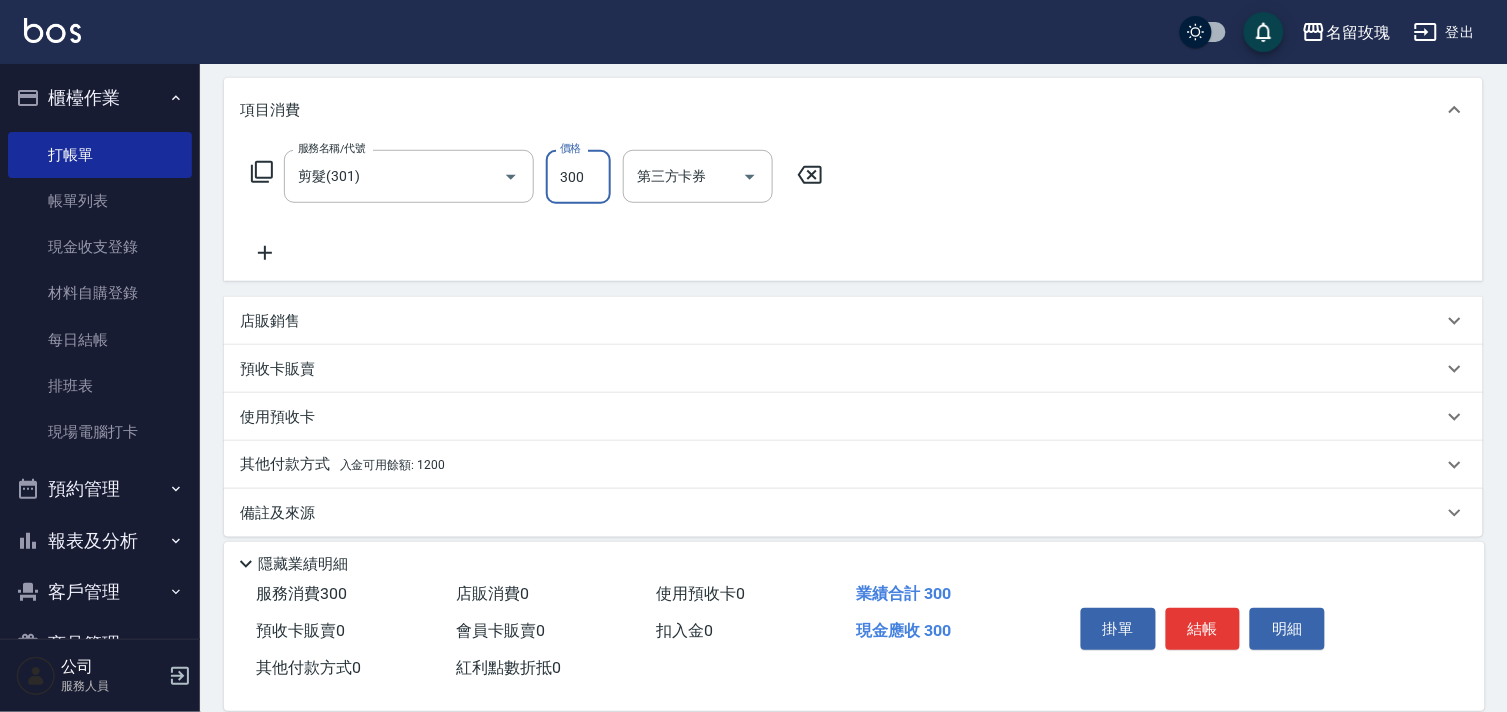 scroll, scrollTop: 264, scrollLeft: 0, axis: vertical 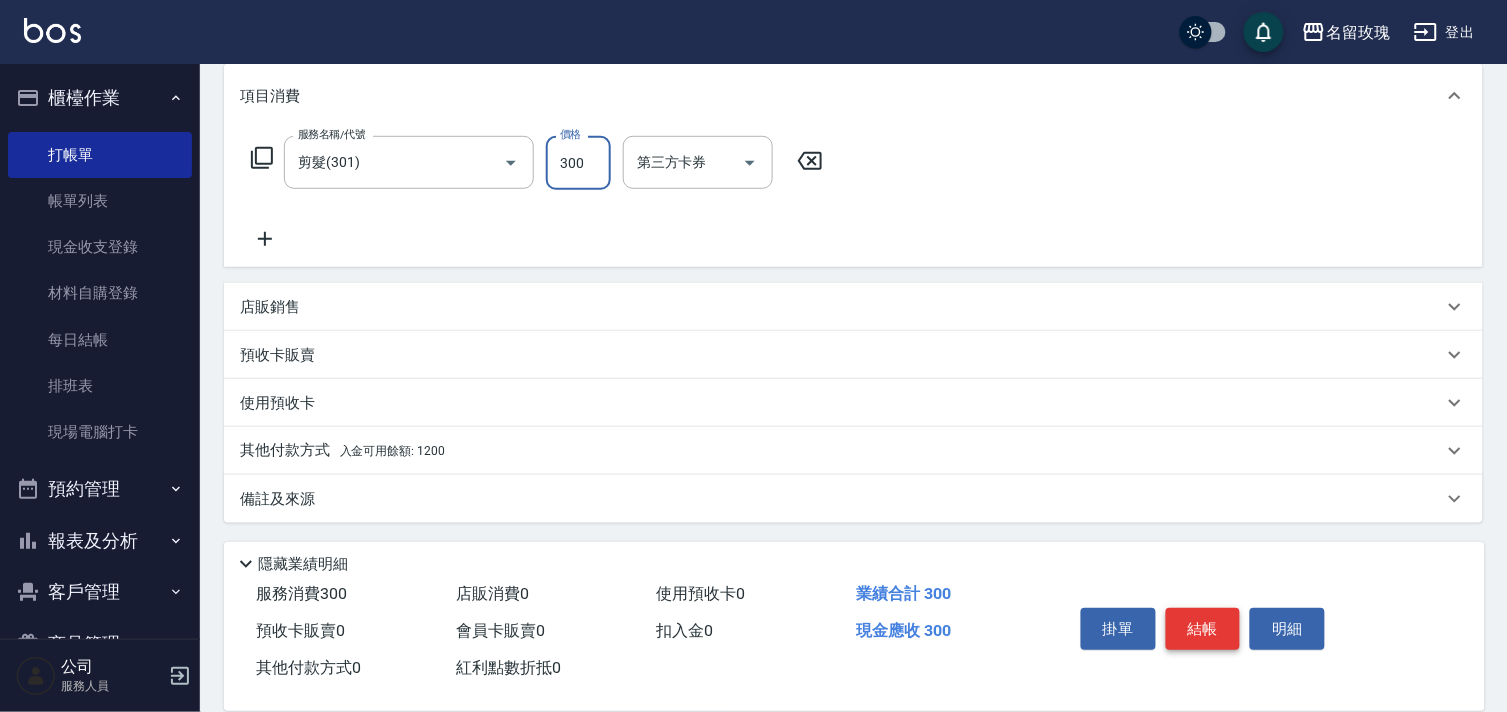 type on "300" 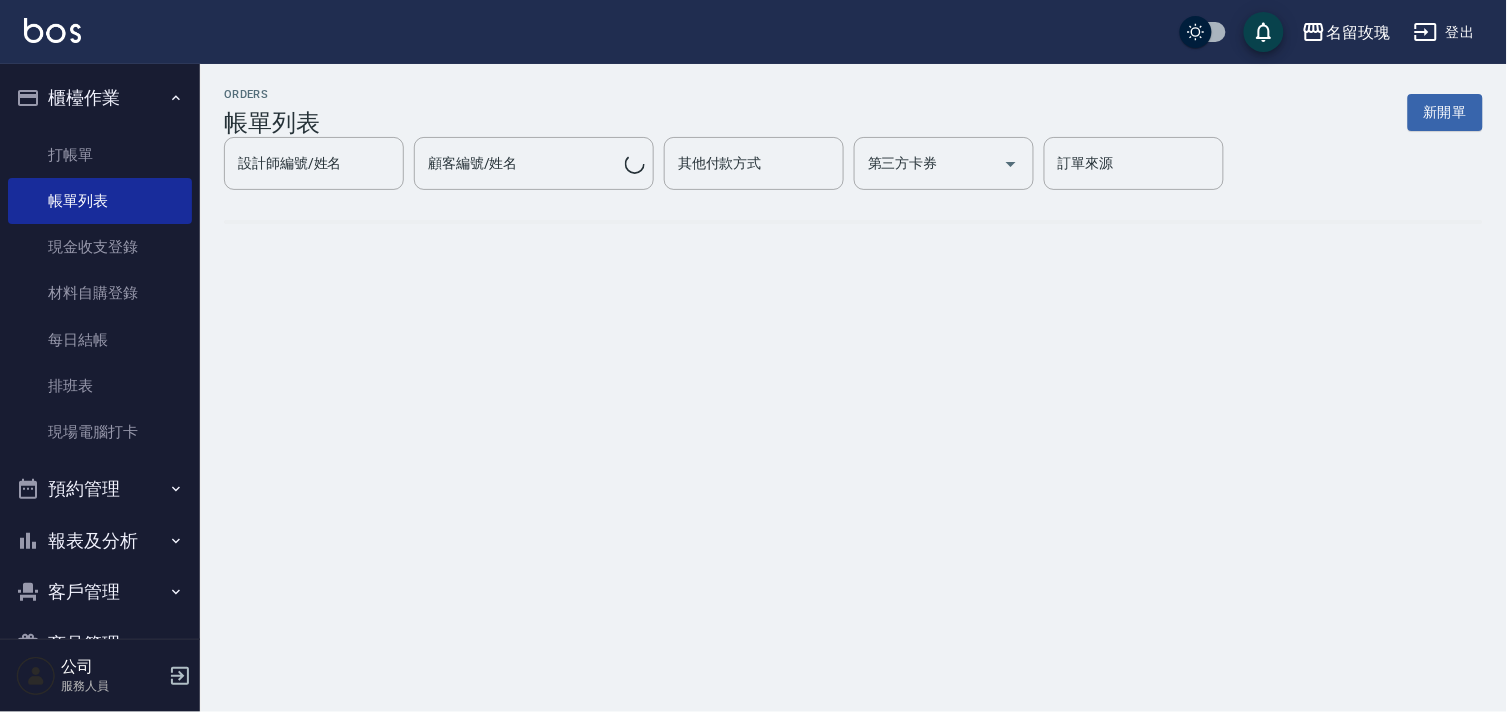 scroll, scrollTop: 0, scrollLeft: 0, axis: both 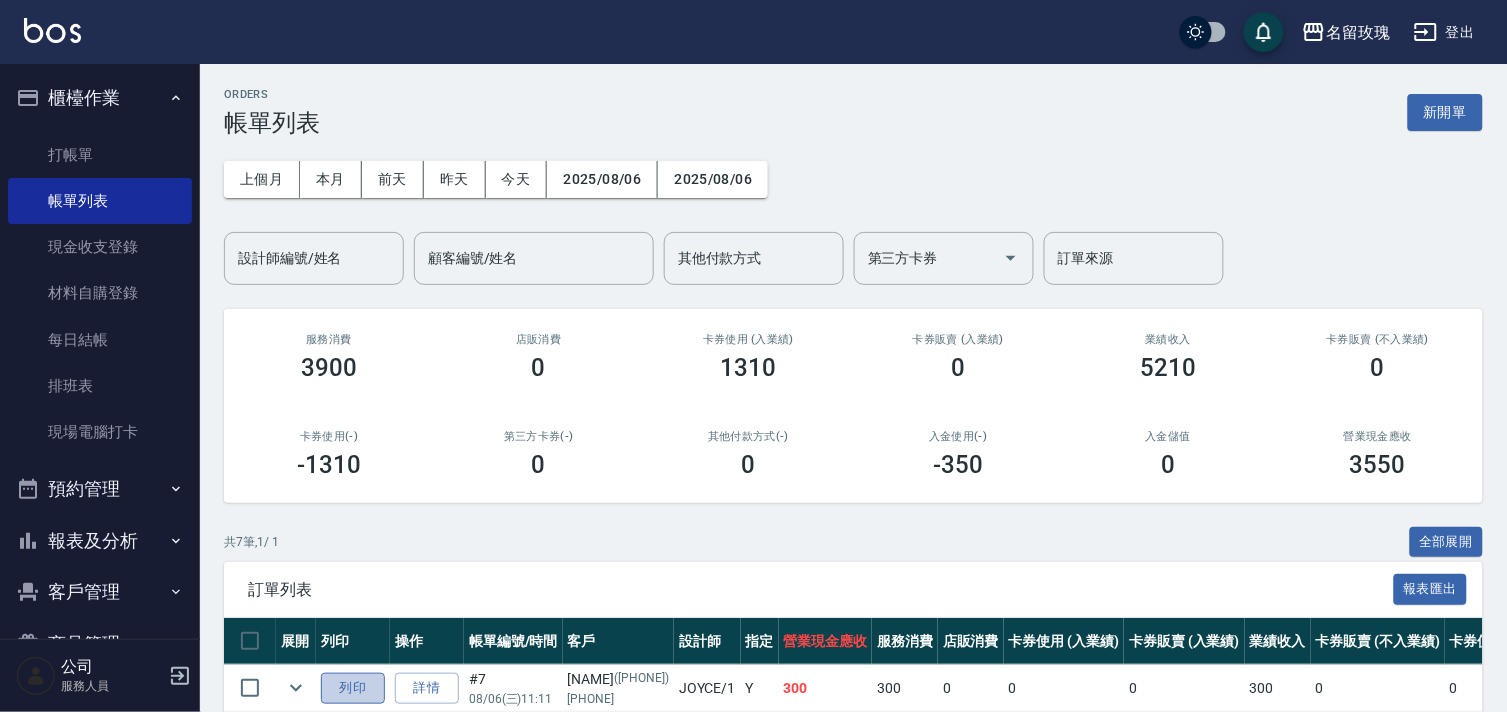 click on "列印" at bounding box center (353, 688) 